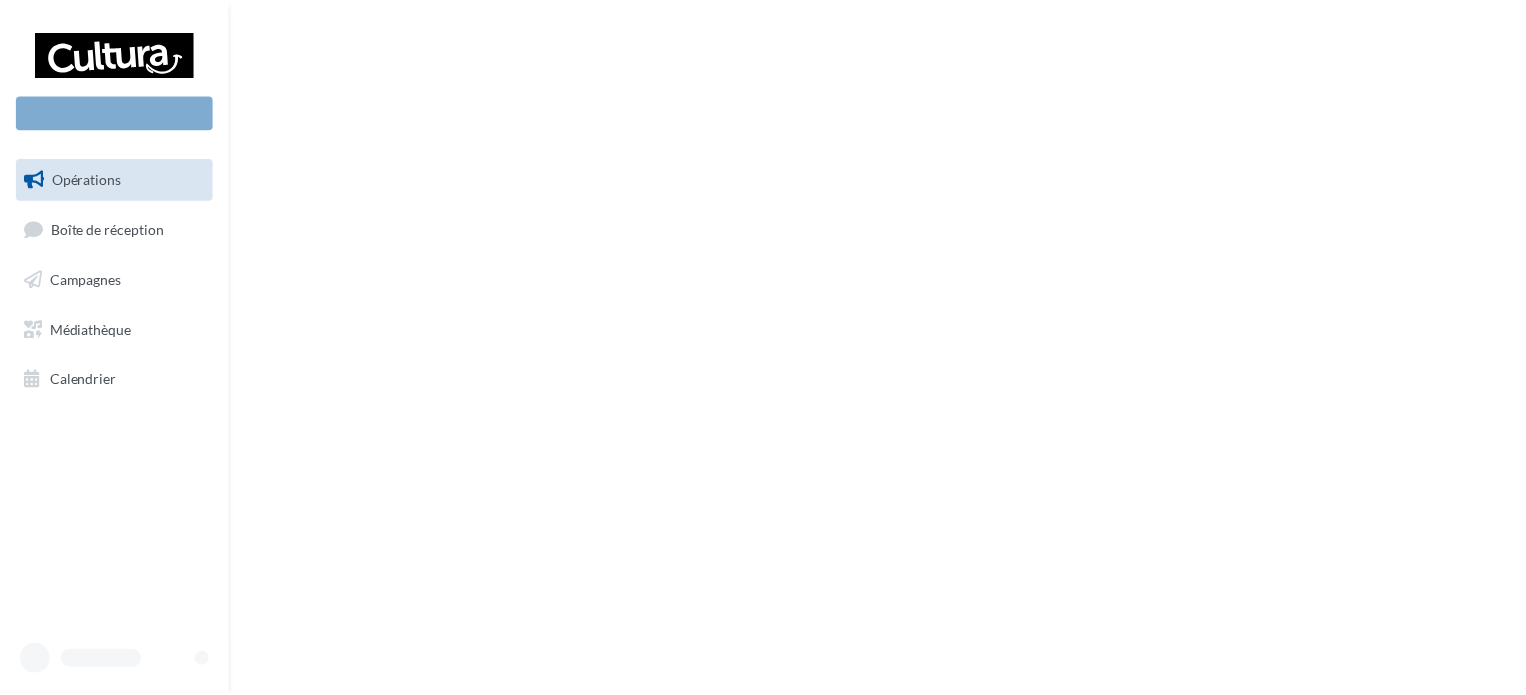 scroll, scrollTop: 0, scrollLeft: 0, axis: both 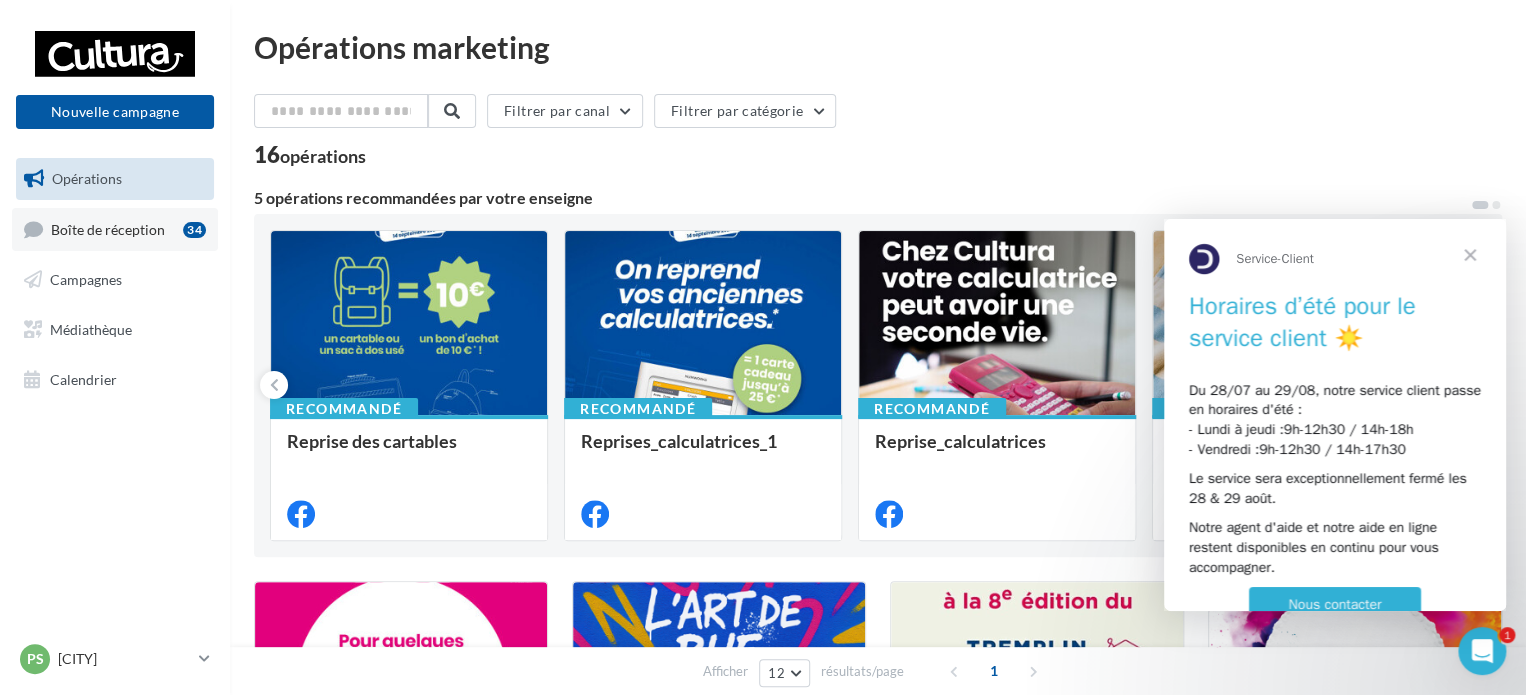 click on "Boîte de réception" at bounding box center [108, 228] 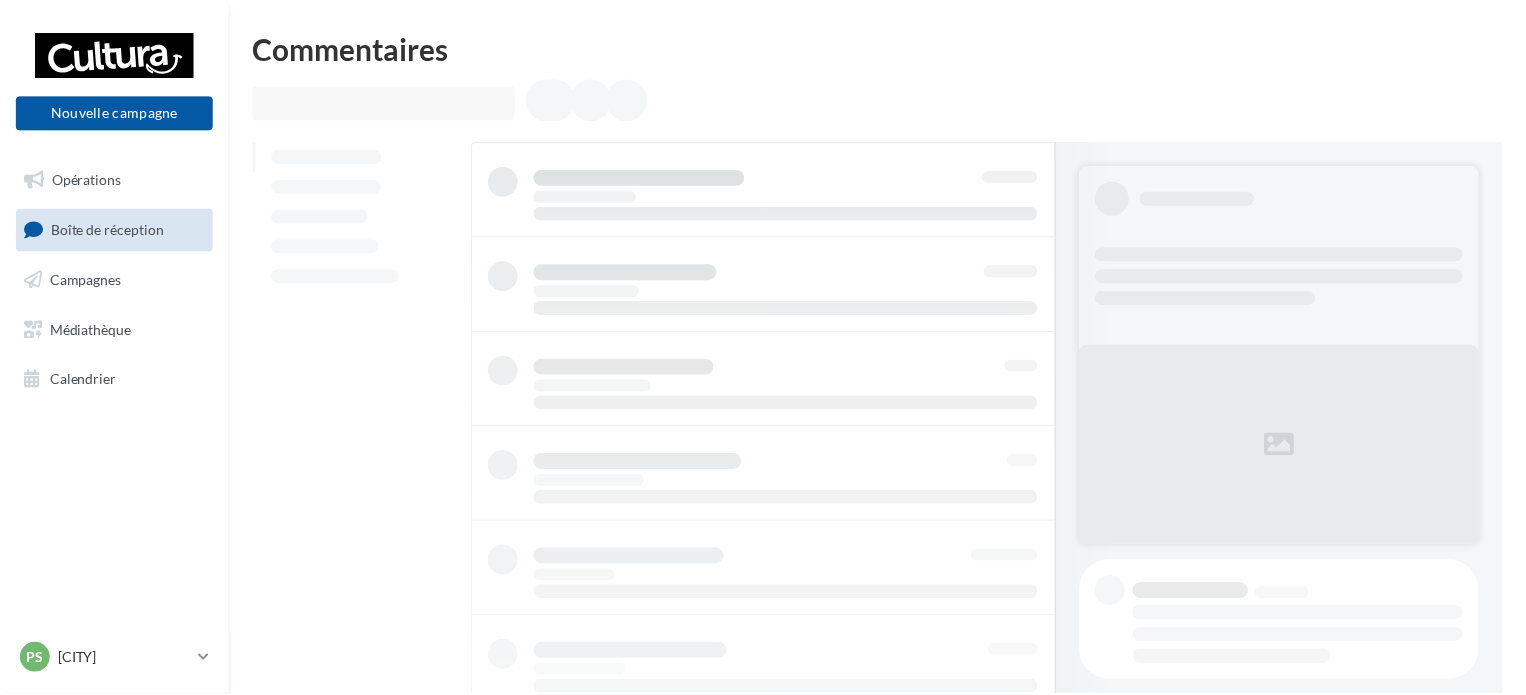 scroll, scrollTop: 0, scrollLeft: 0, axis: both 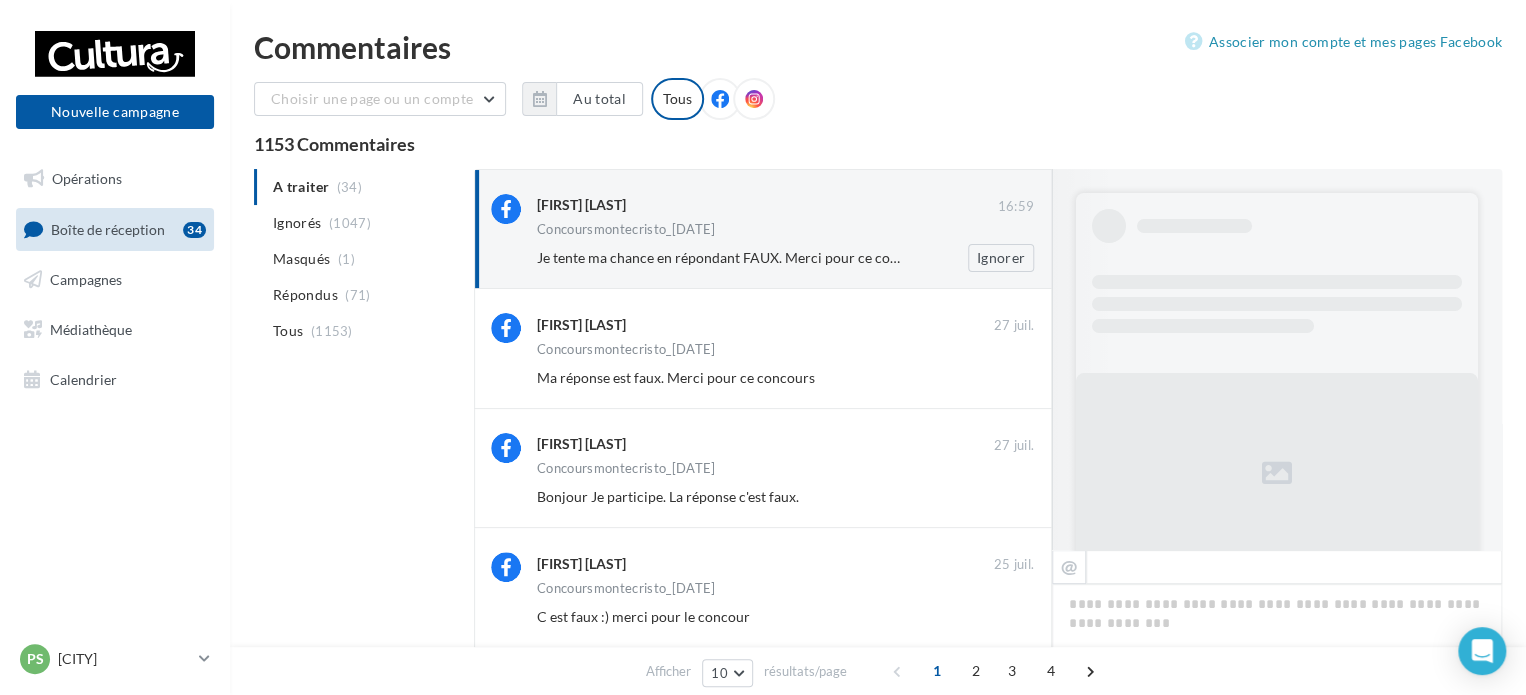 click on "[FIRST] [LAST]
[TIME]
Concoursmontecristo_[DATE]
Je tente ma chance en répondant FAUX. Merci pour ce concours. [FIRST] [LAST]
Ignorer" at bounding box center [785, 233] 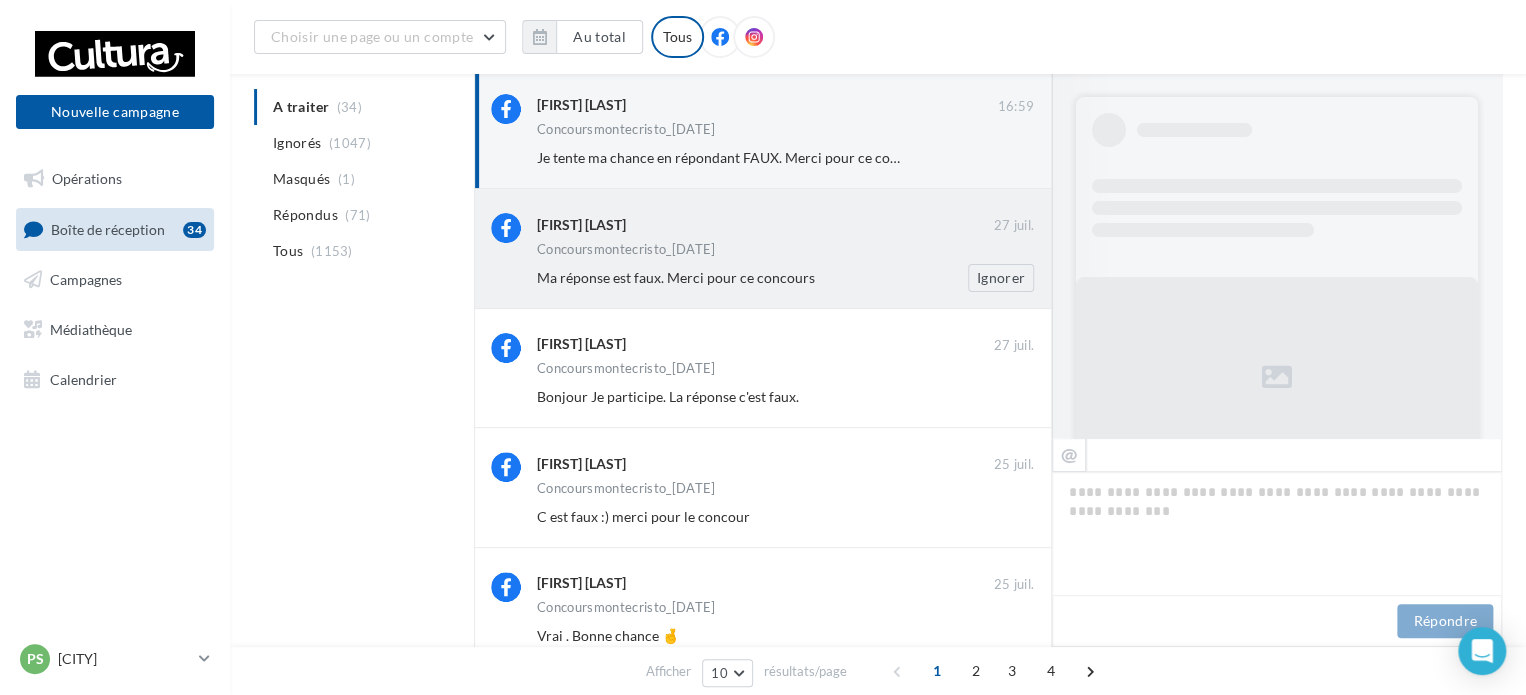 scroll, scrollTop: 700, scrollLeft: 0, axis: vertical 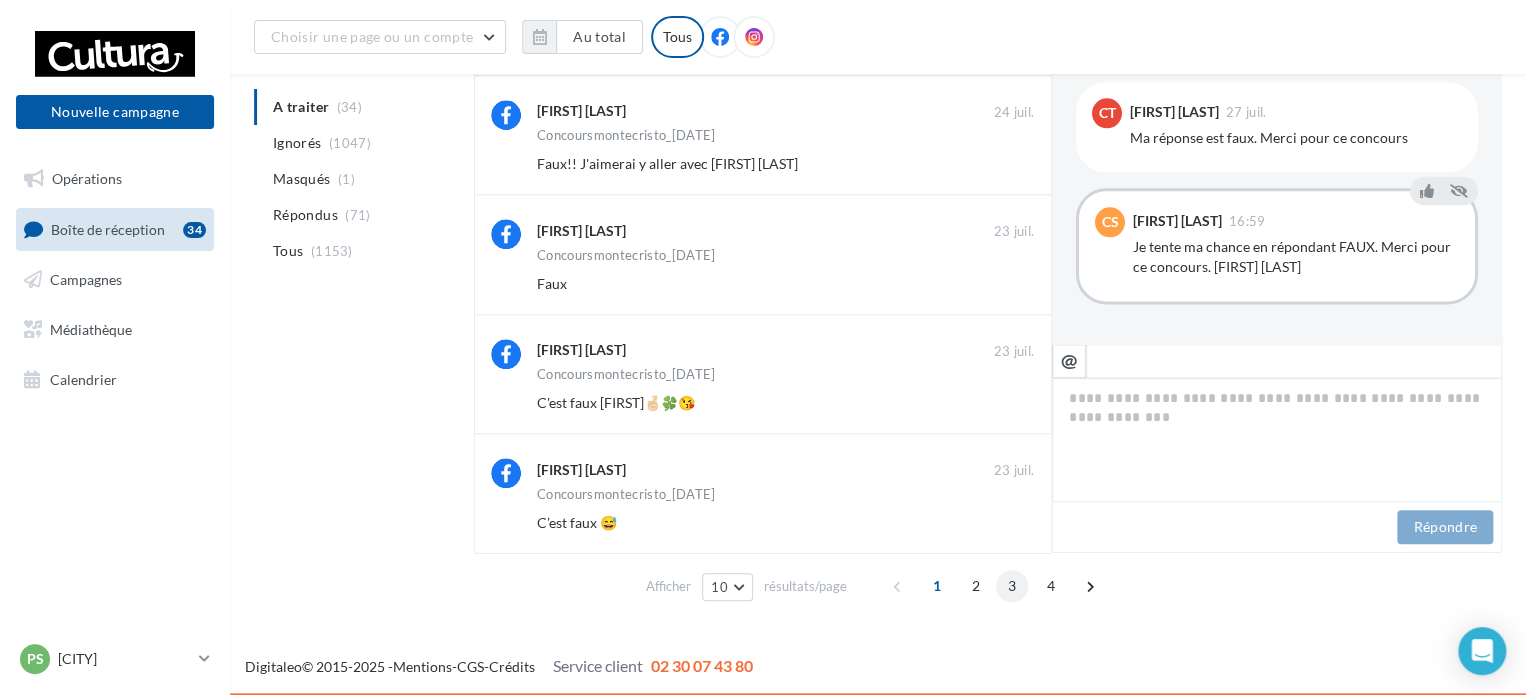 click on "3" at bounding box center (1012, 586) 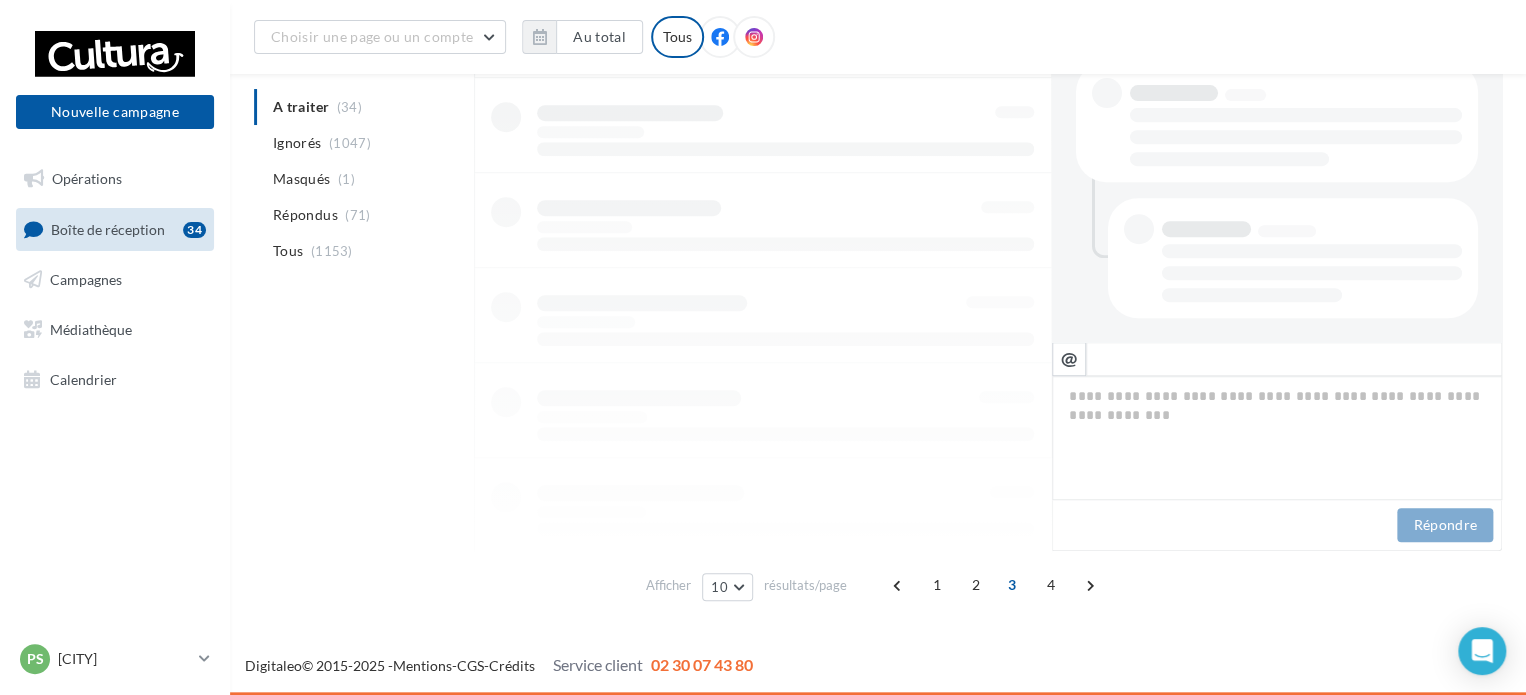 scroll, scrollTop: 580, scrollLeft: 0, axis: vertical 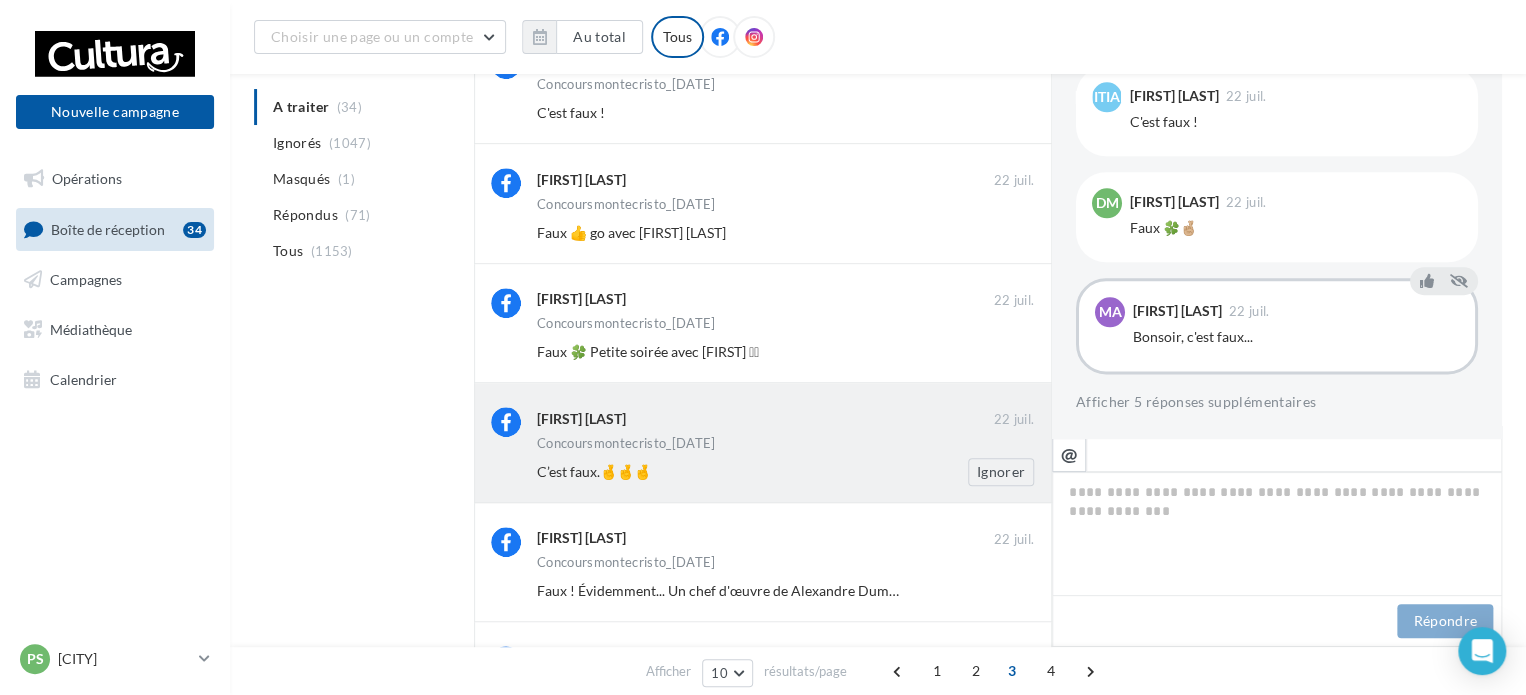 click on "Concoursmontecristo_[DATE]" at bounding box center (785, 445) 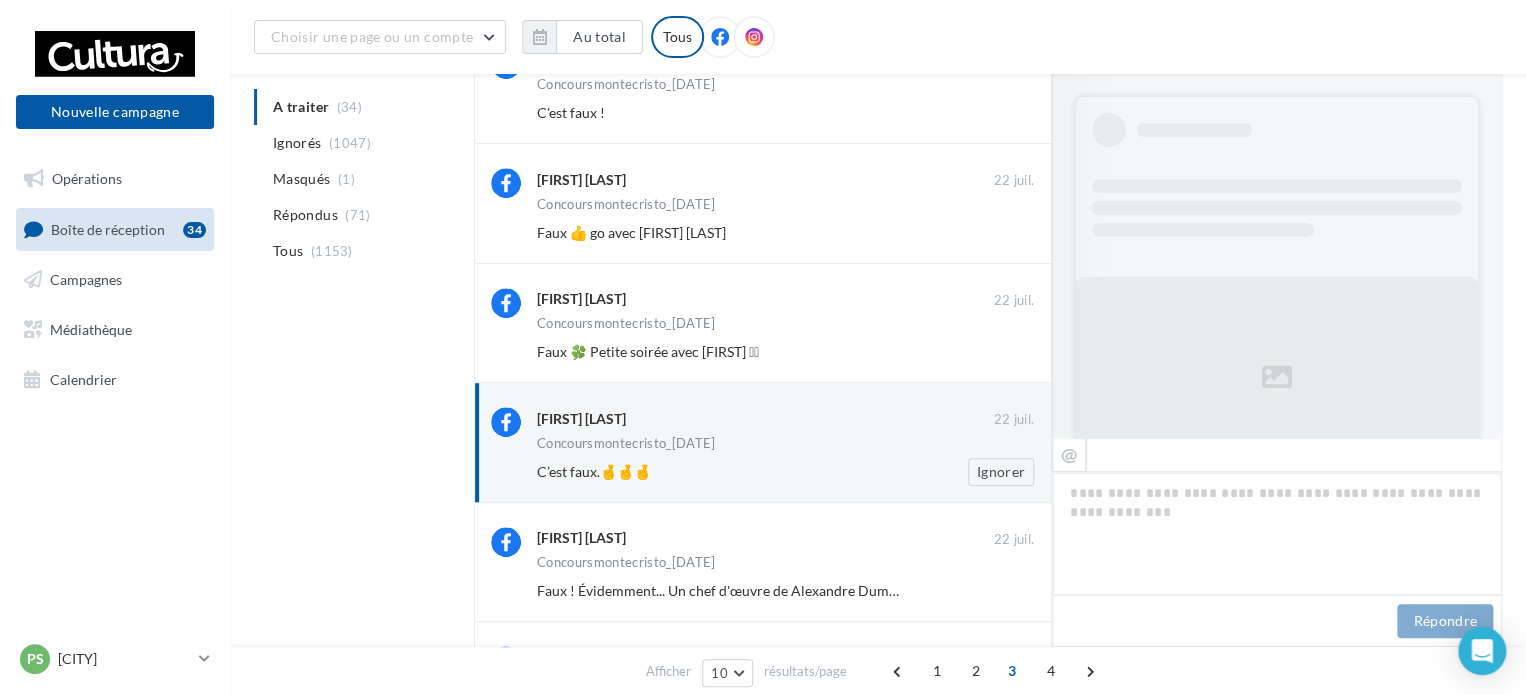 scroll, scrollTop: 1229, scrollLeft: 0, axis: vertical 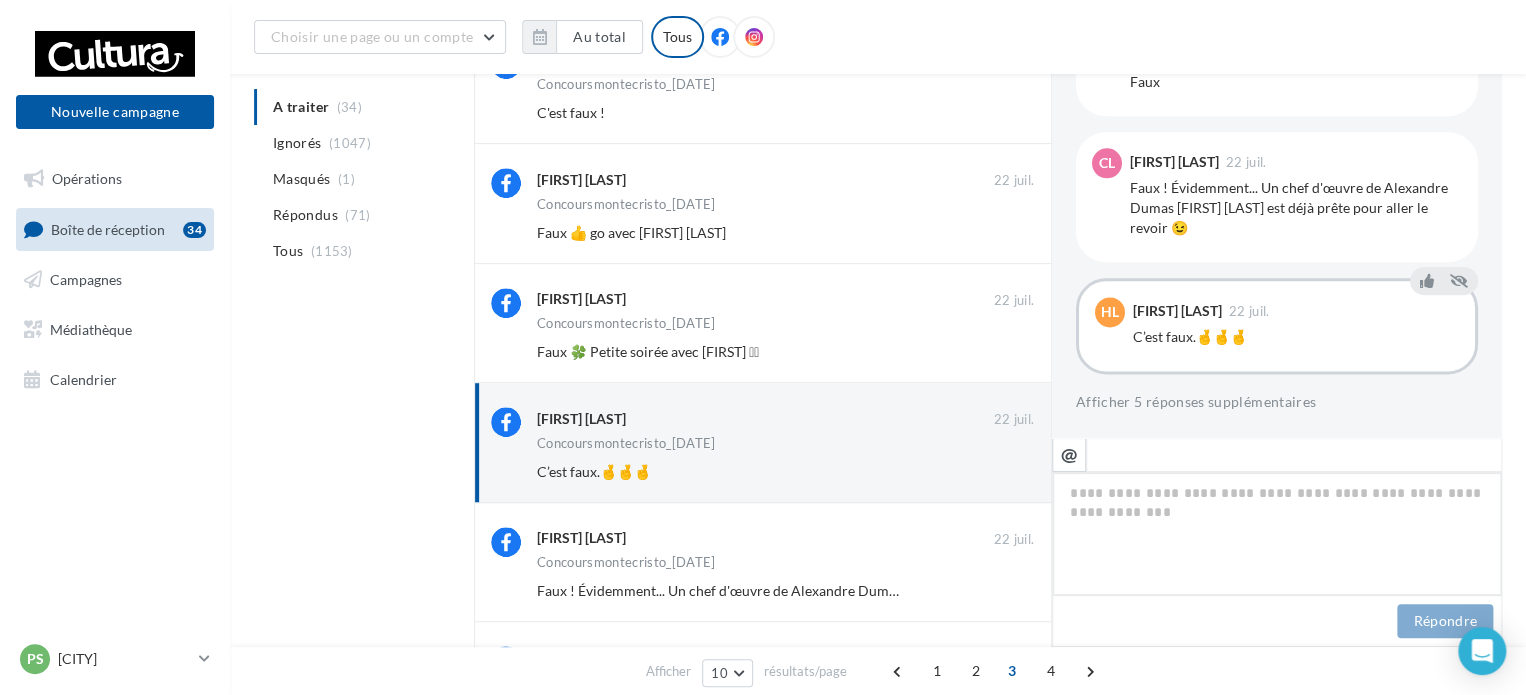 type on "*" 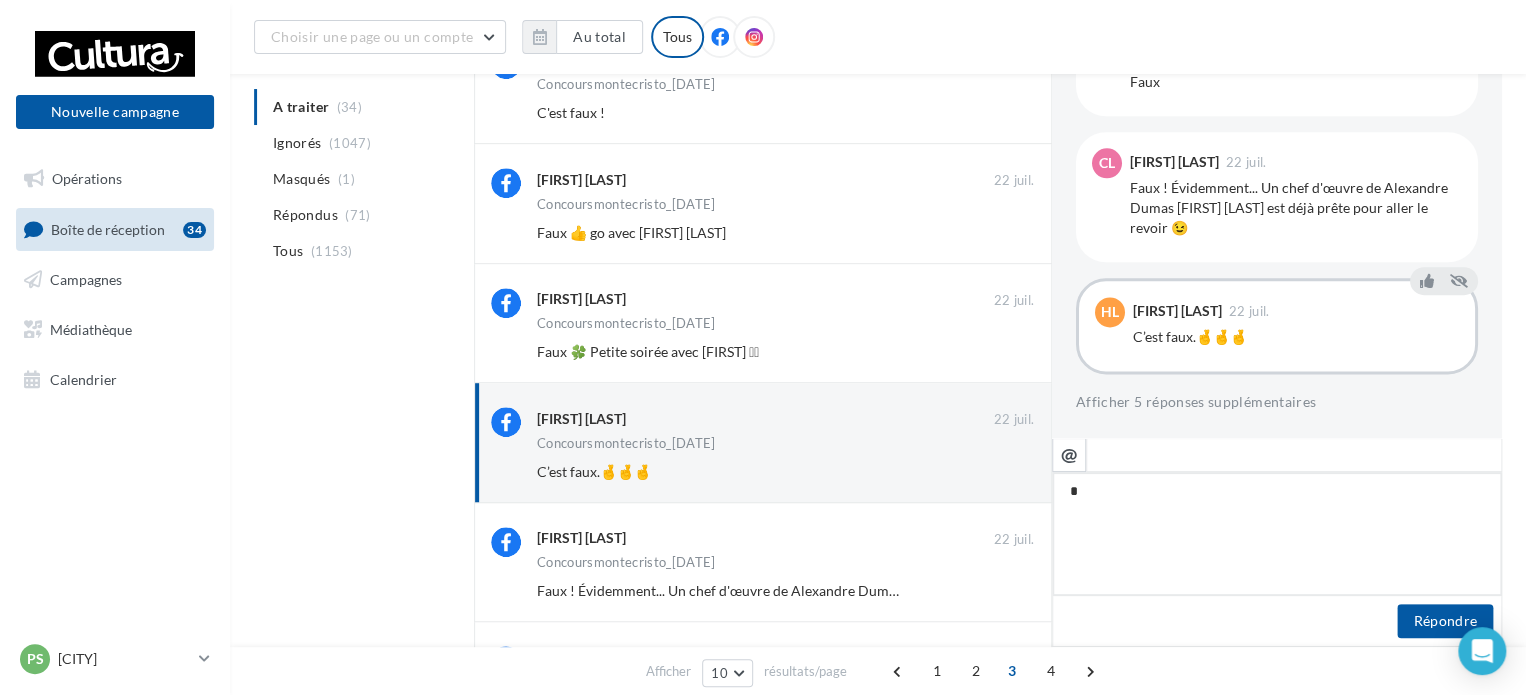 type on "**" 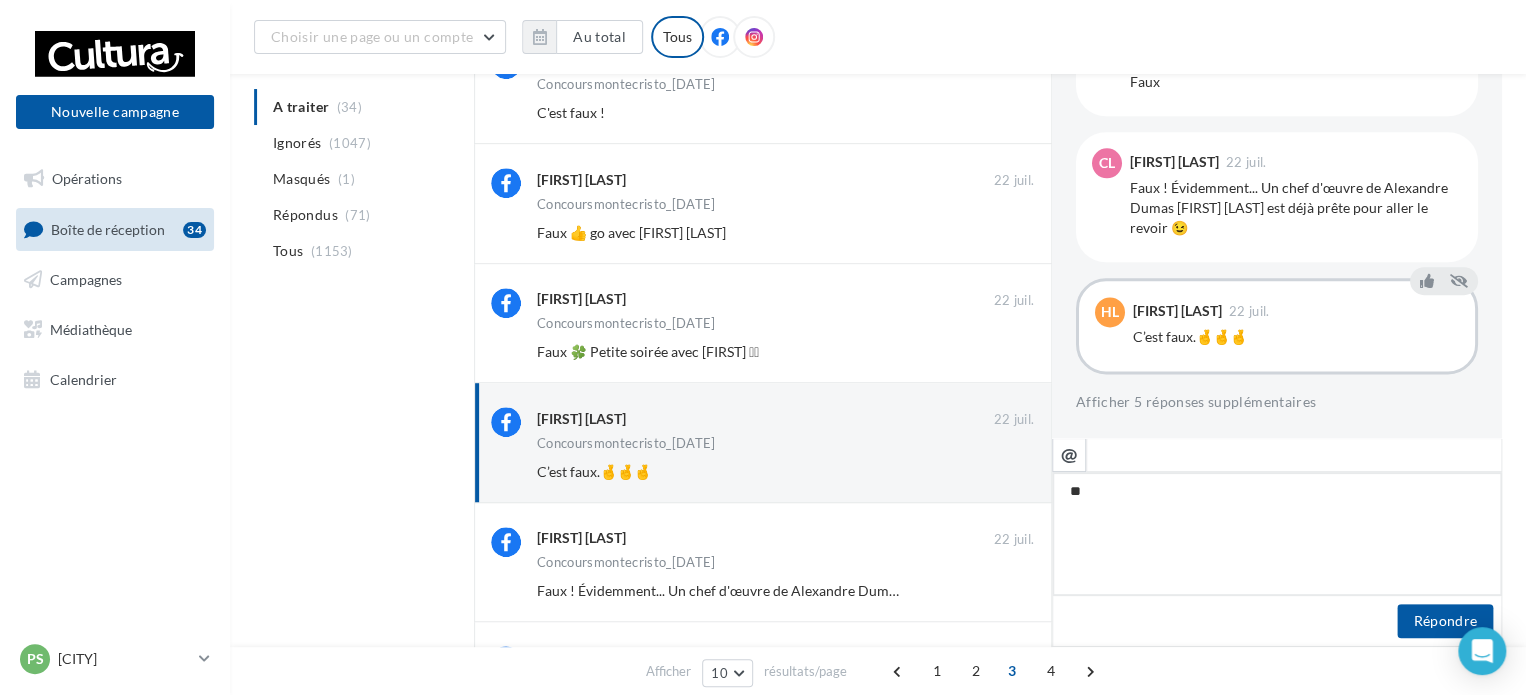 type on "**" 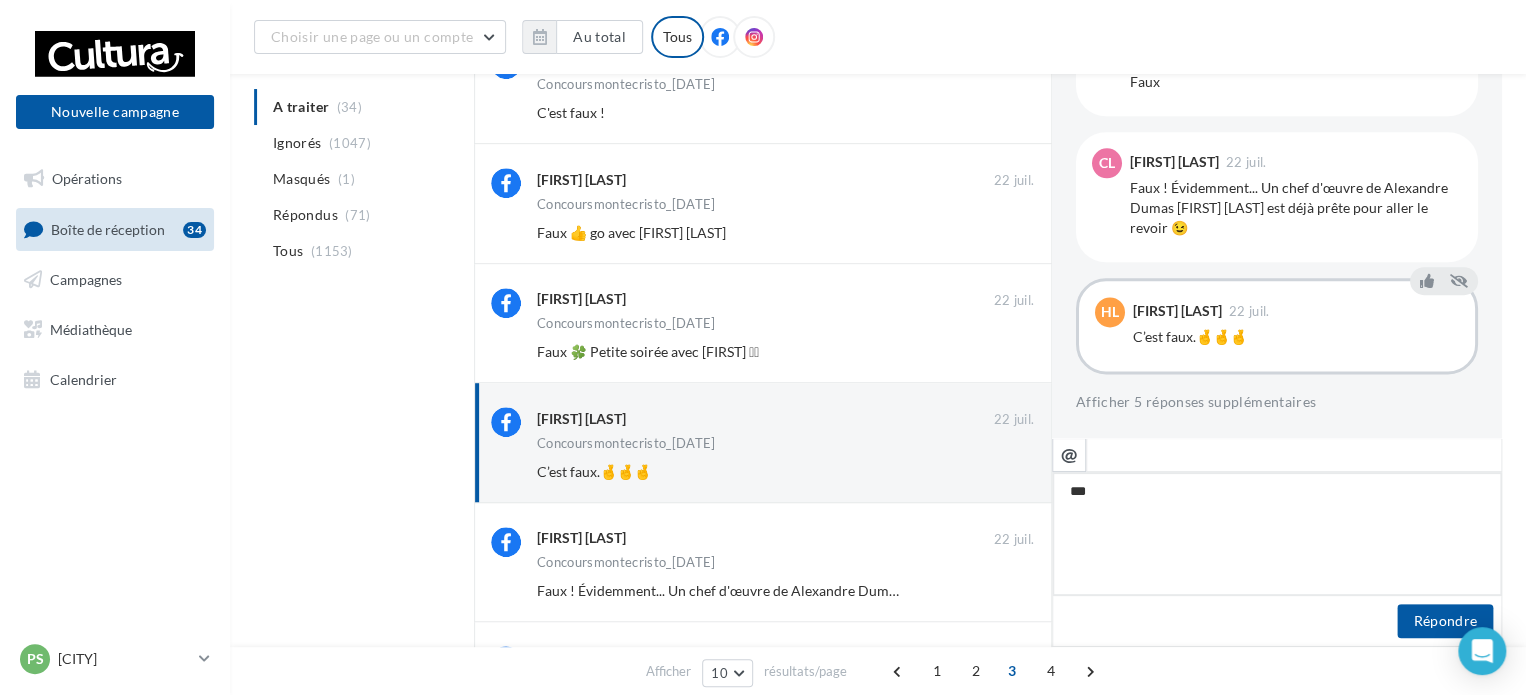 type on "****" 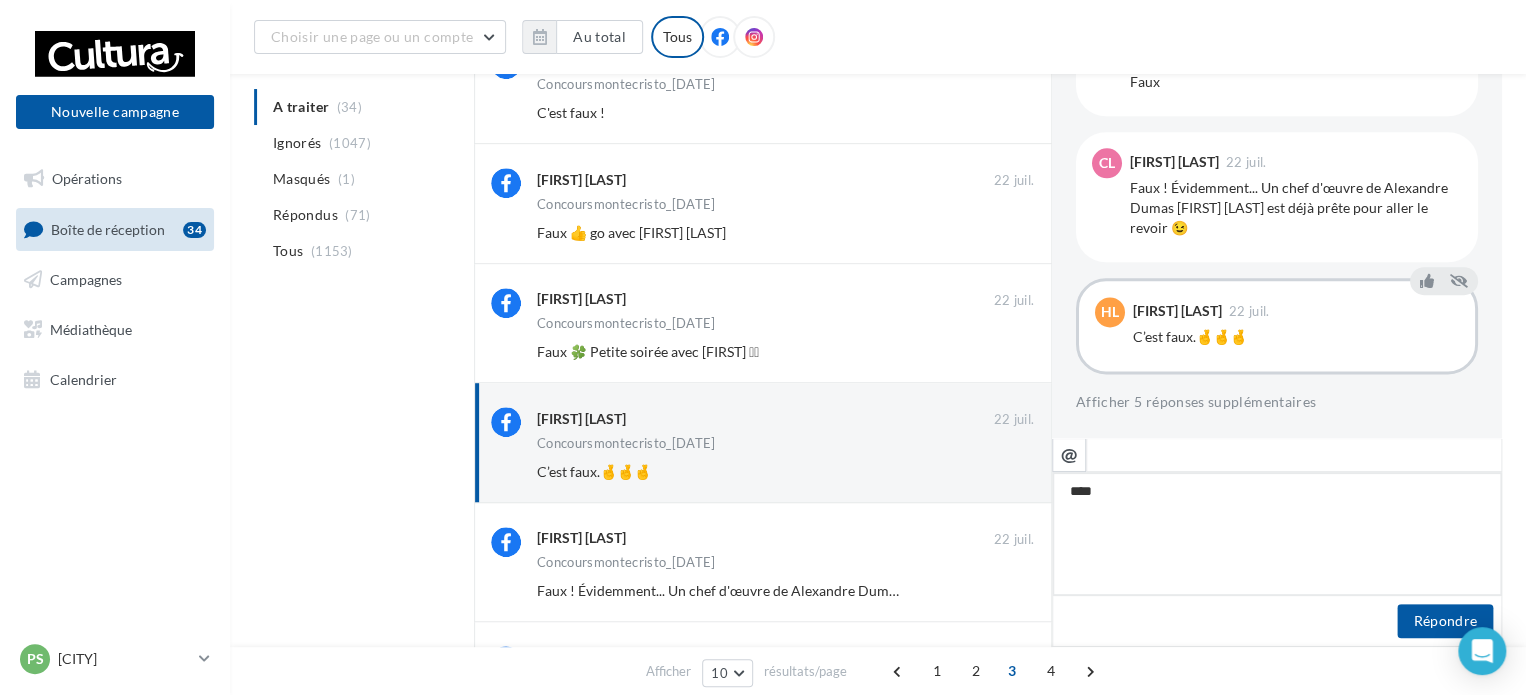 type on "**" 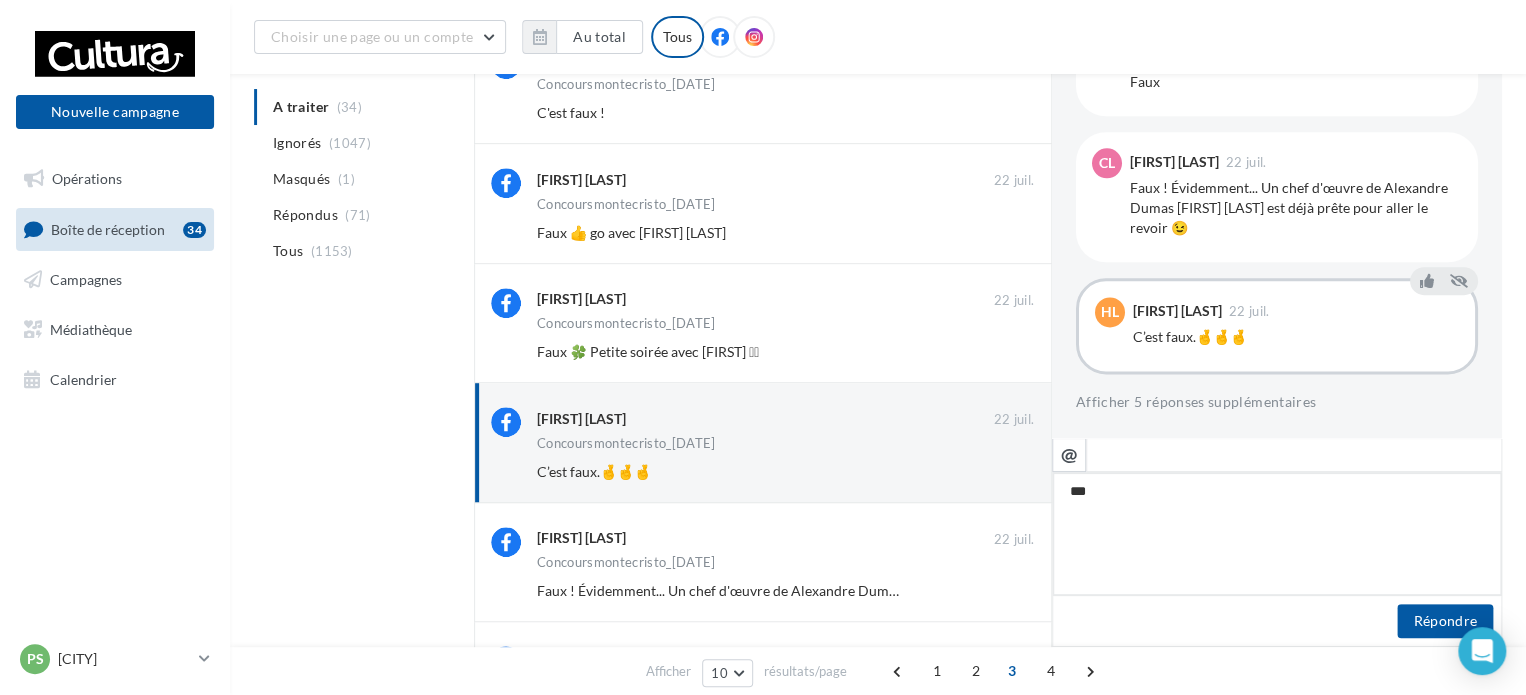 type on "****" 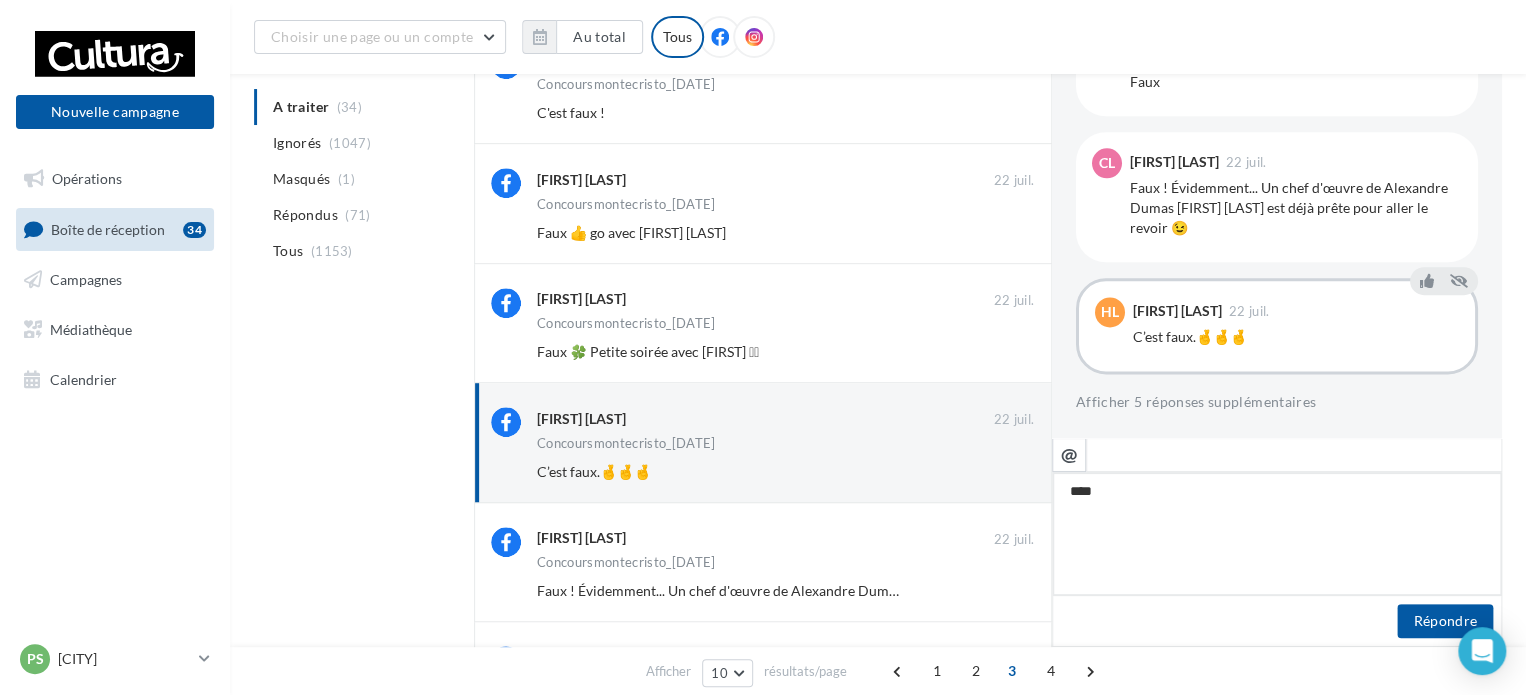 type on "*****" 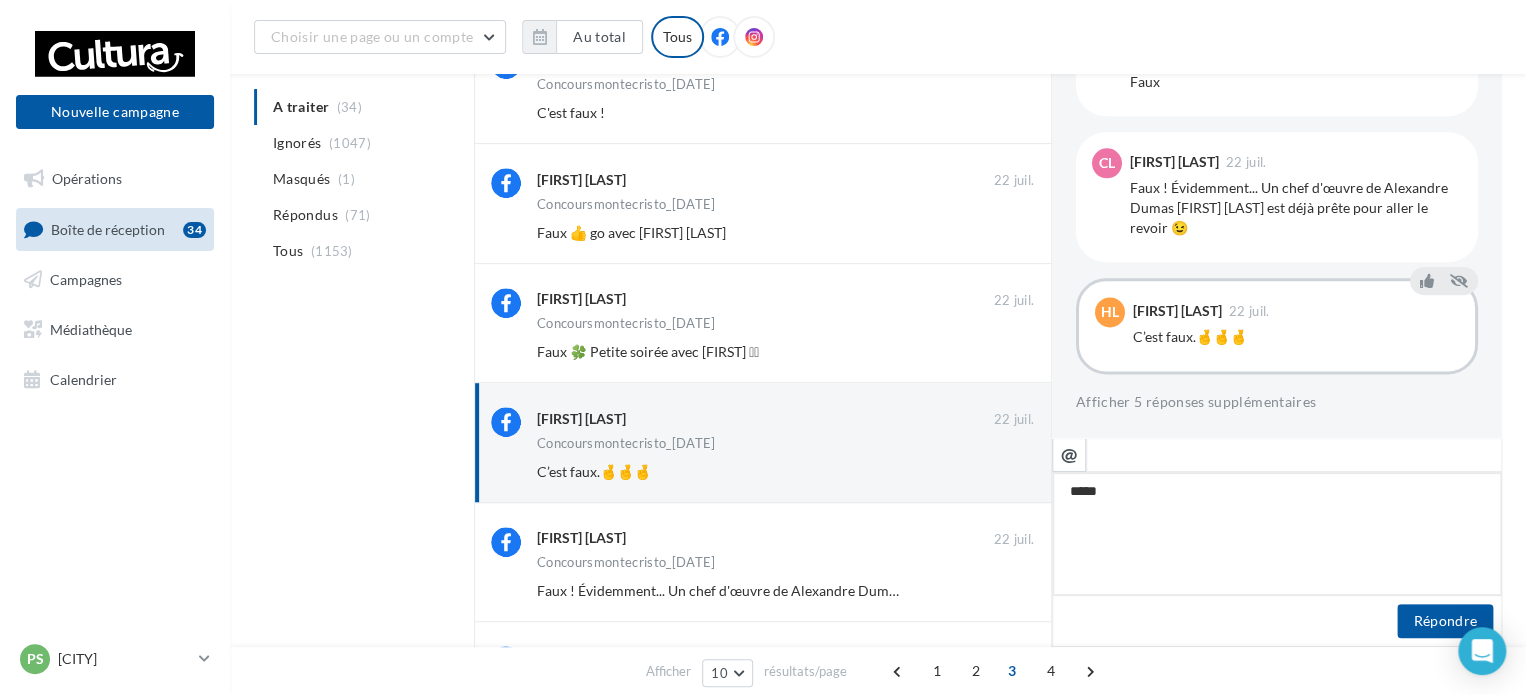 type on "******" 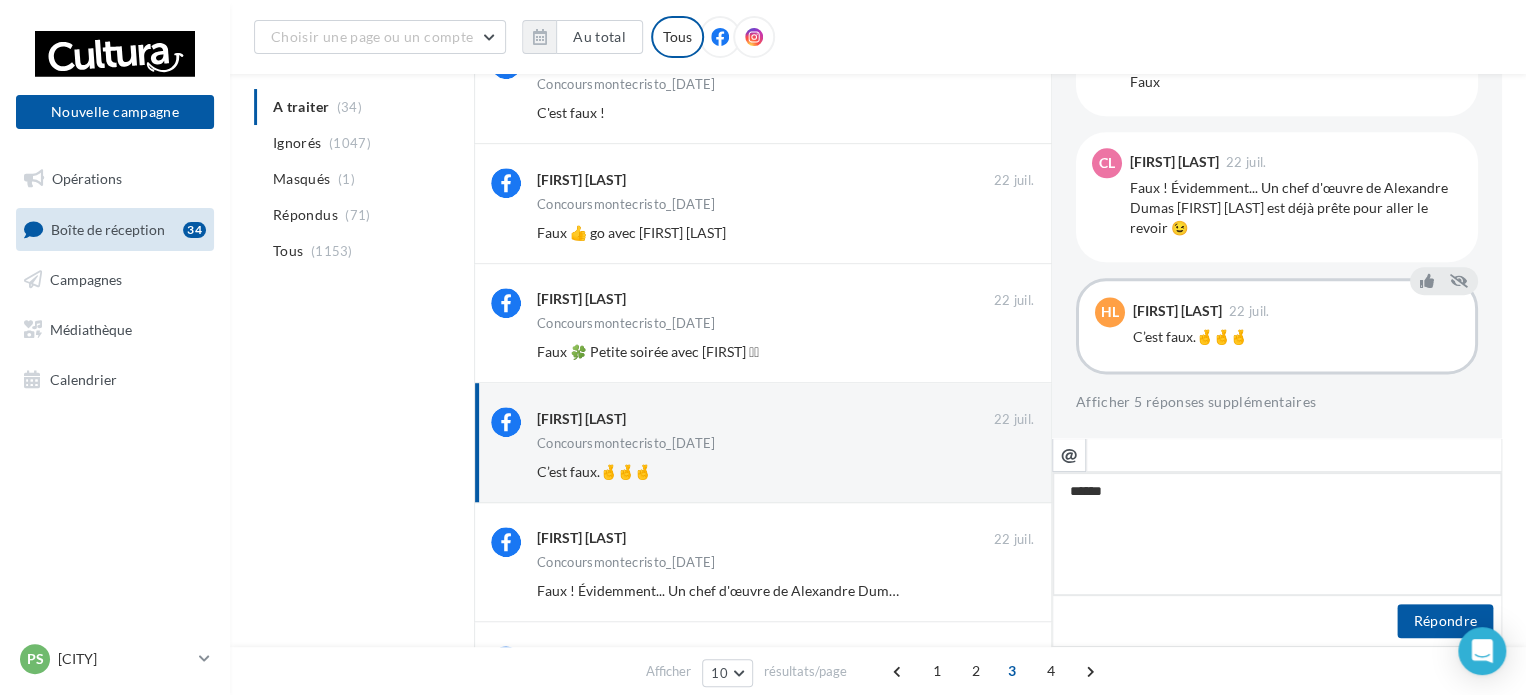 type on "*******" 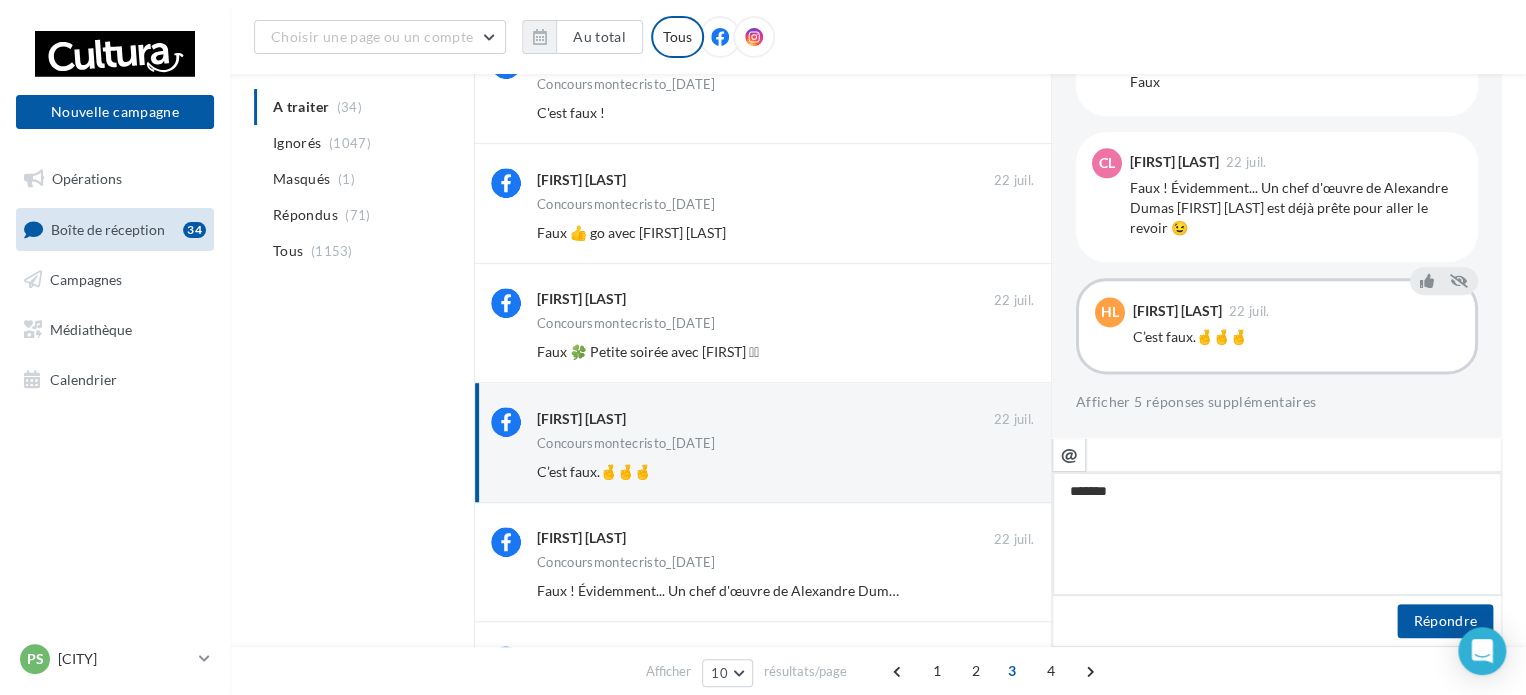 type on "********" 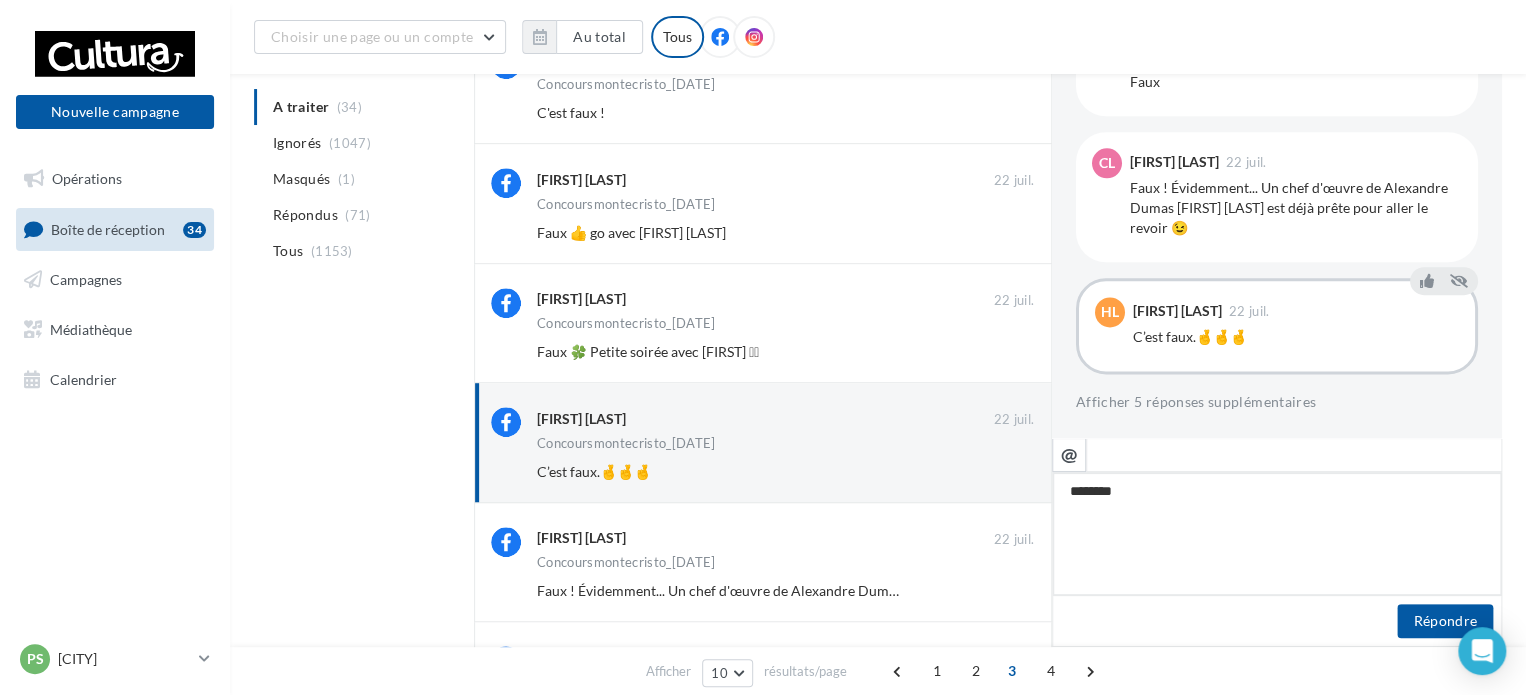 type on "********" 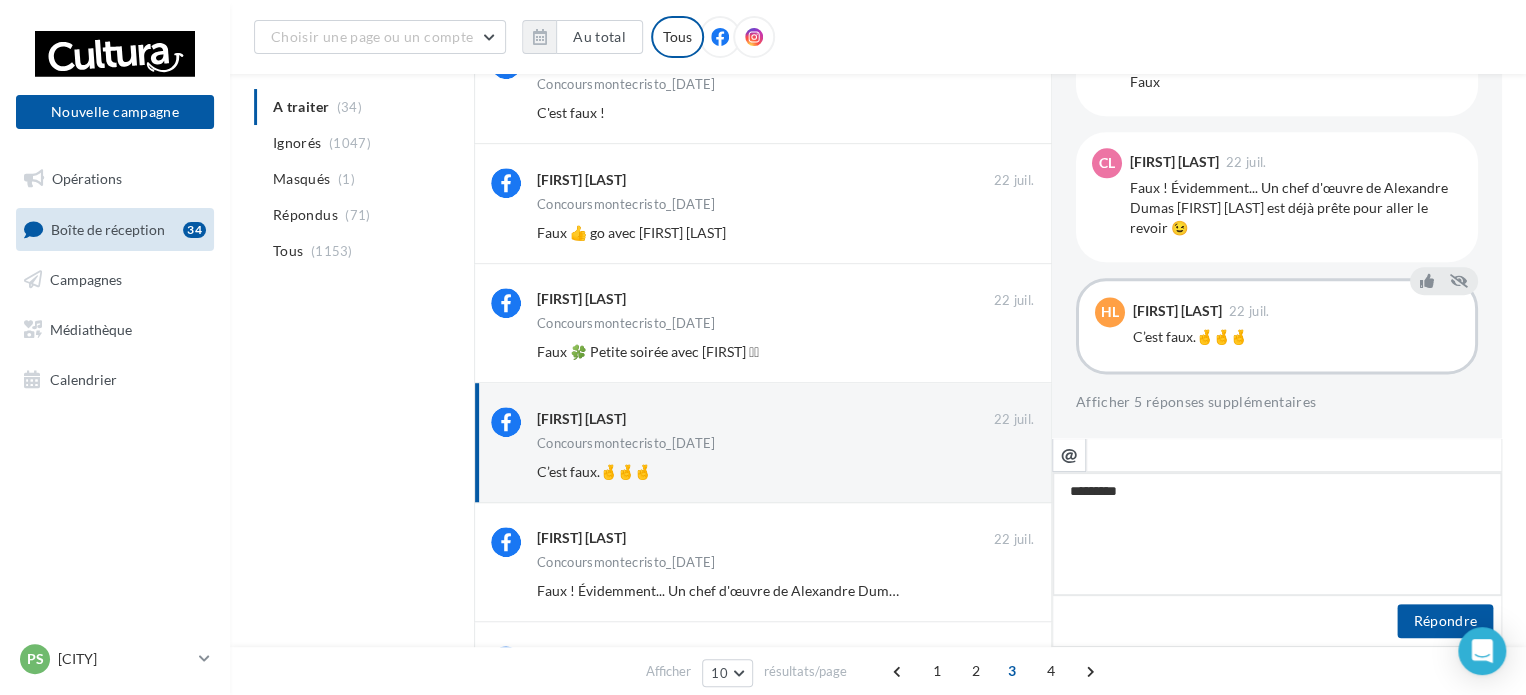 type on "**********" 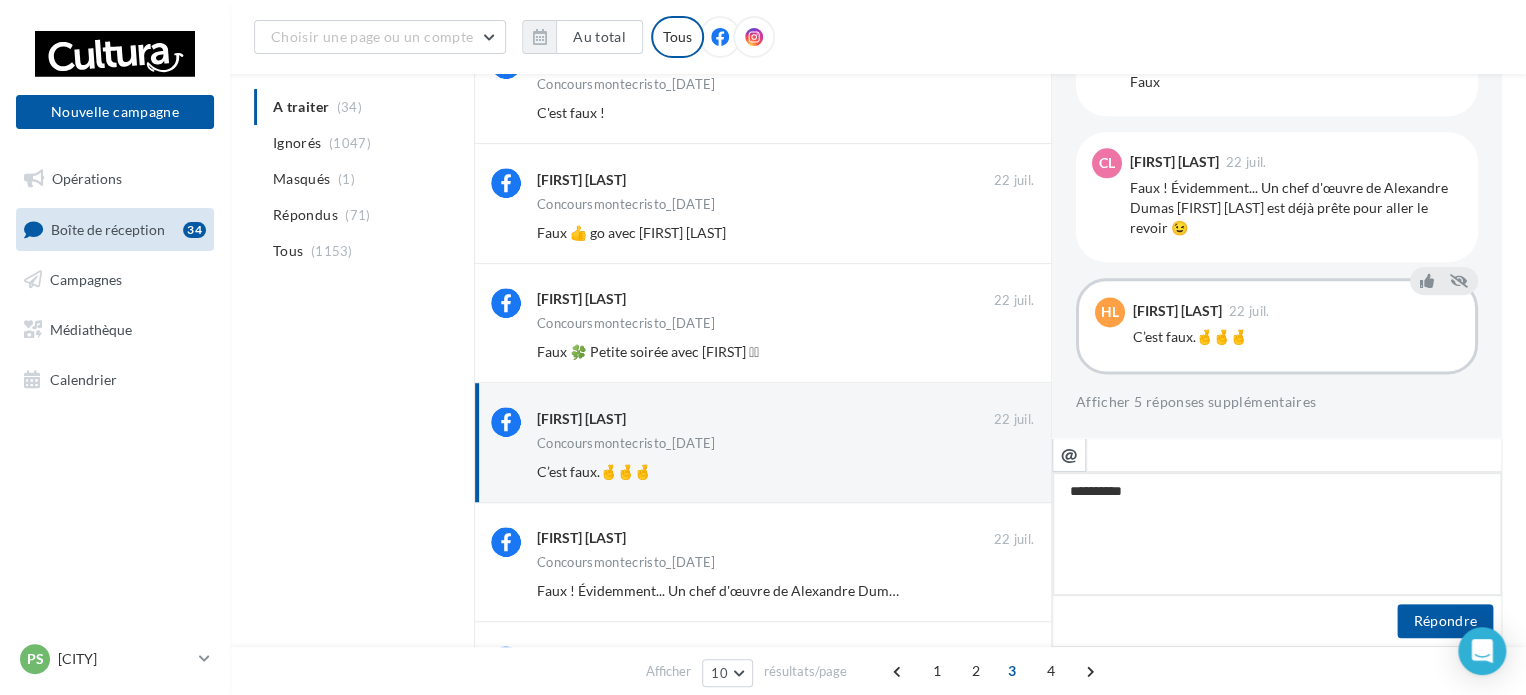 type on "**********" 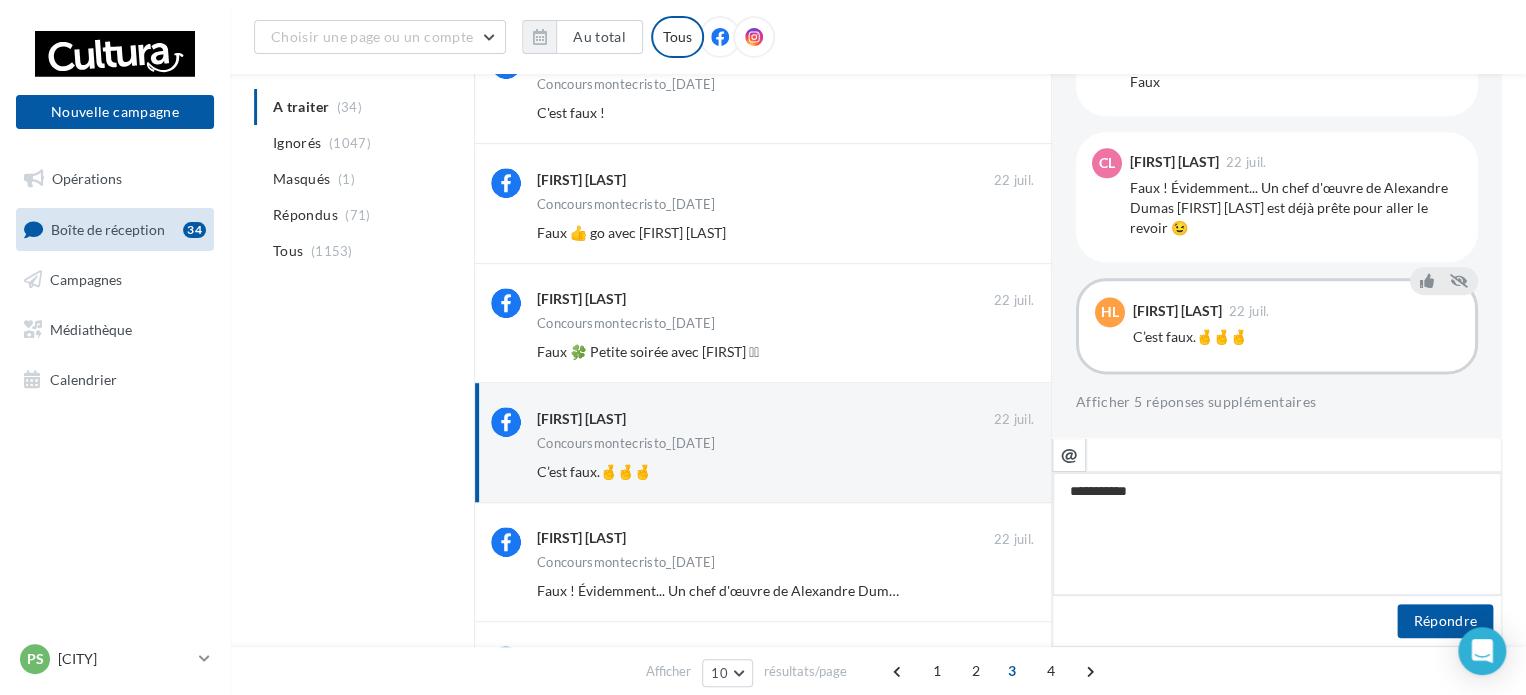 type on "**********" 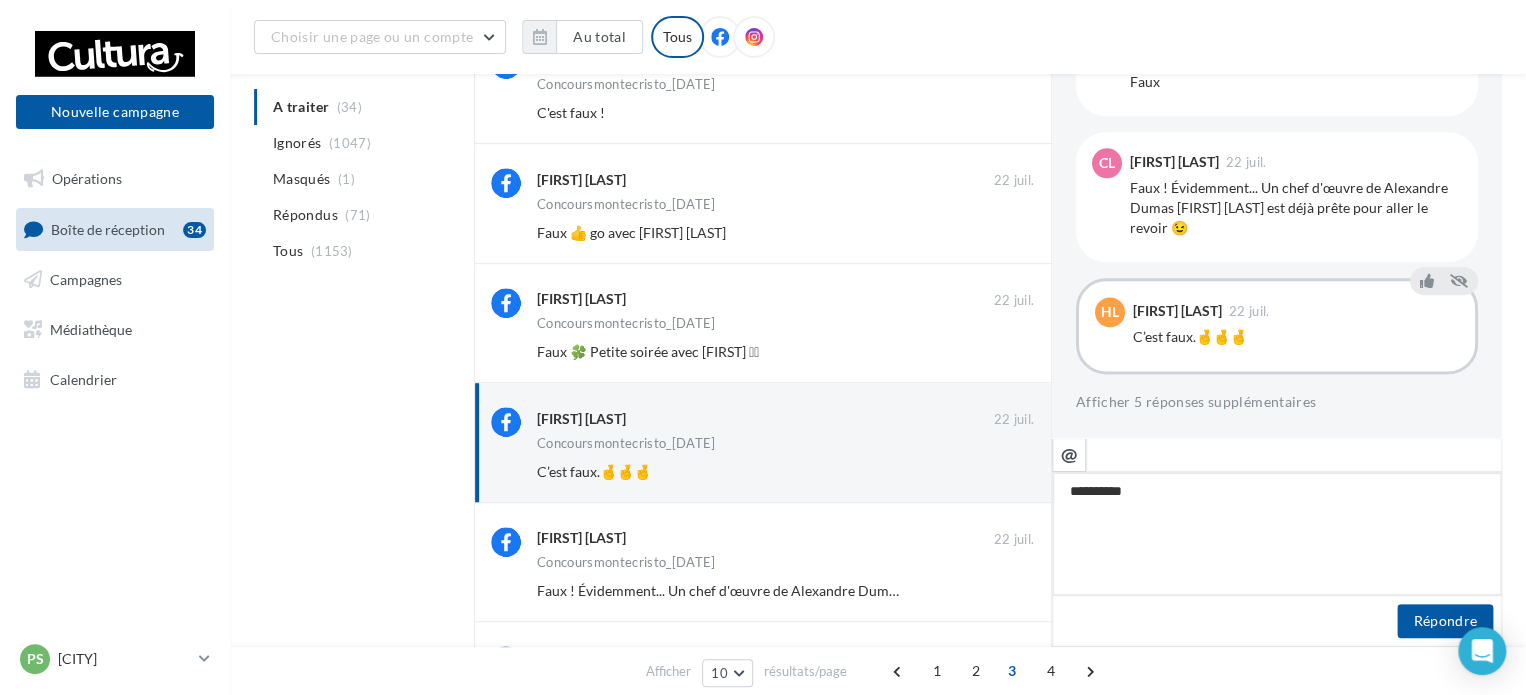 type on "**********" 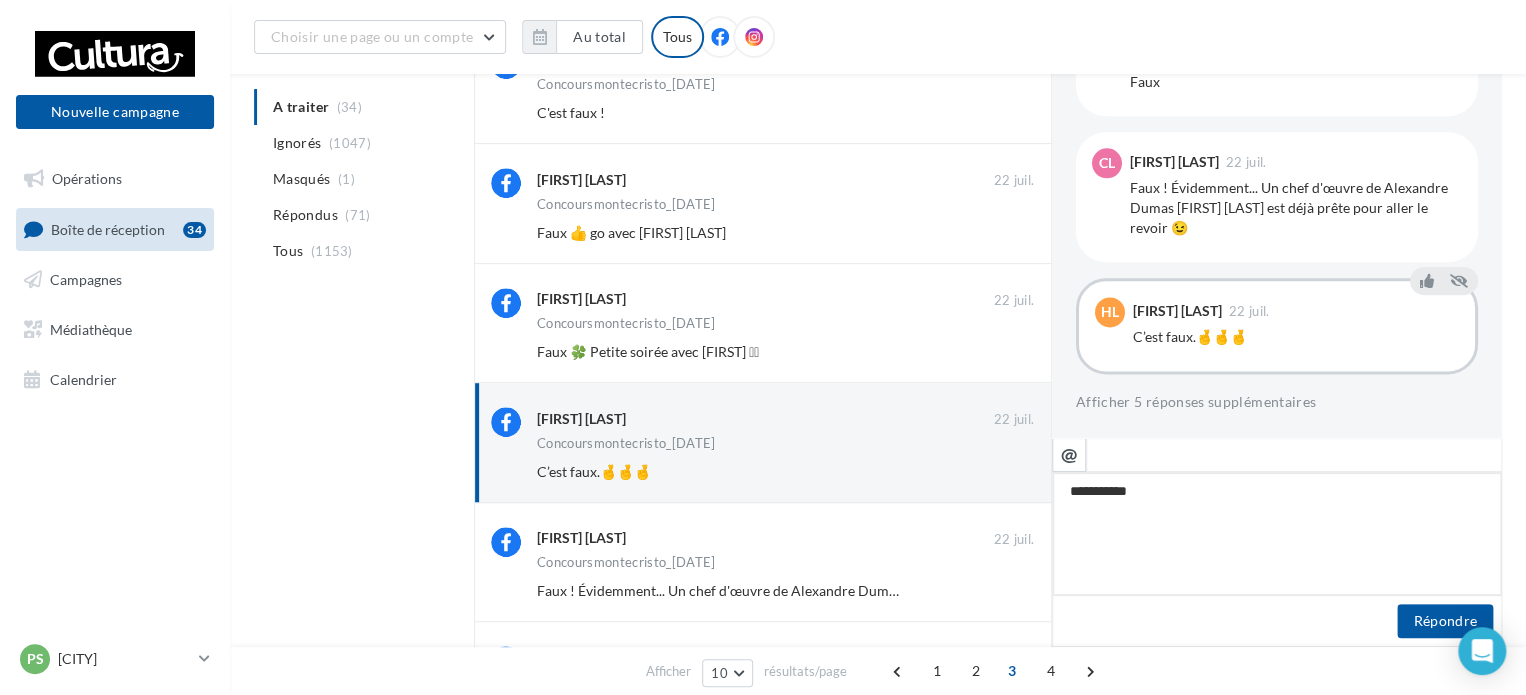 type on "**********" 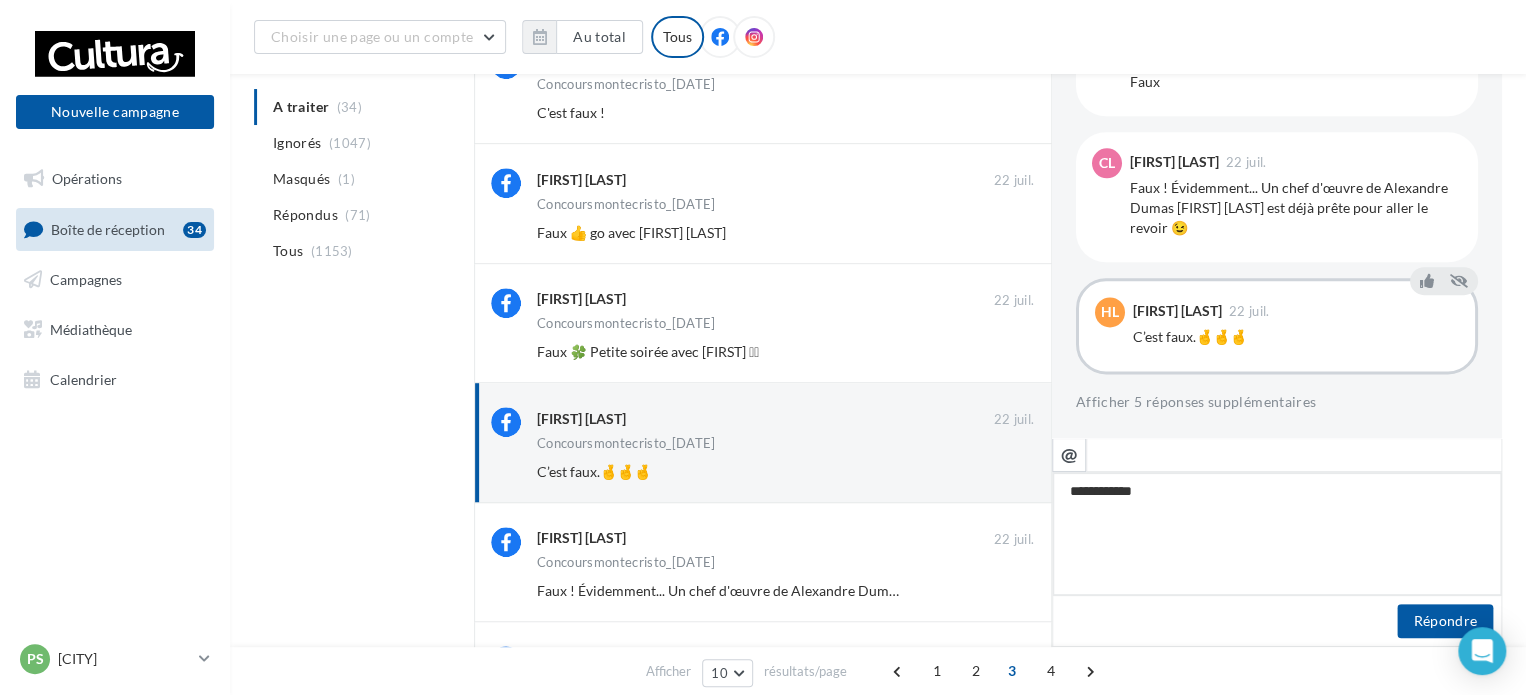 type on "**********" 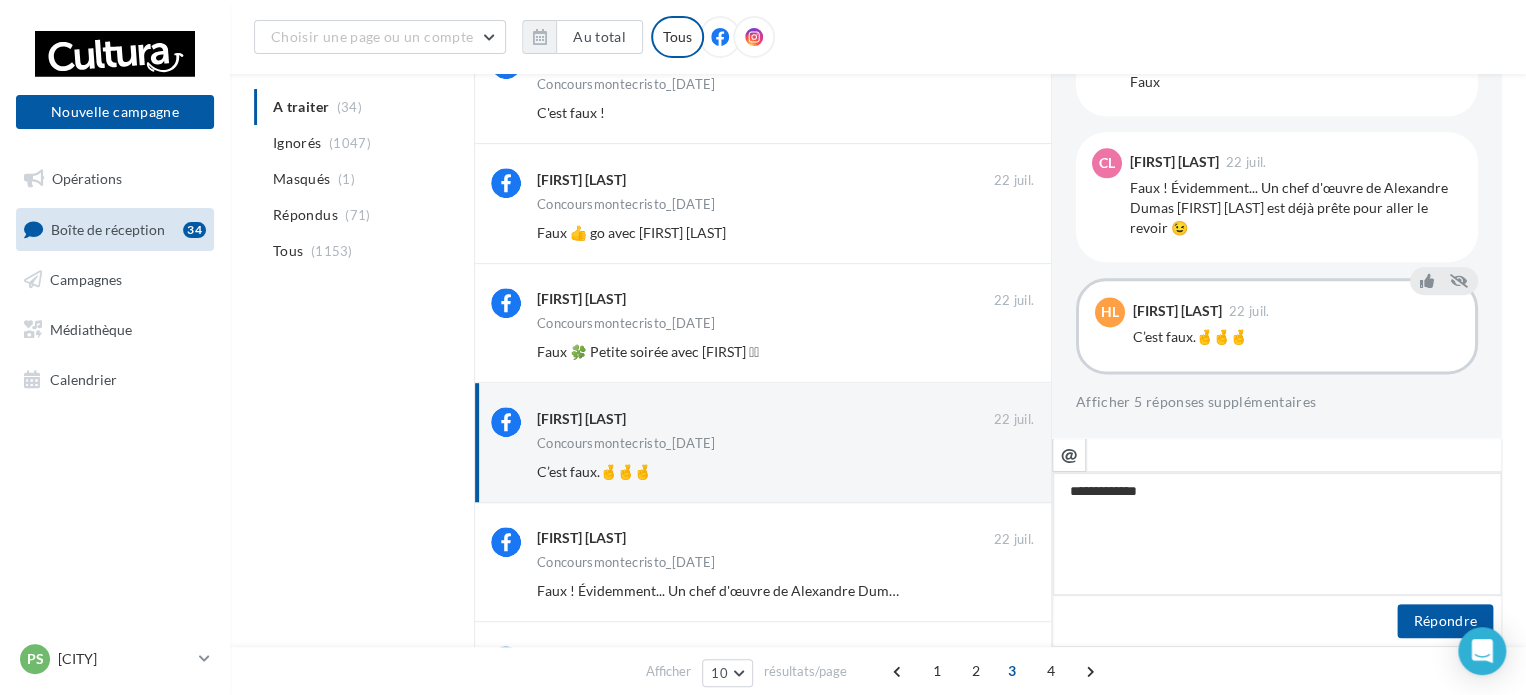type on "**********" 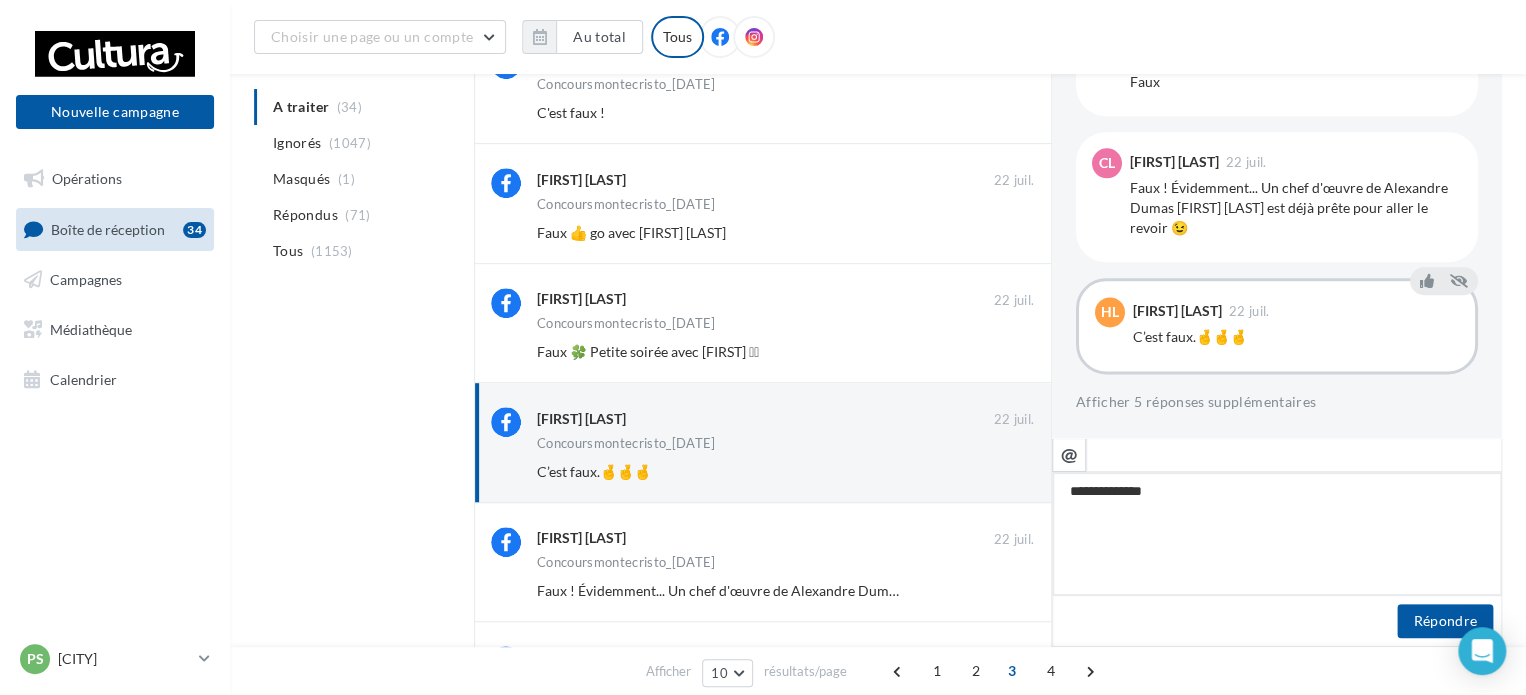 type on "**********" 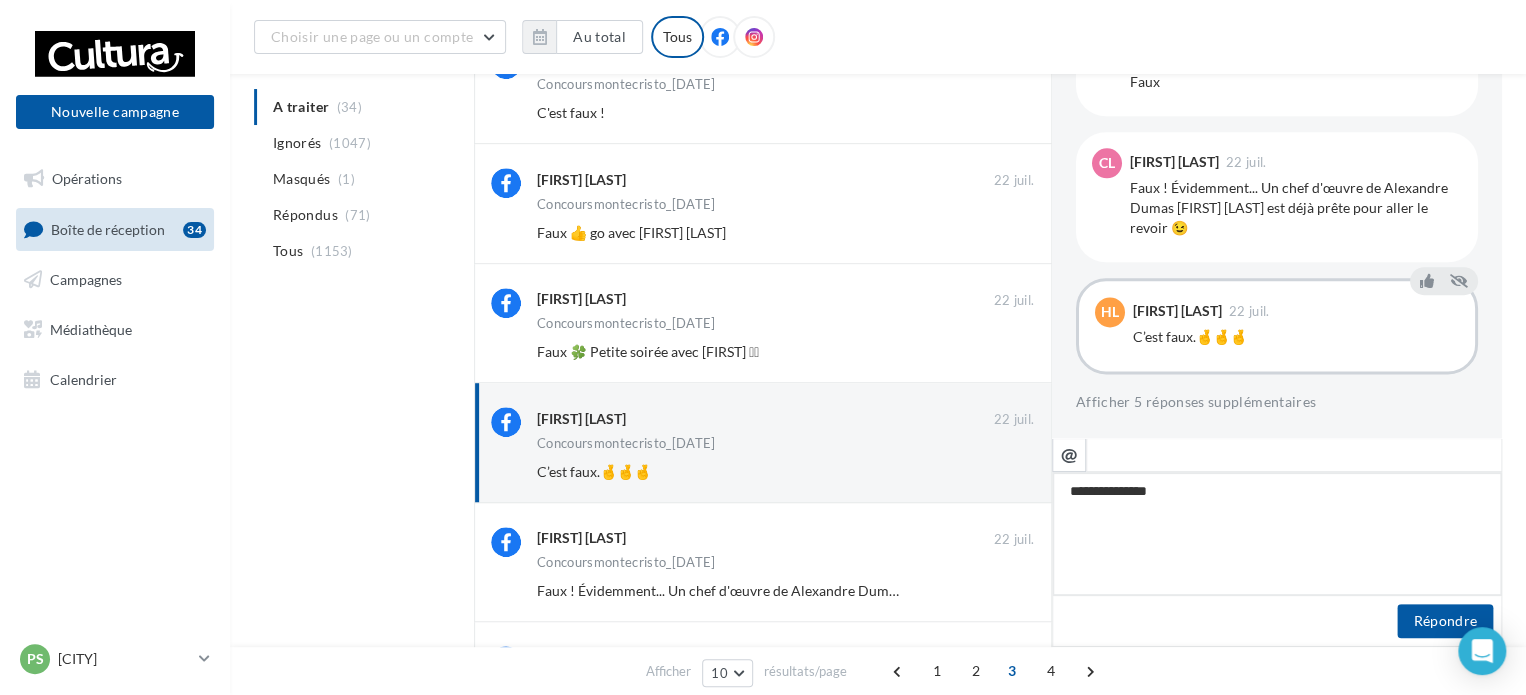 type on "**********" 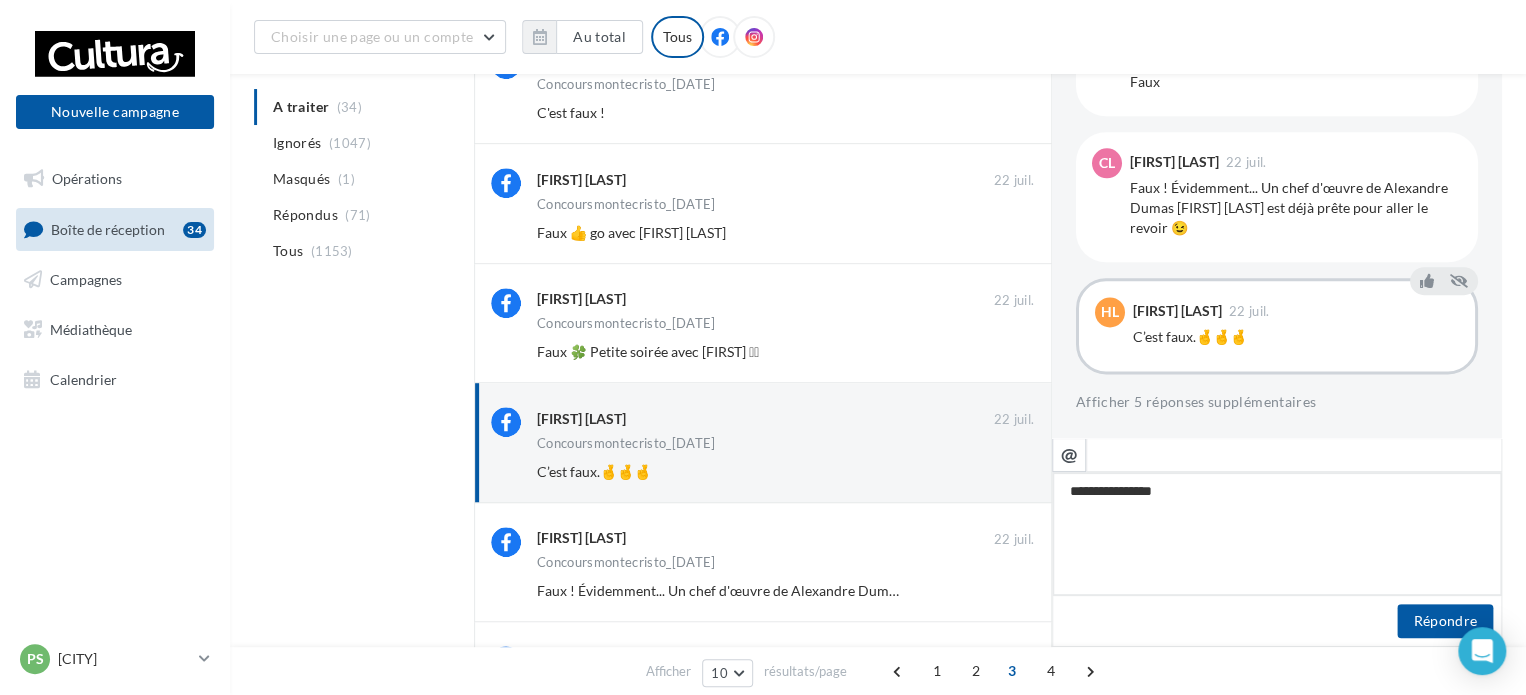 type on "**********" 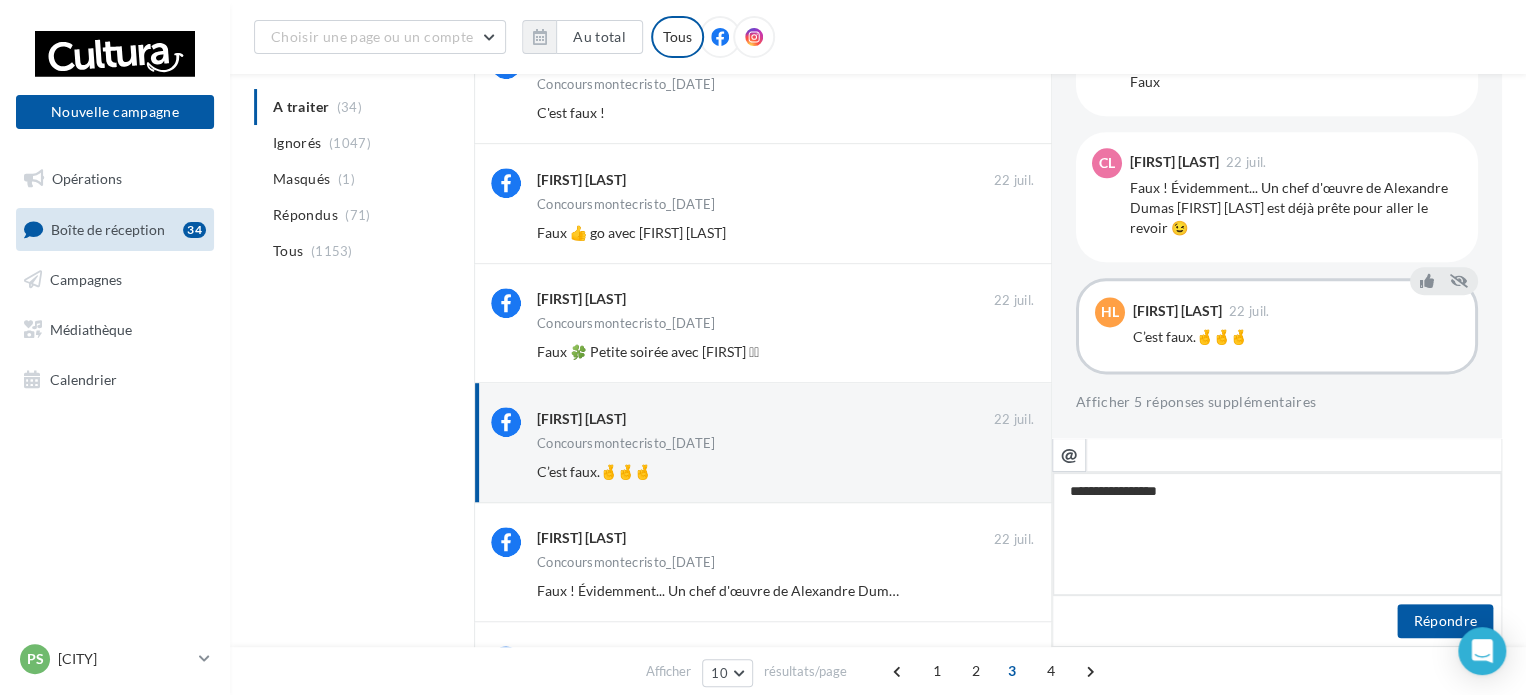 type on "**********" 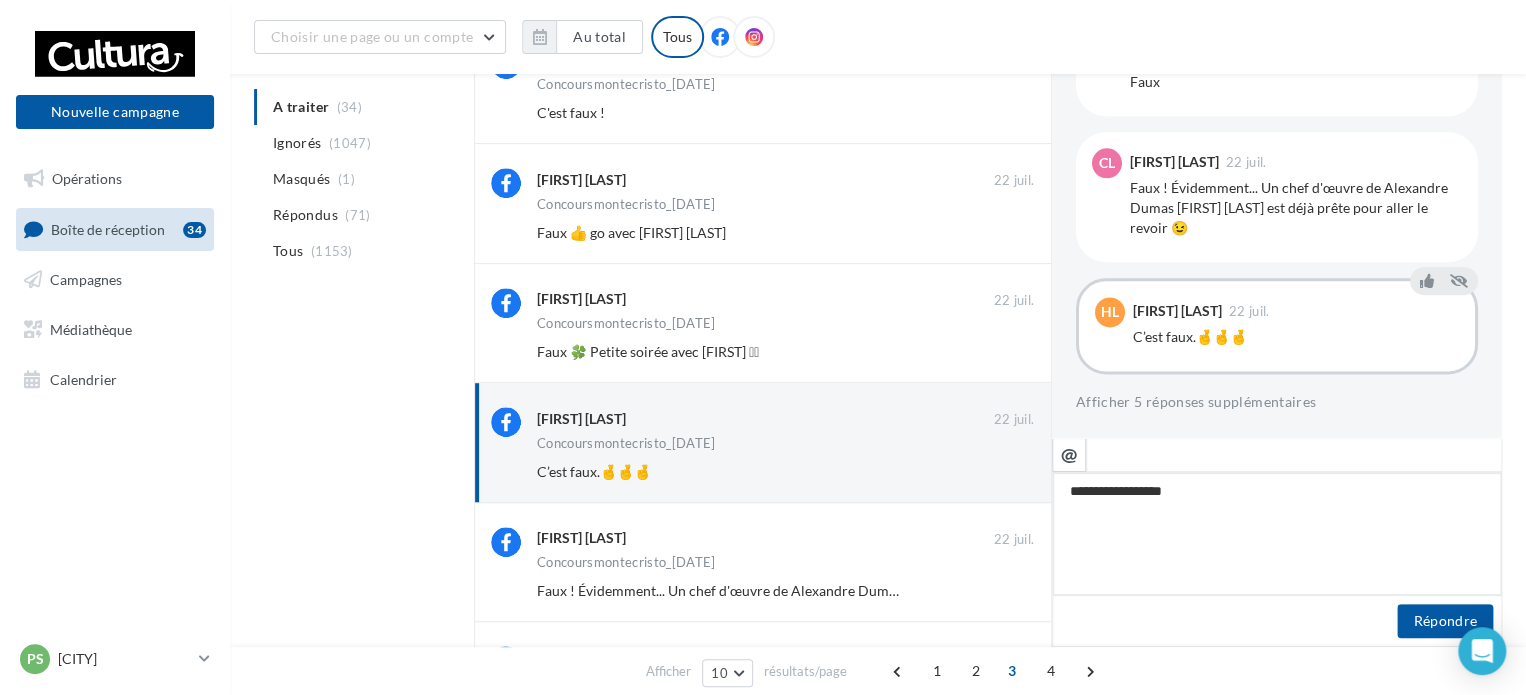type on "**********" 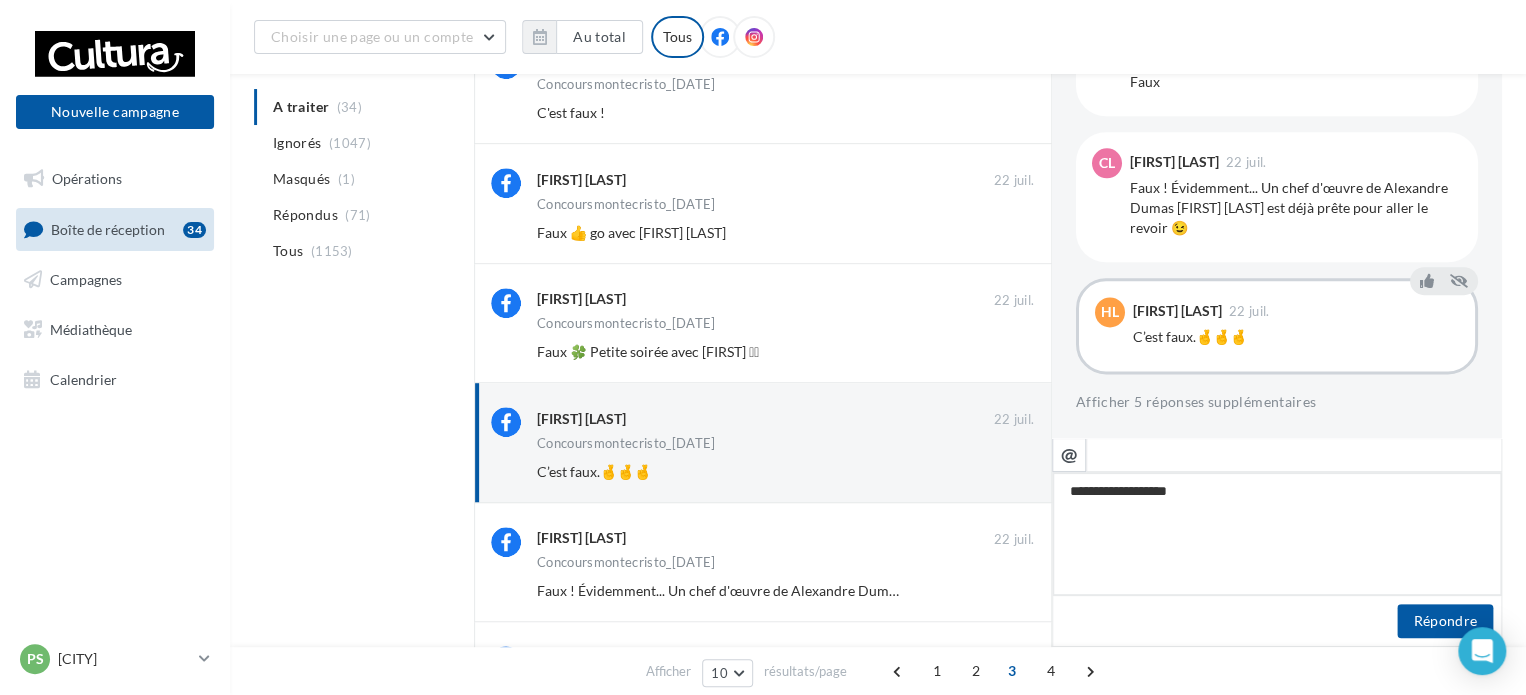 type on "**********" 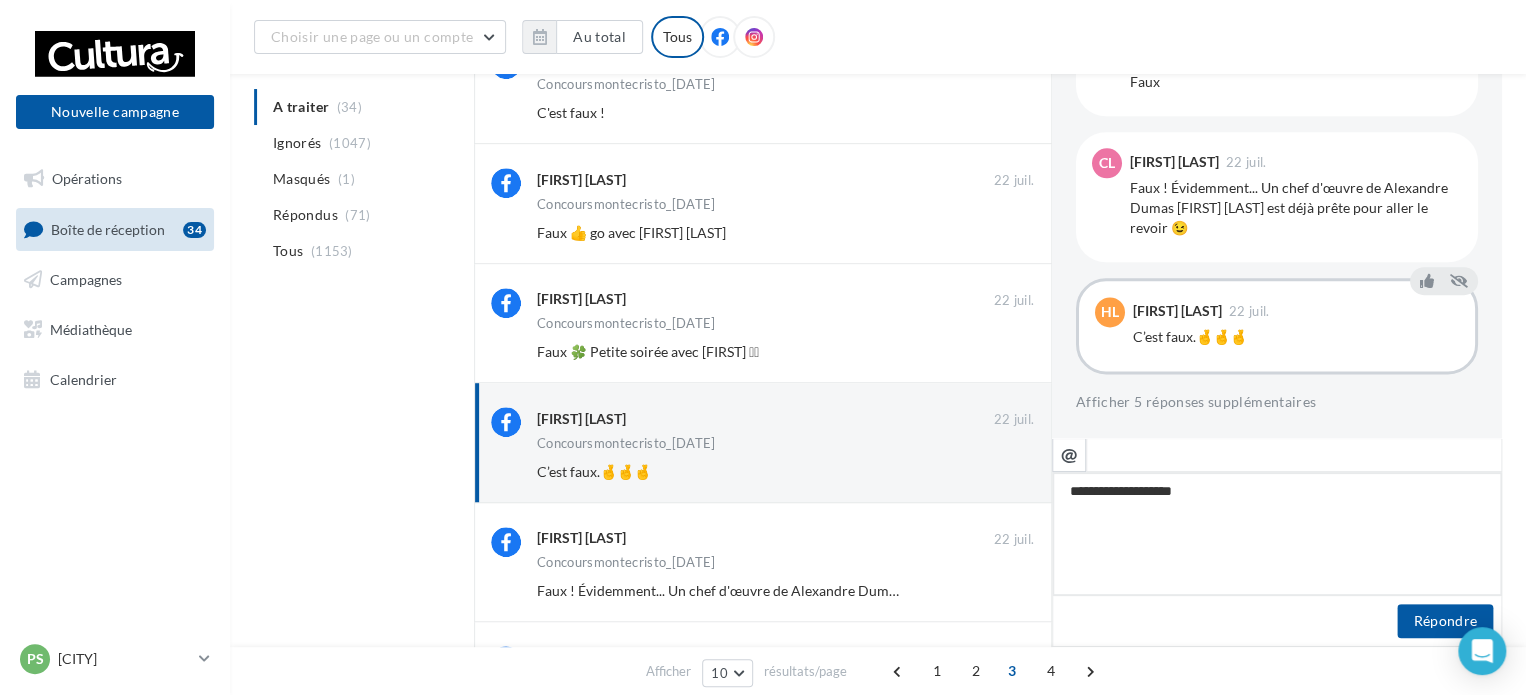 type on "**********" 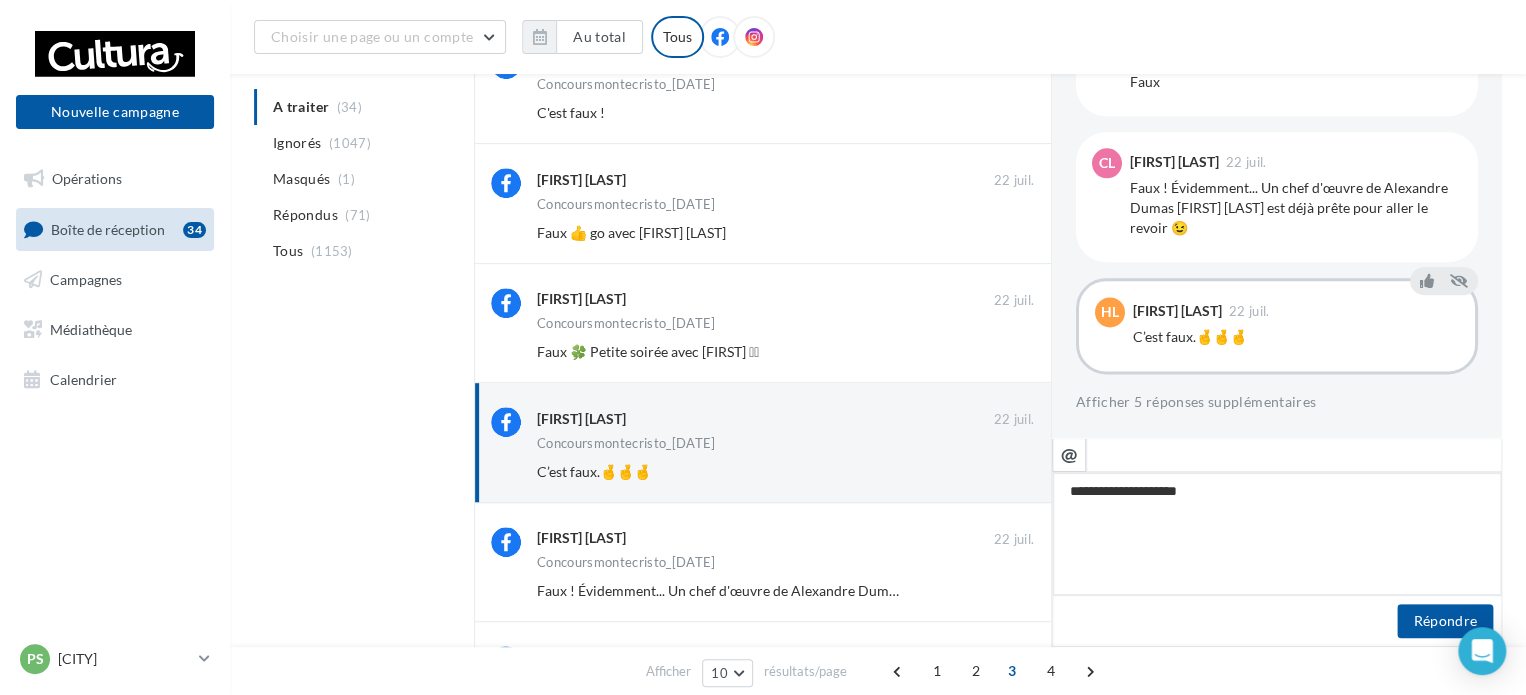 type on "**********" 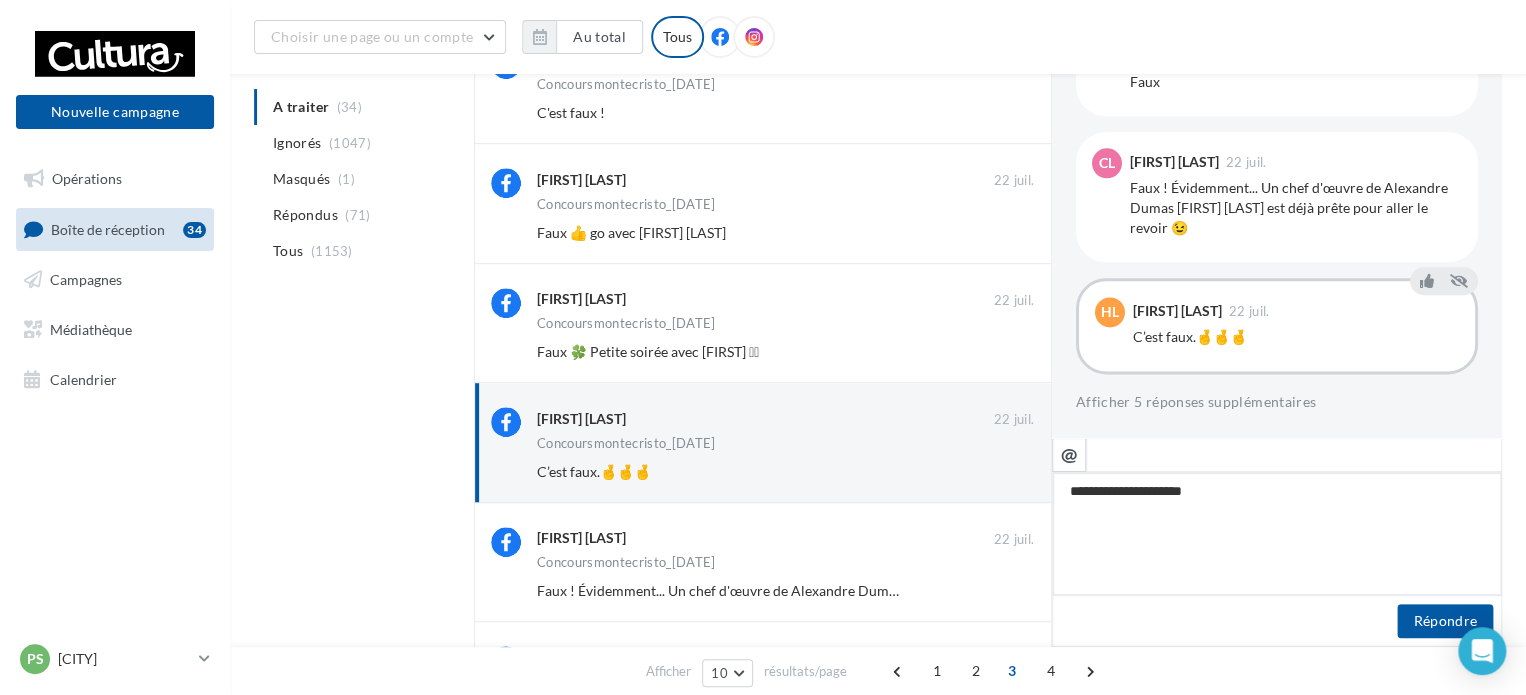 type on "**********" 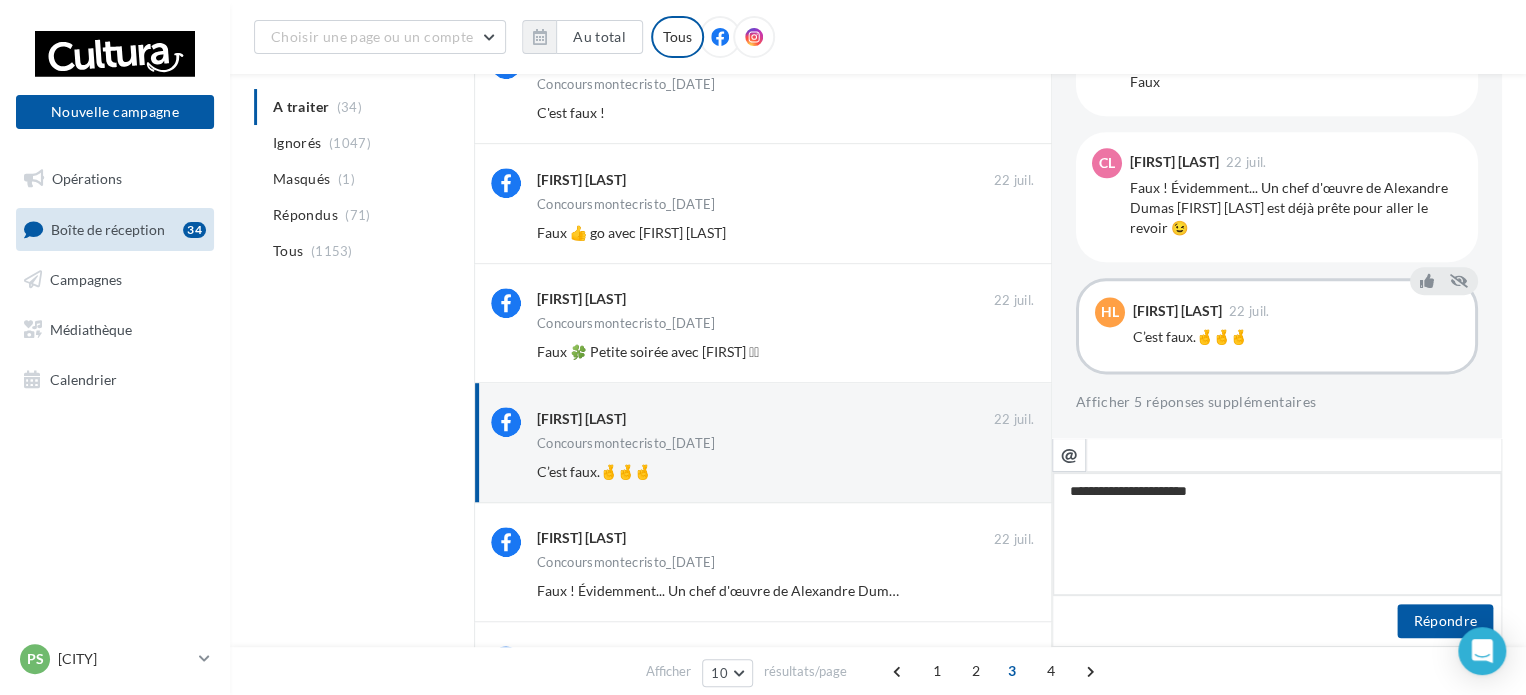 type on "**********" 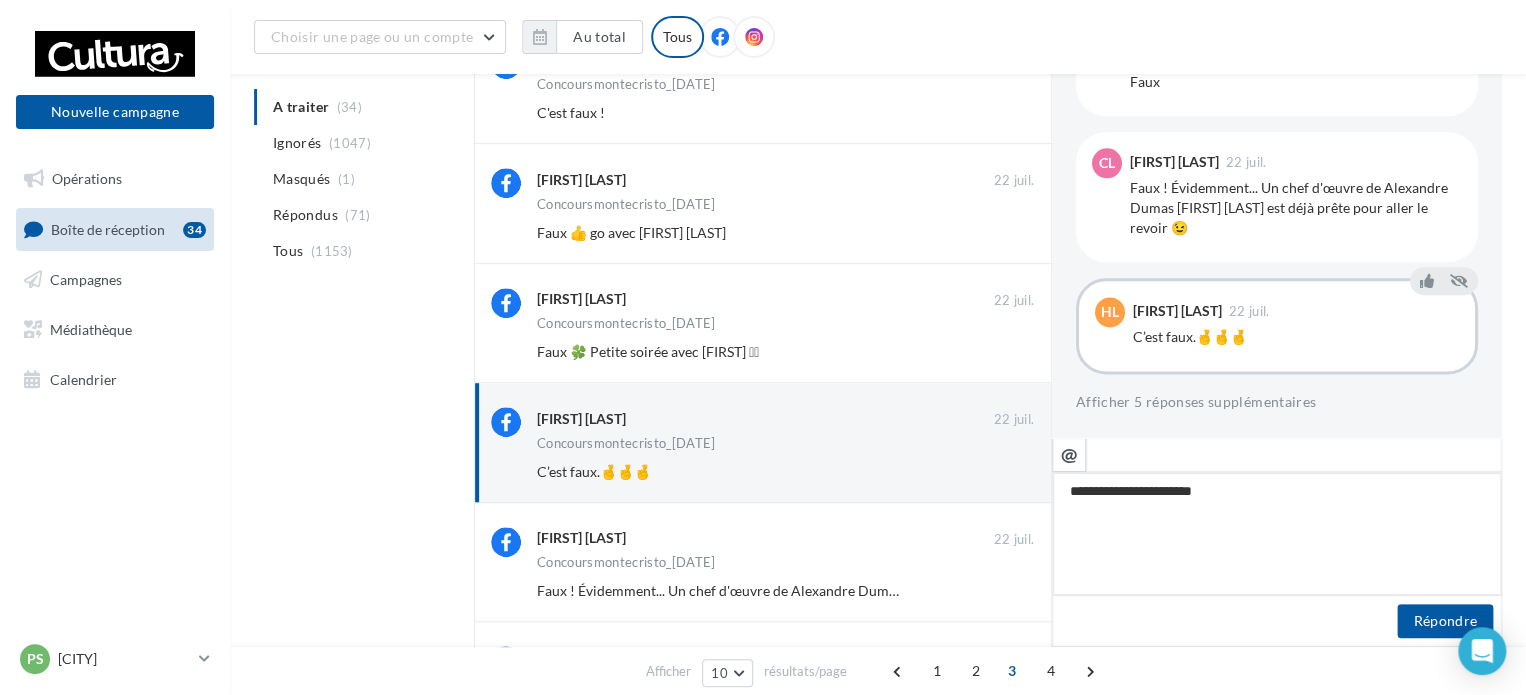 type on "**********" 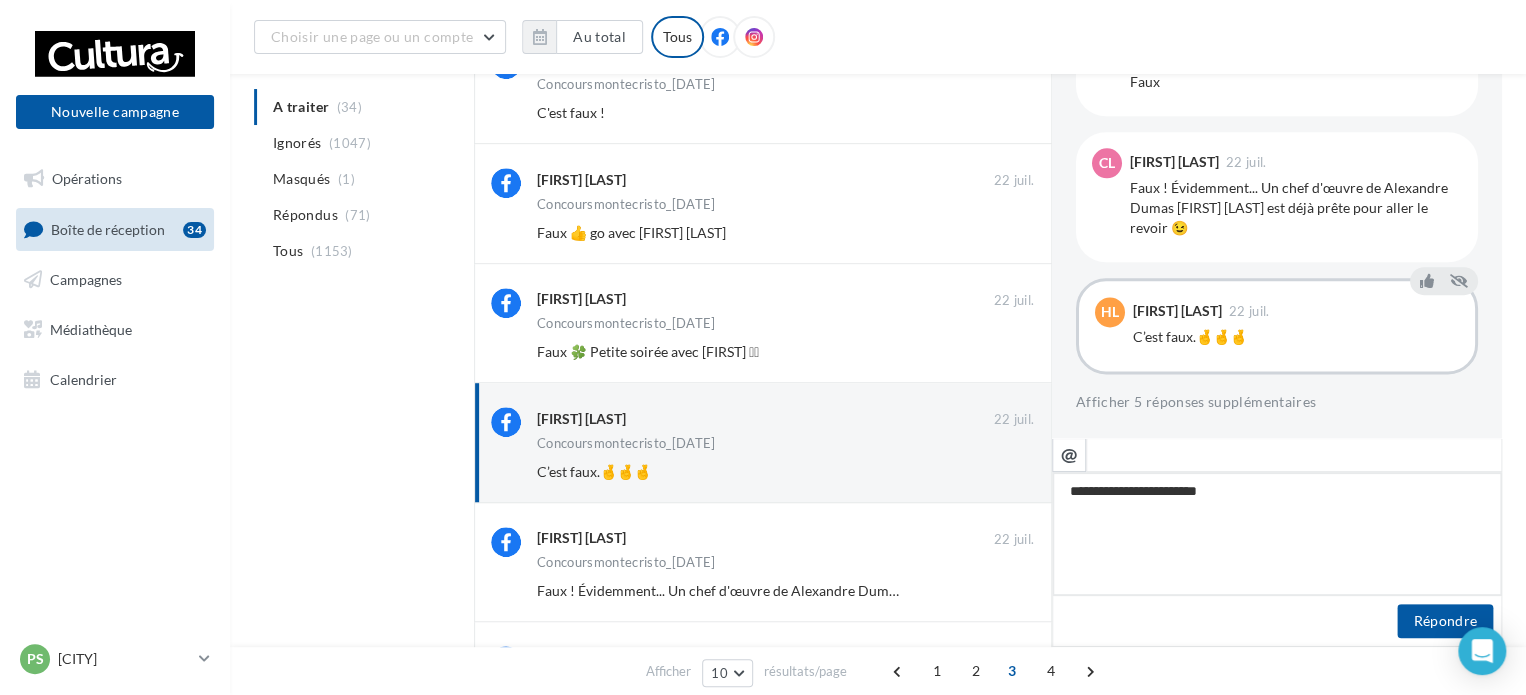 type on "**********" 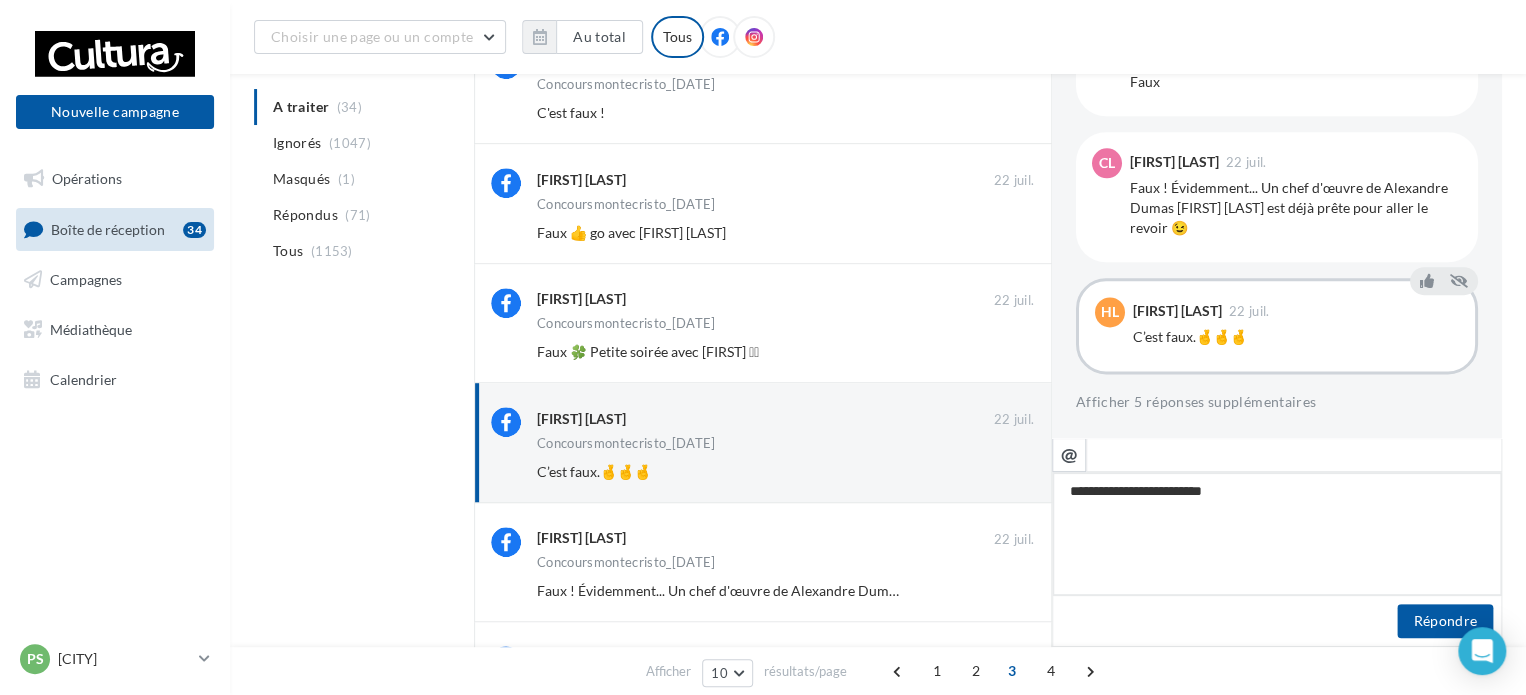 type on "**********" 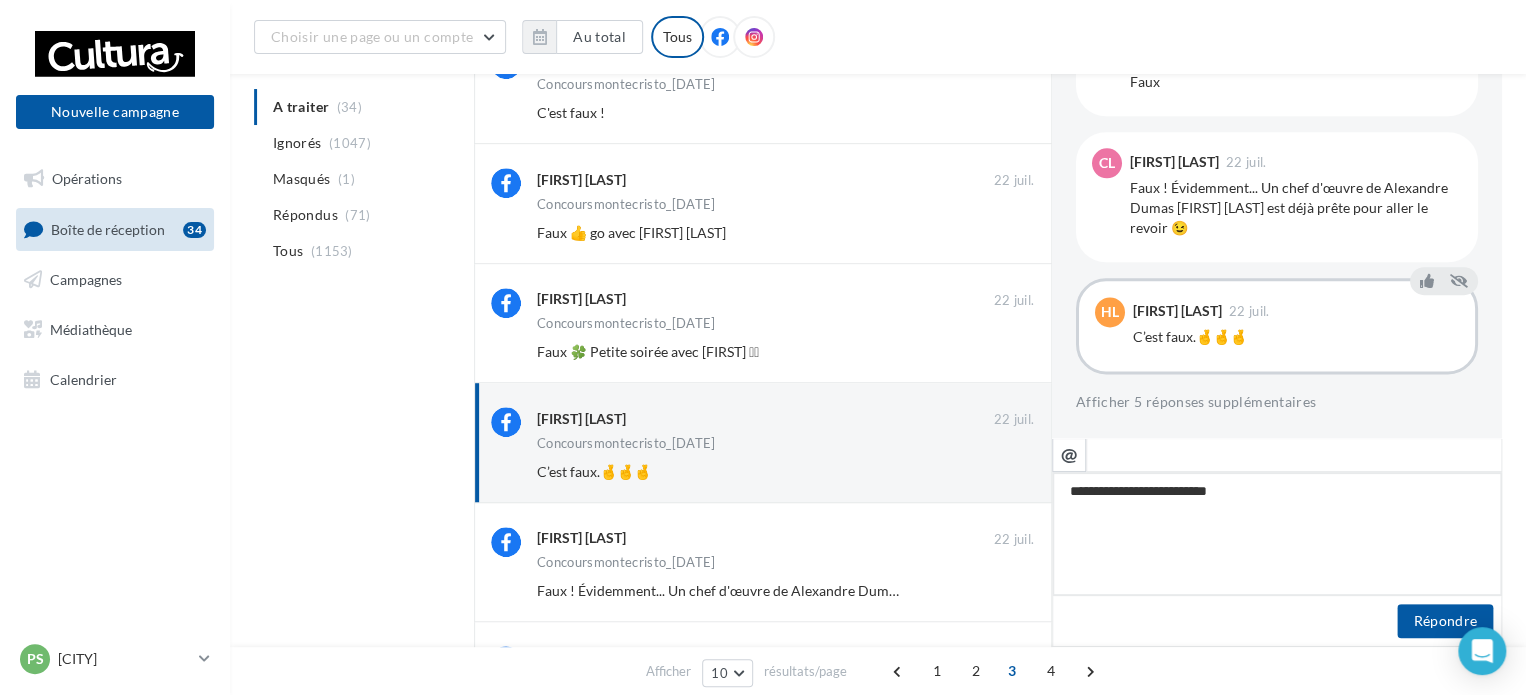 type on "**********" 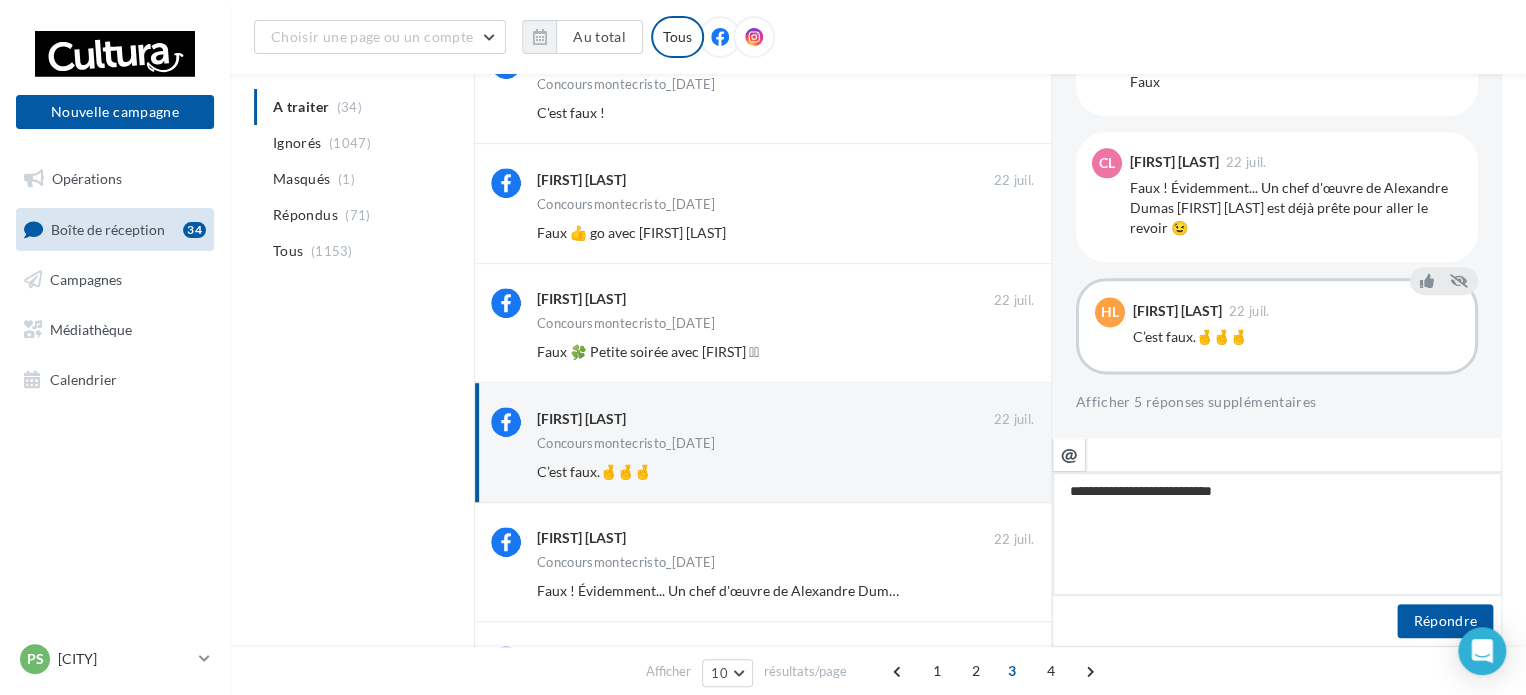 type on "**********" 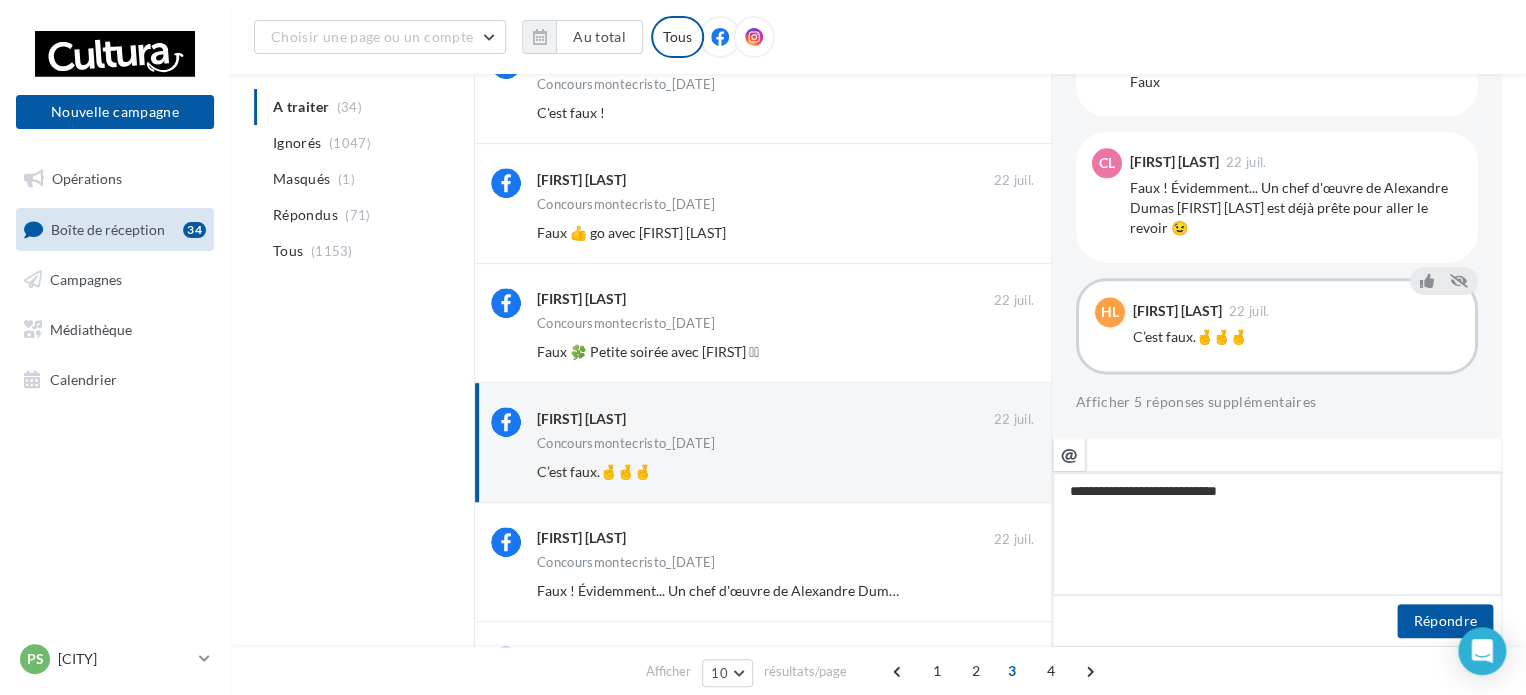type on "**********" 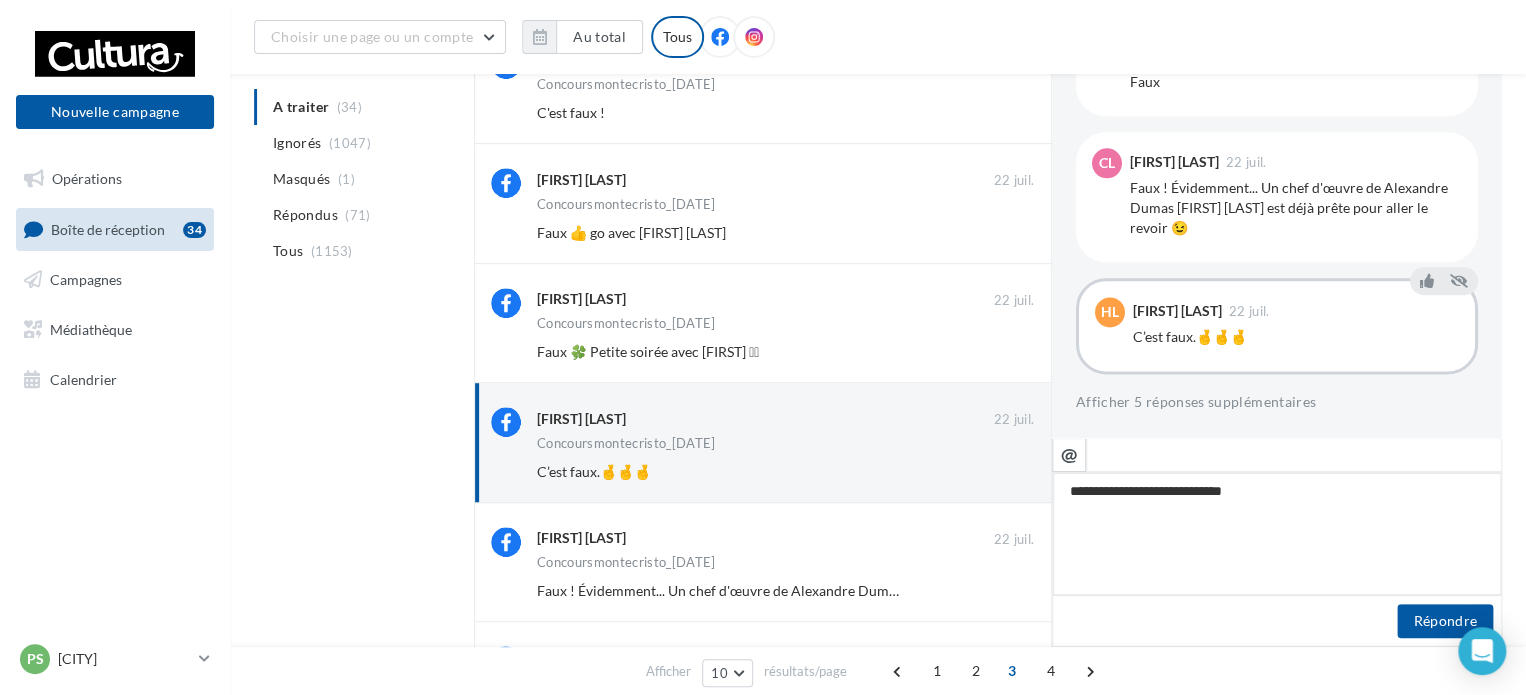 type on "**********" 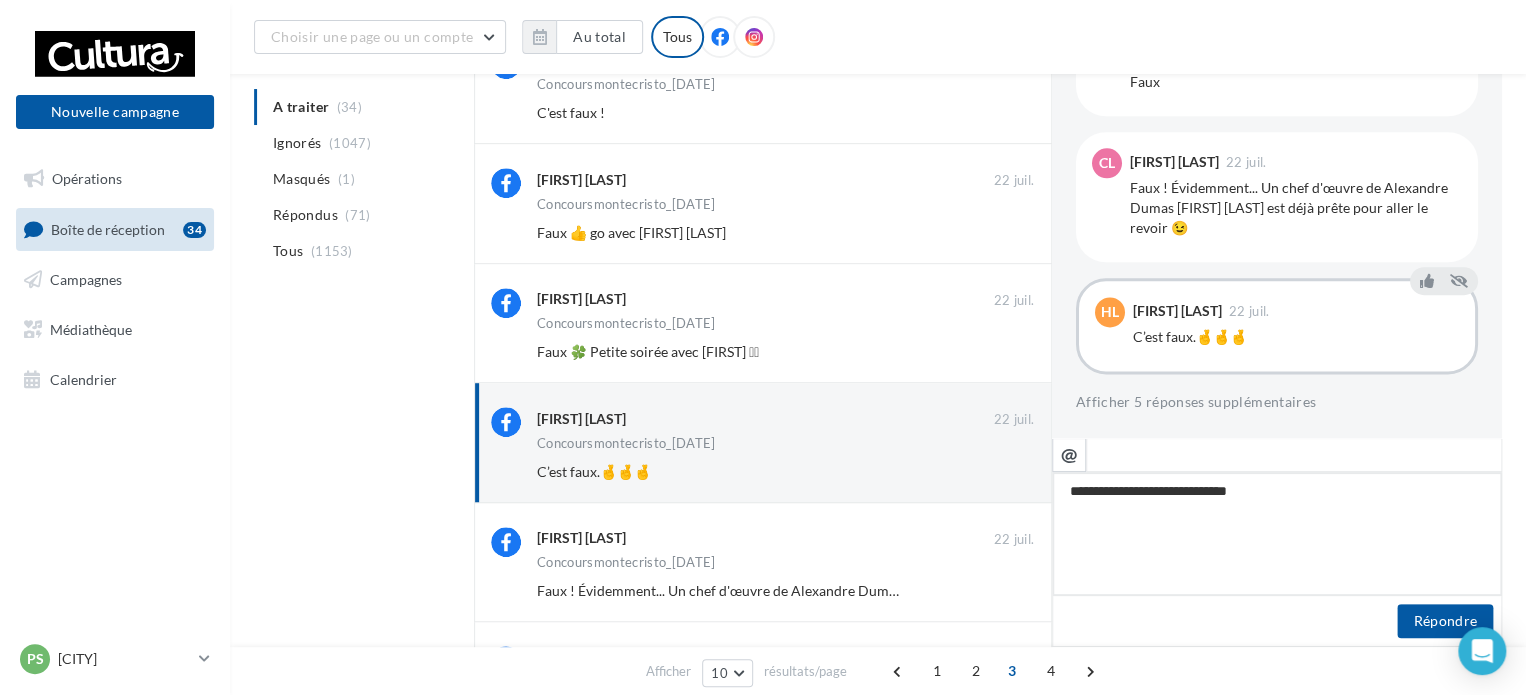 type on "**********" 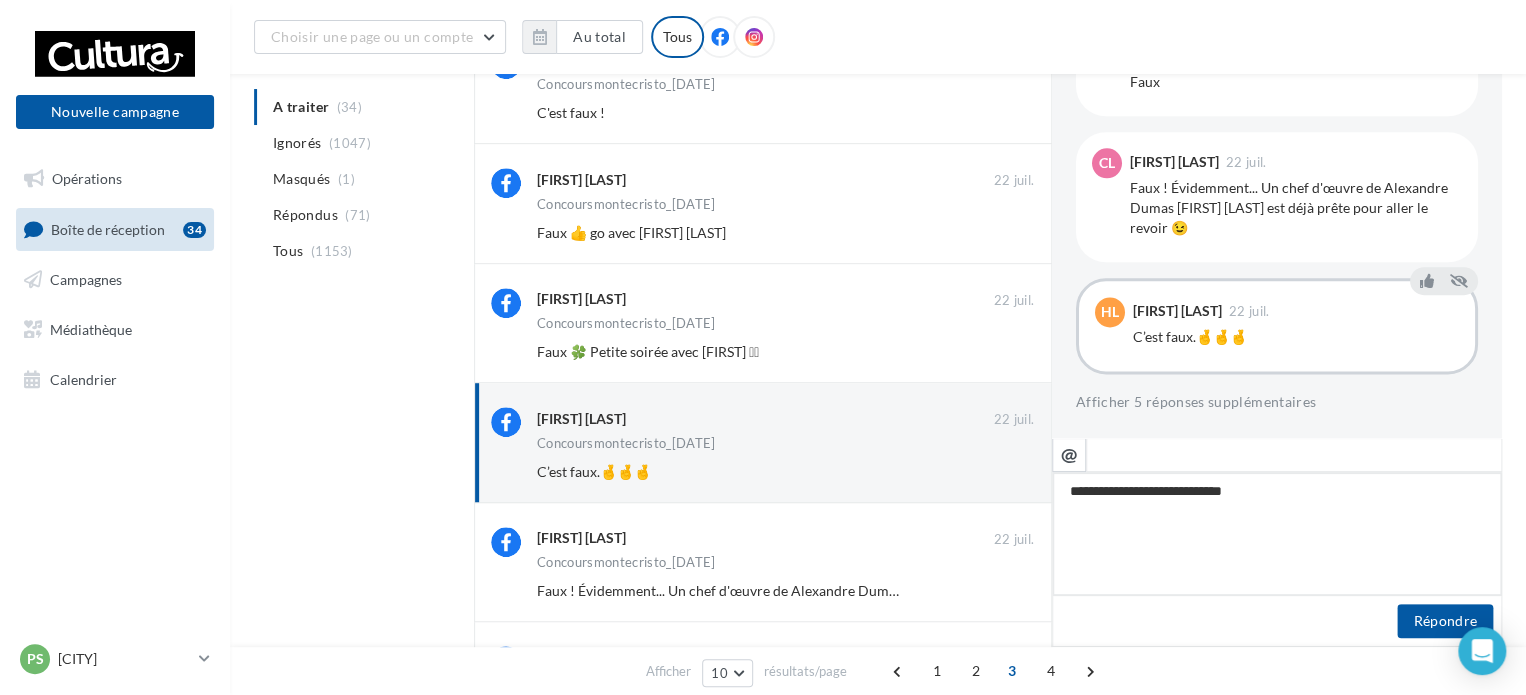 type on "**********" 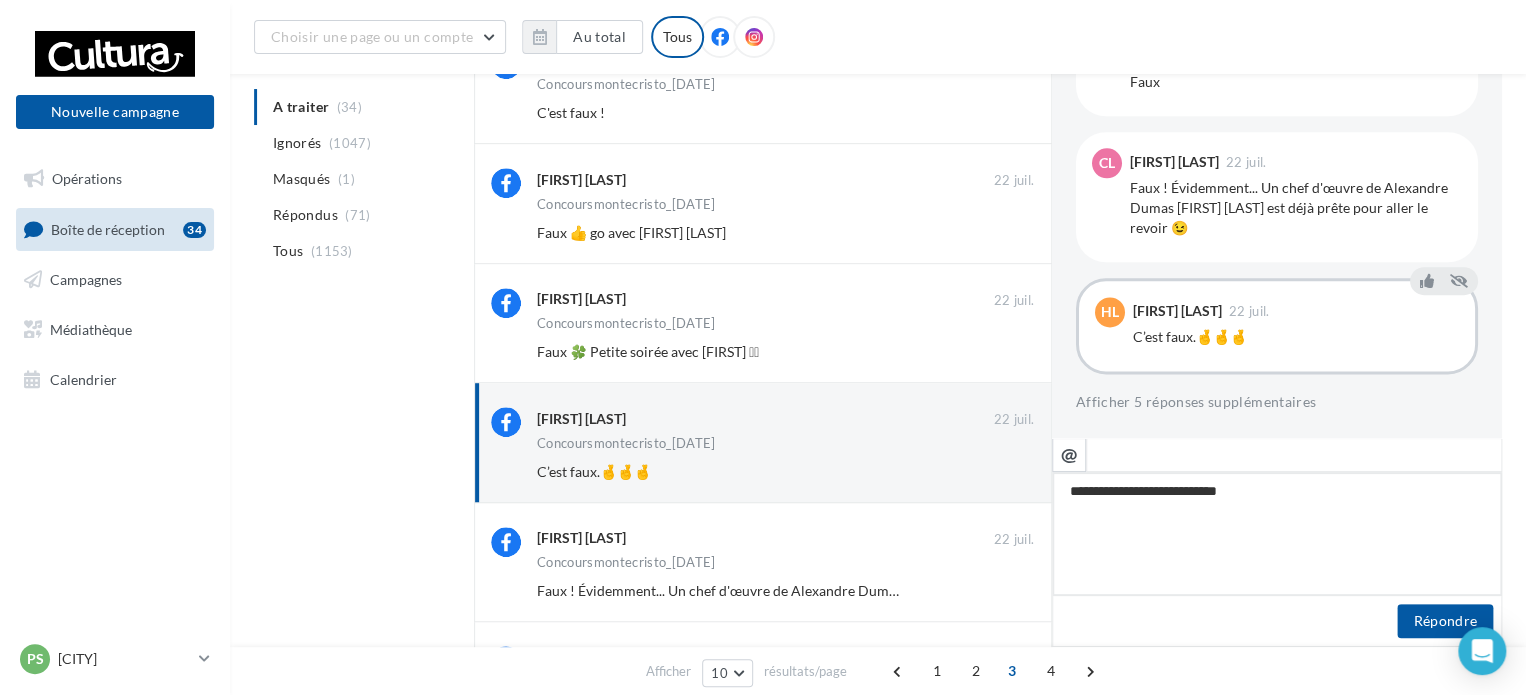 type on "**********" 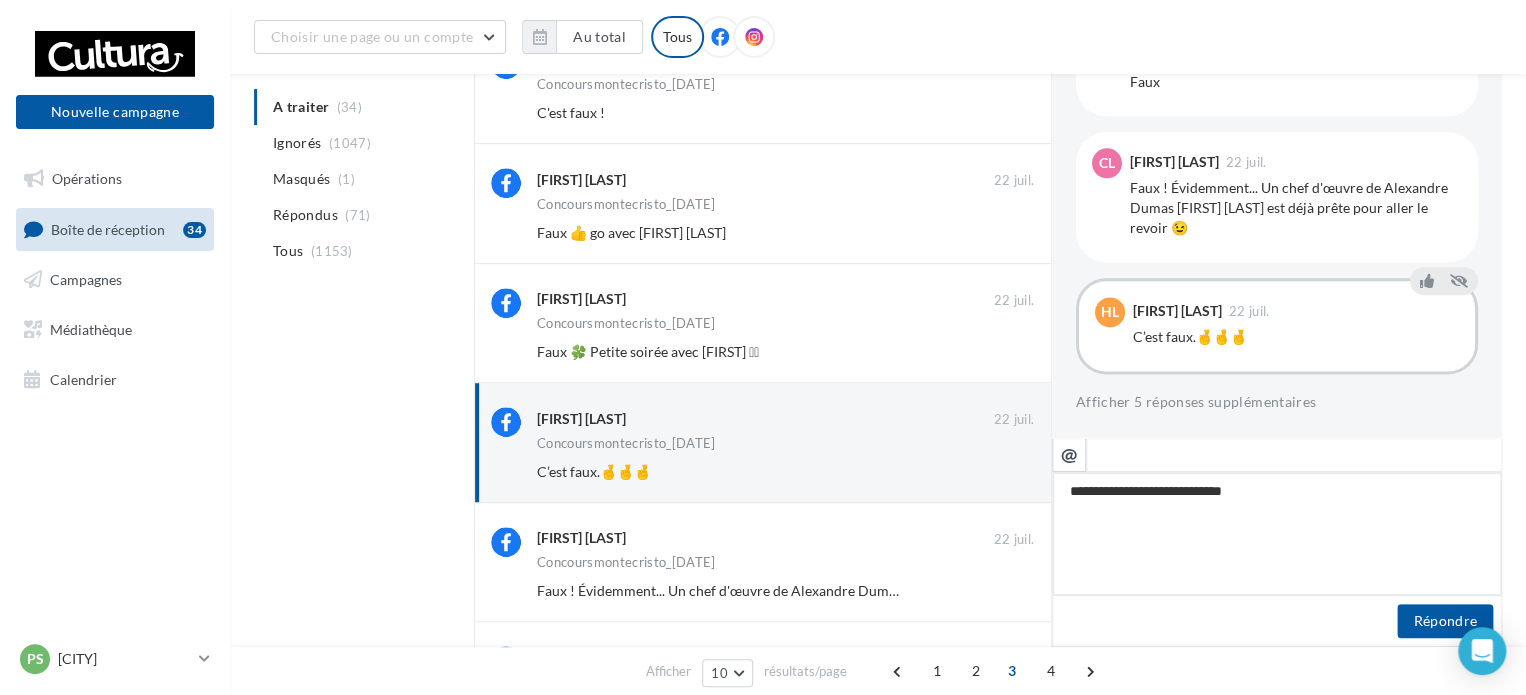 type on "**********" 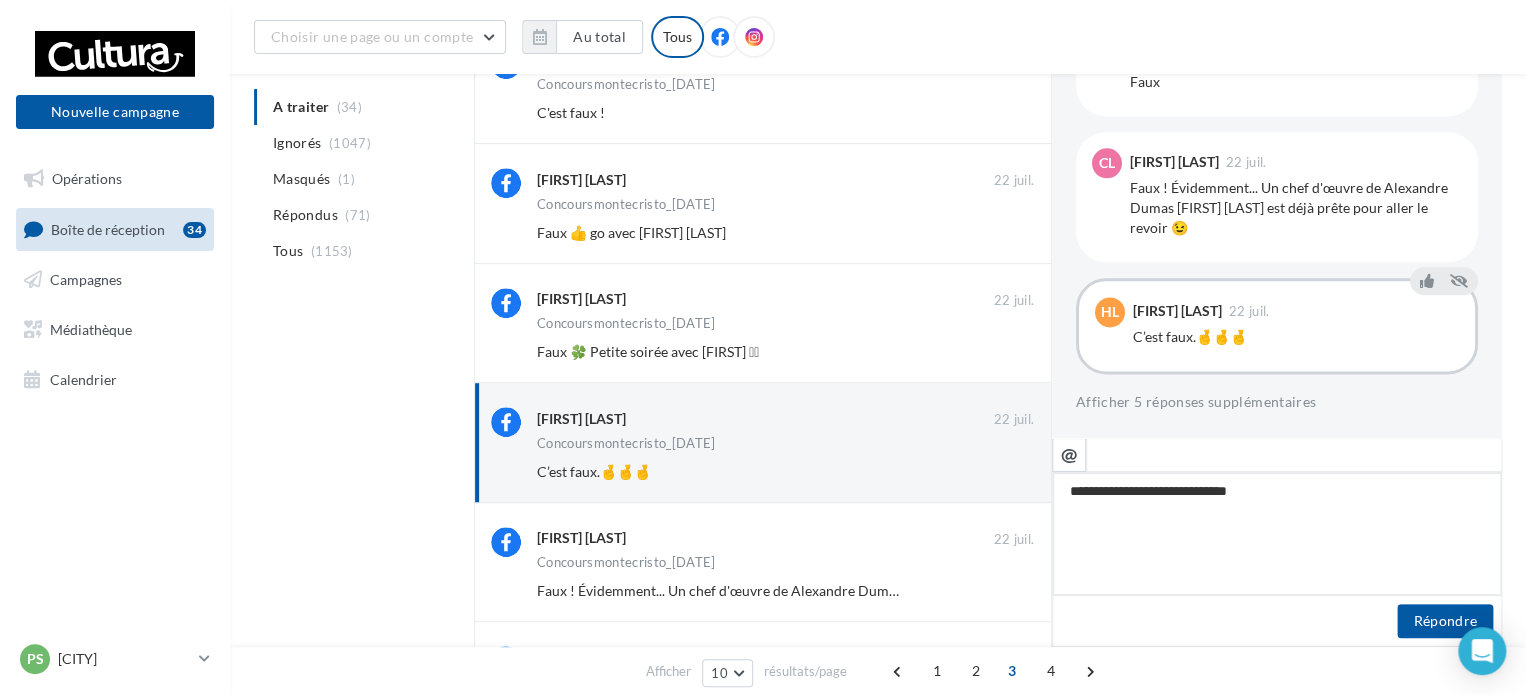 type on "**********" 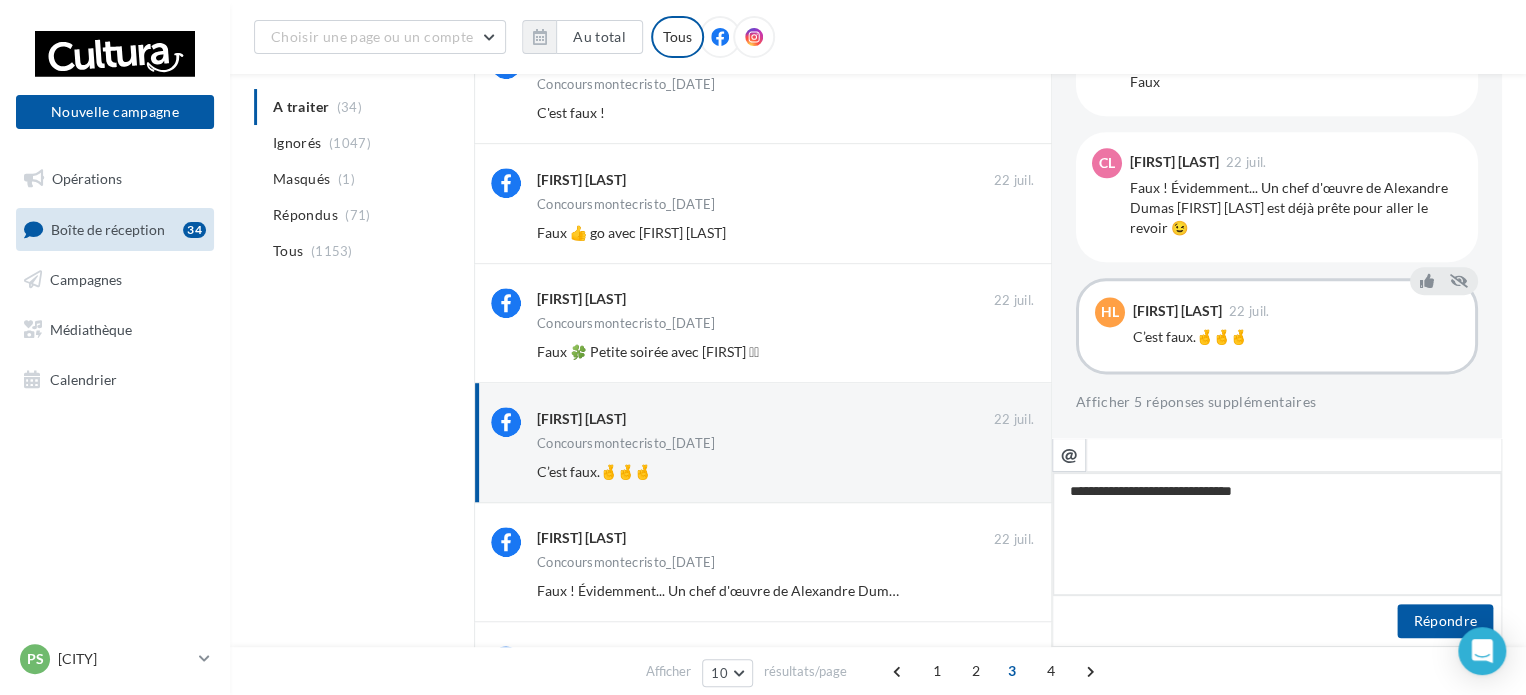 type on "**********" 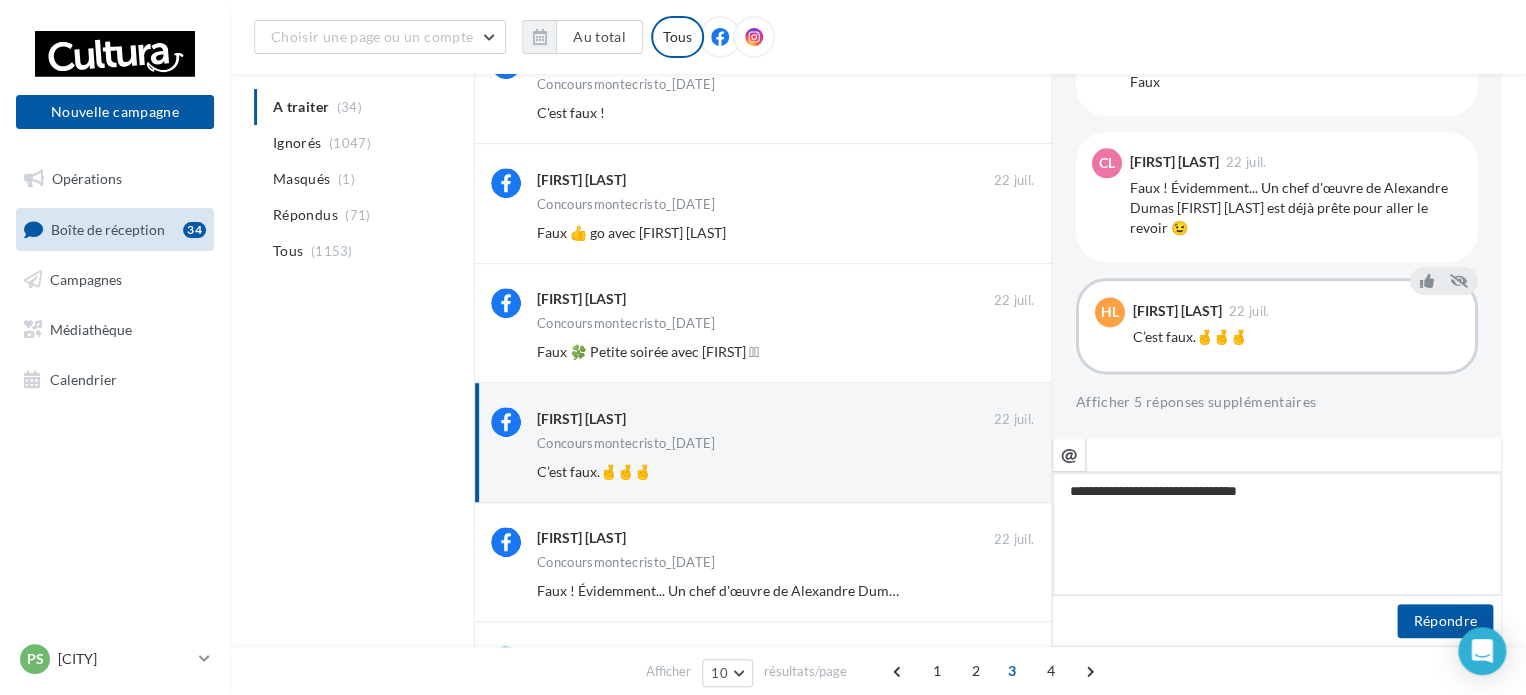 type on "**********" 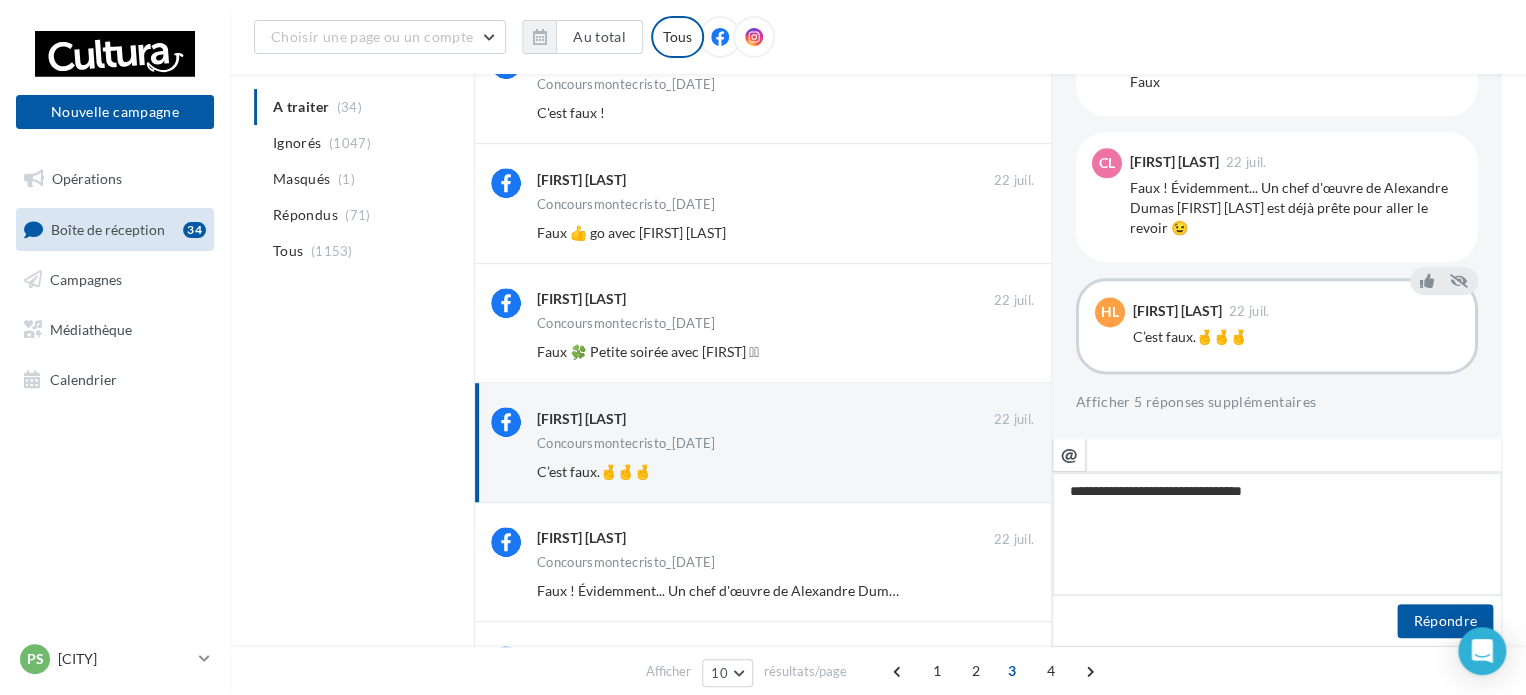 type on "**********" 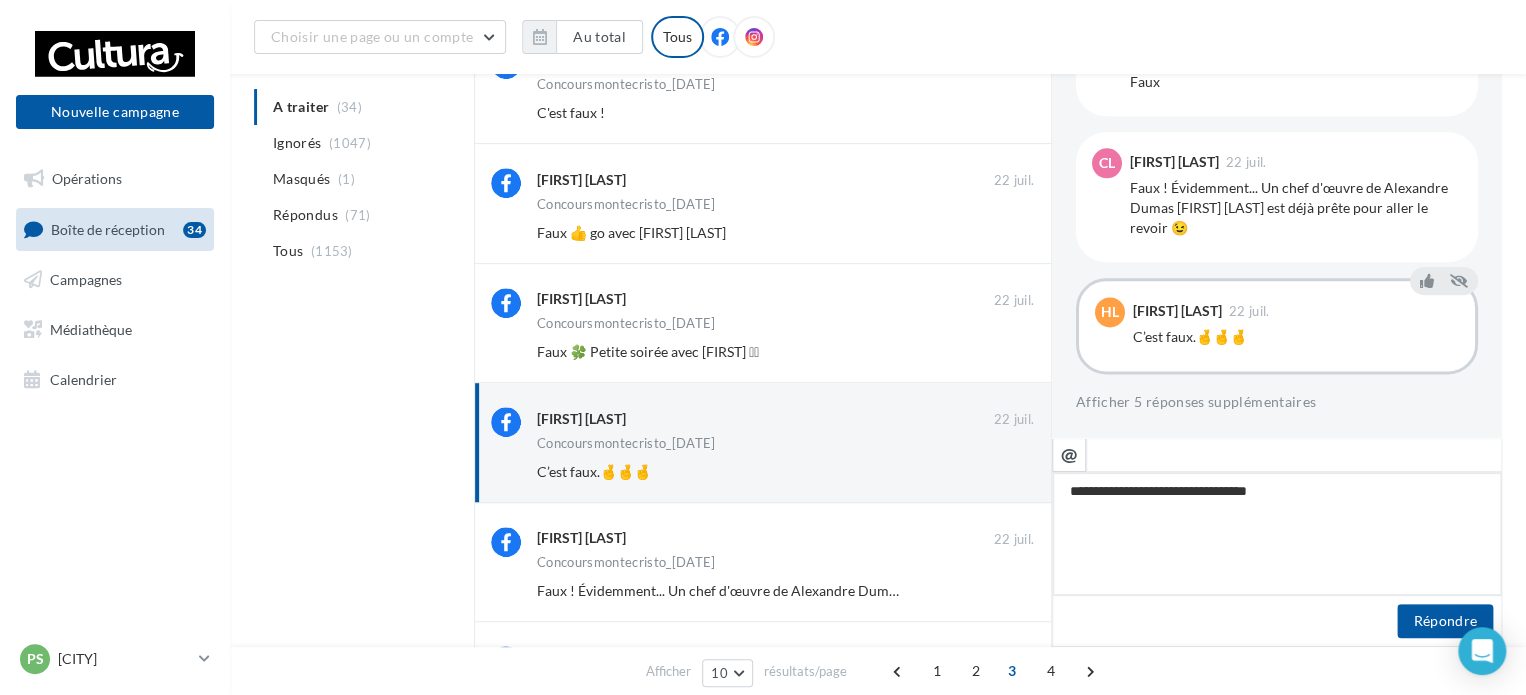 type on "**********" 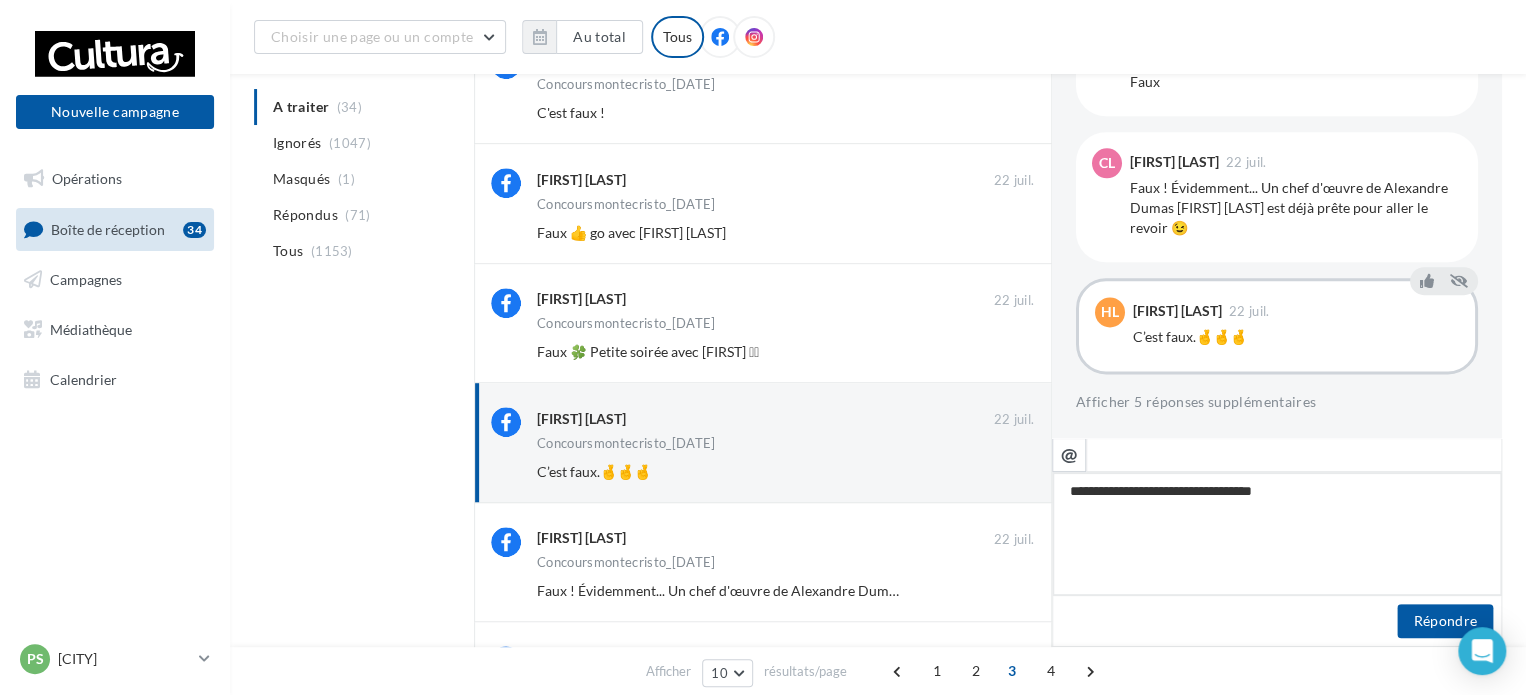 type on "**********" 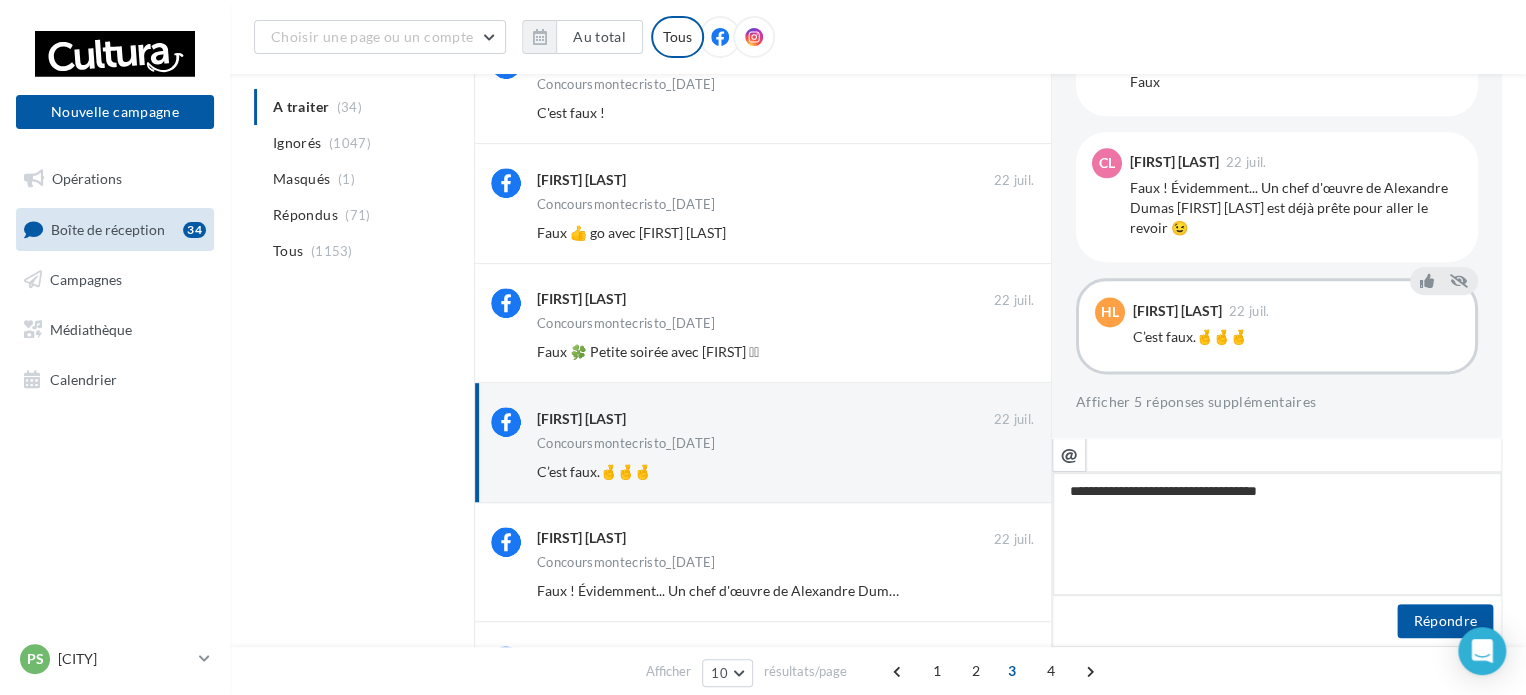 type on "**********" 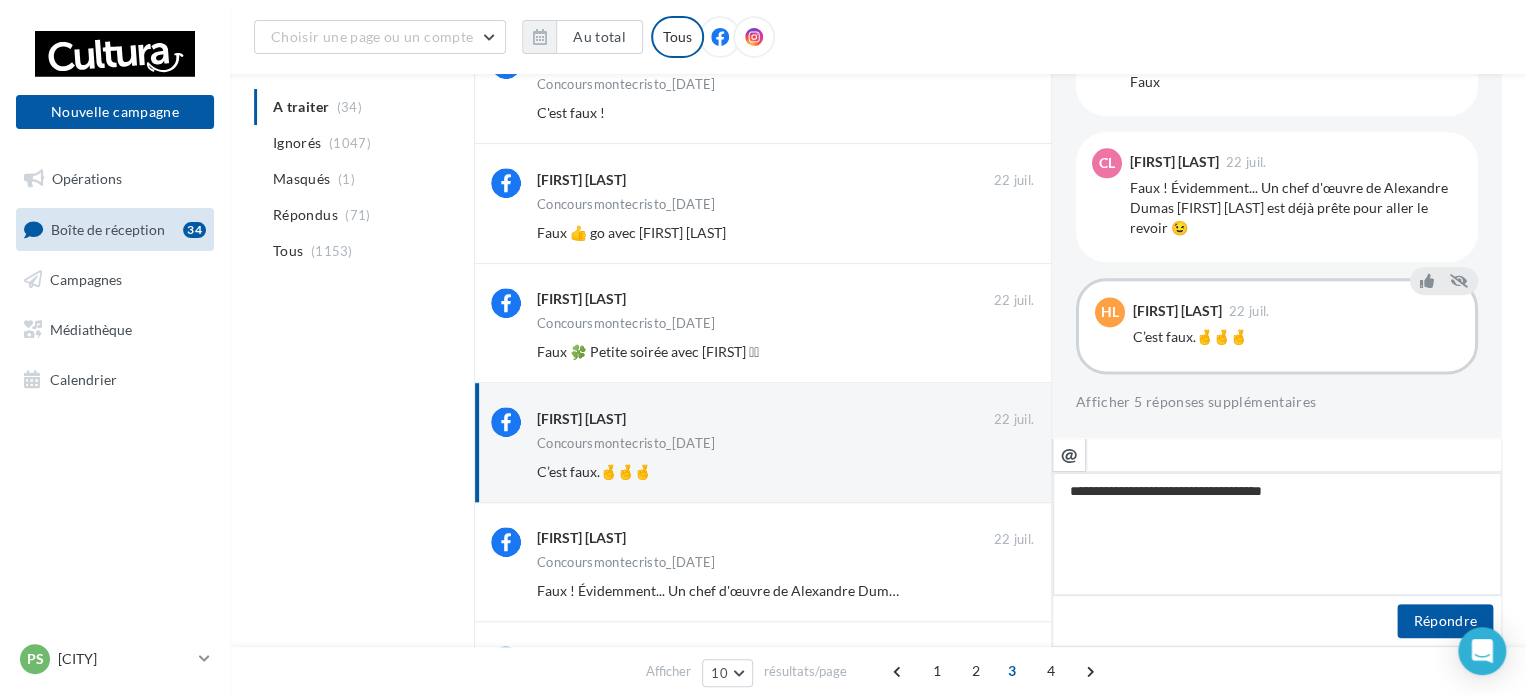 type on "**********" 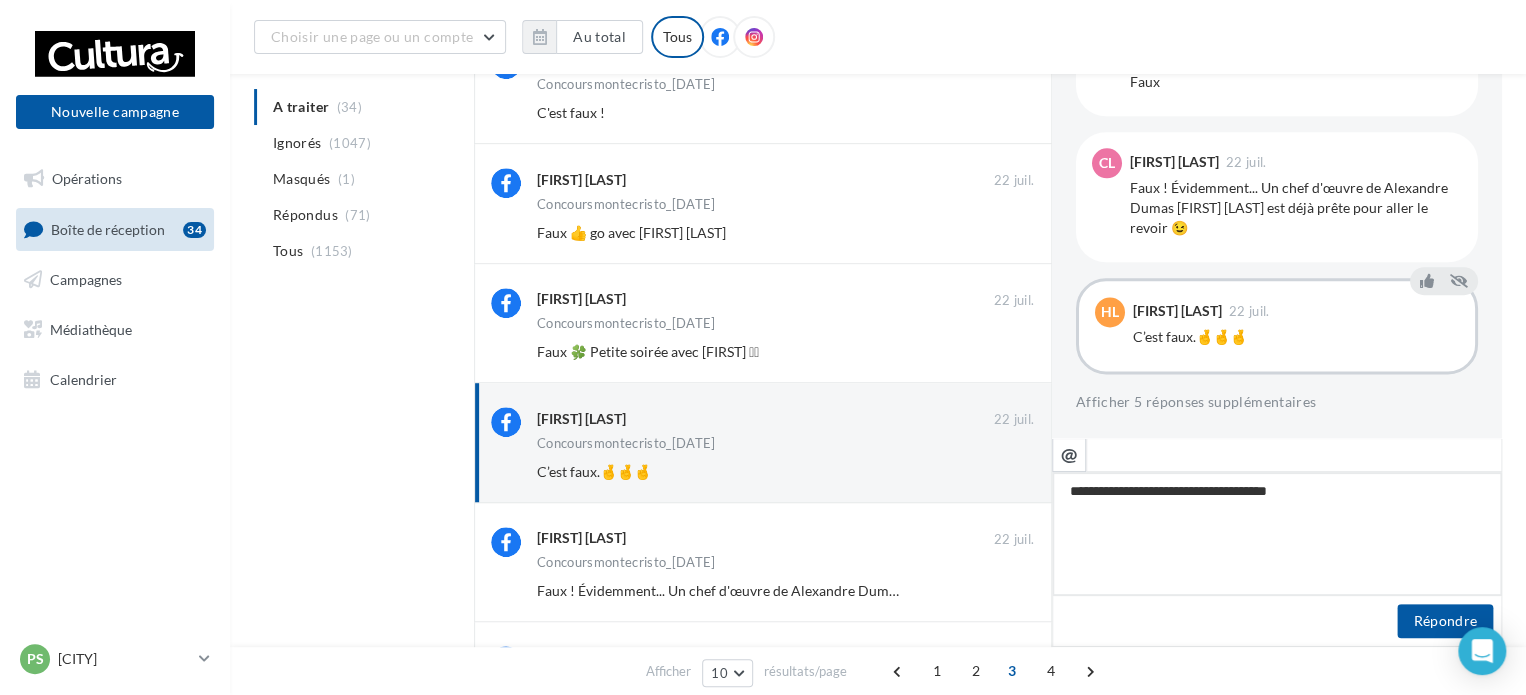 type on "**********" 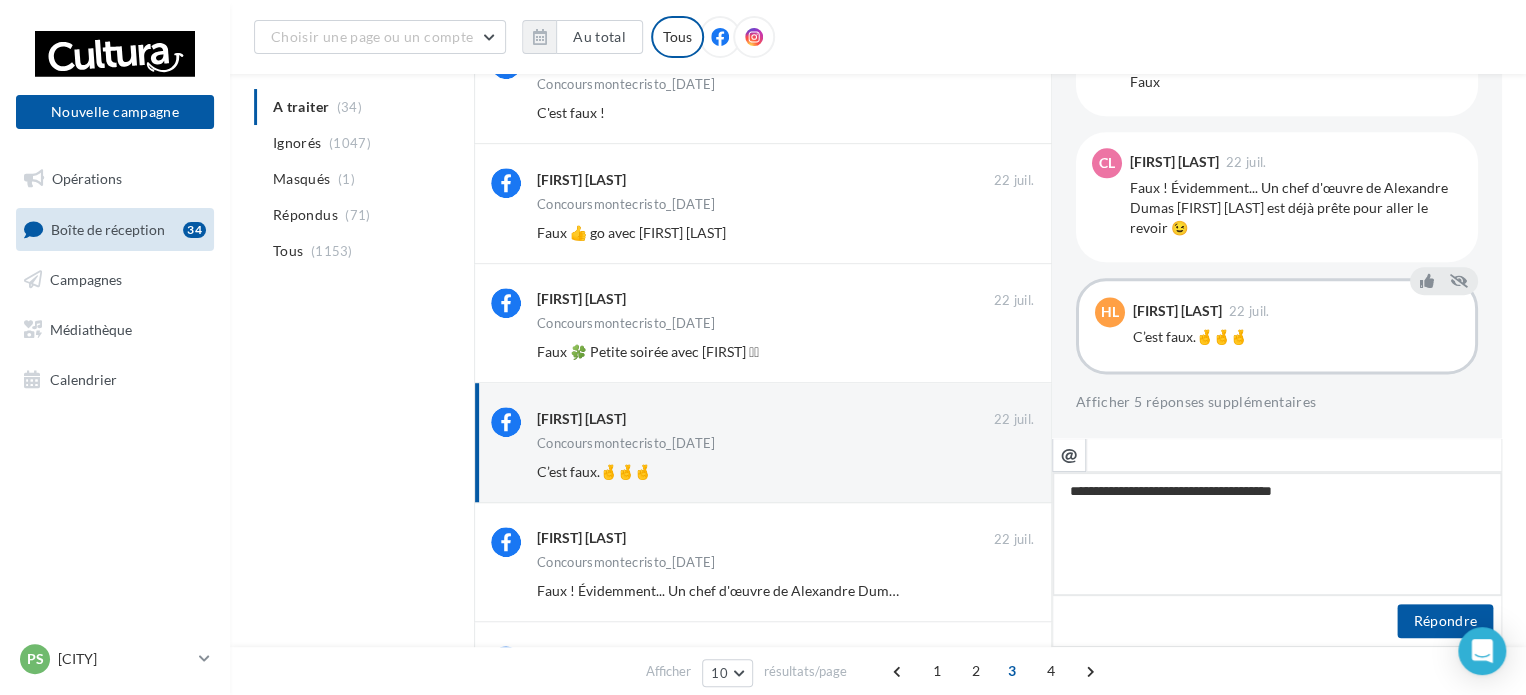 type on "**********" 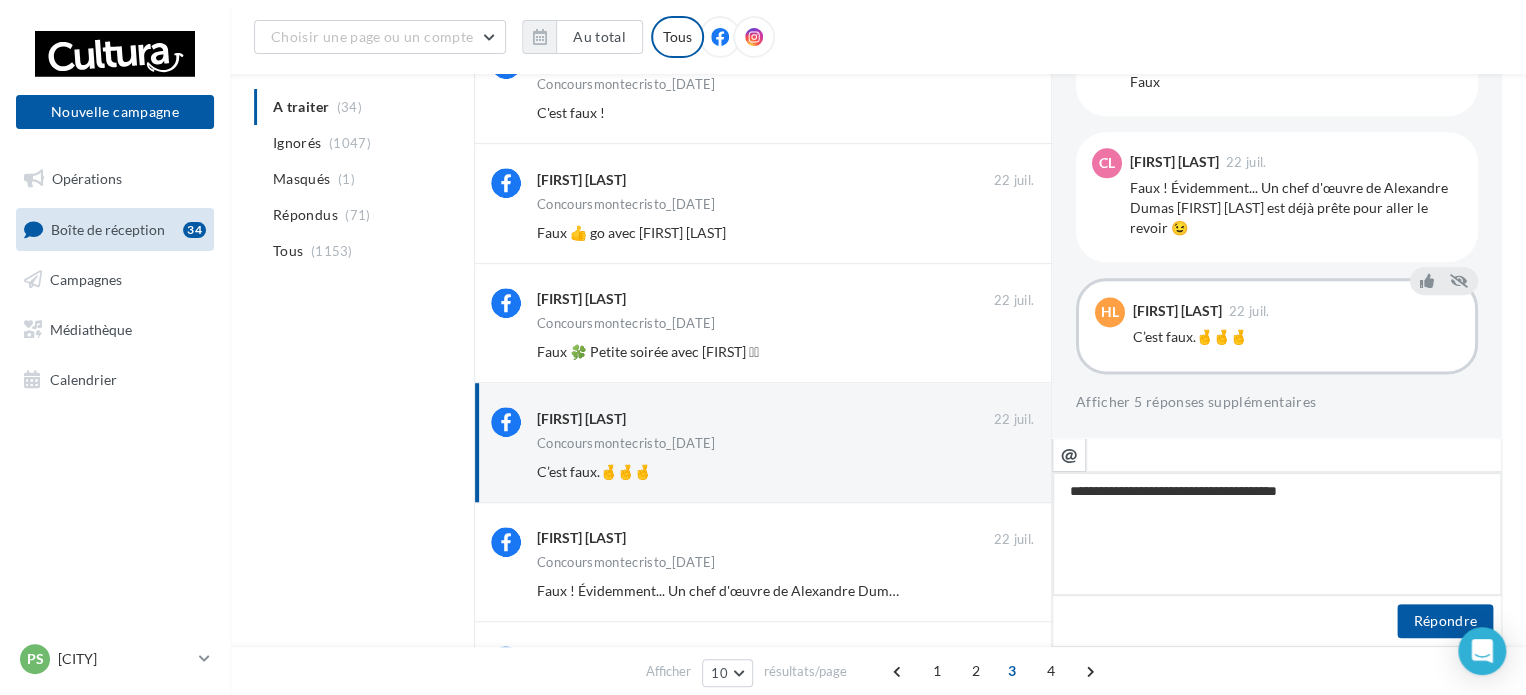 type on "**********" 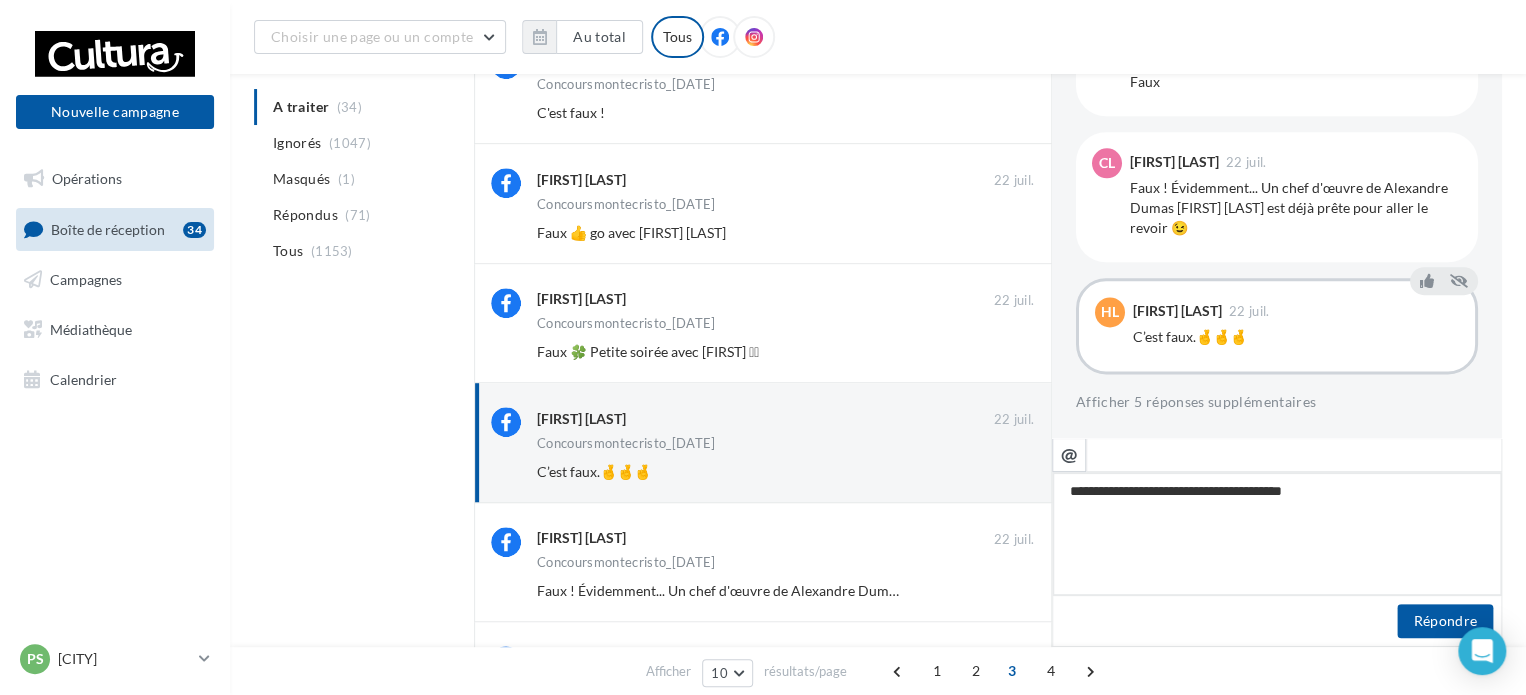 type on "**********" 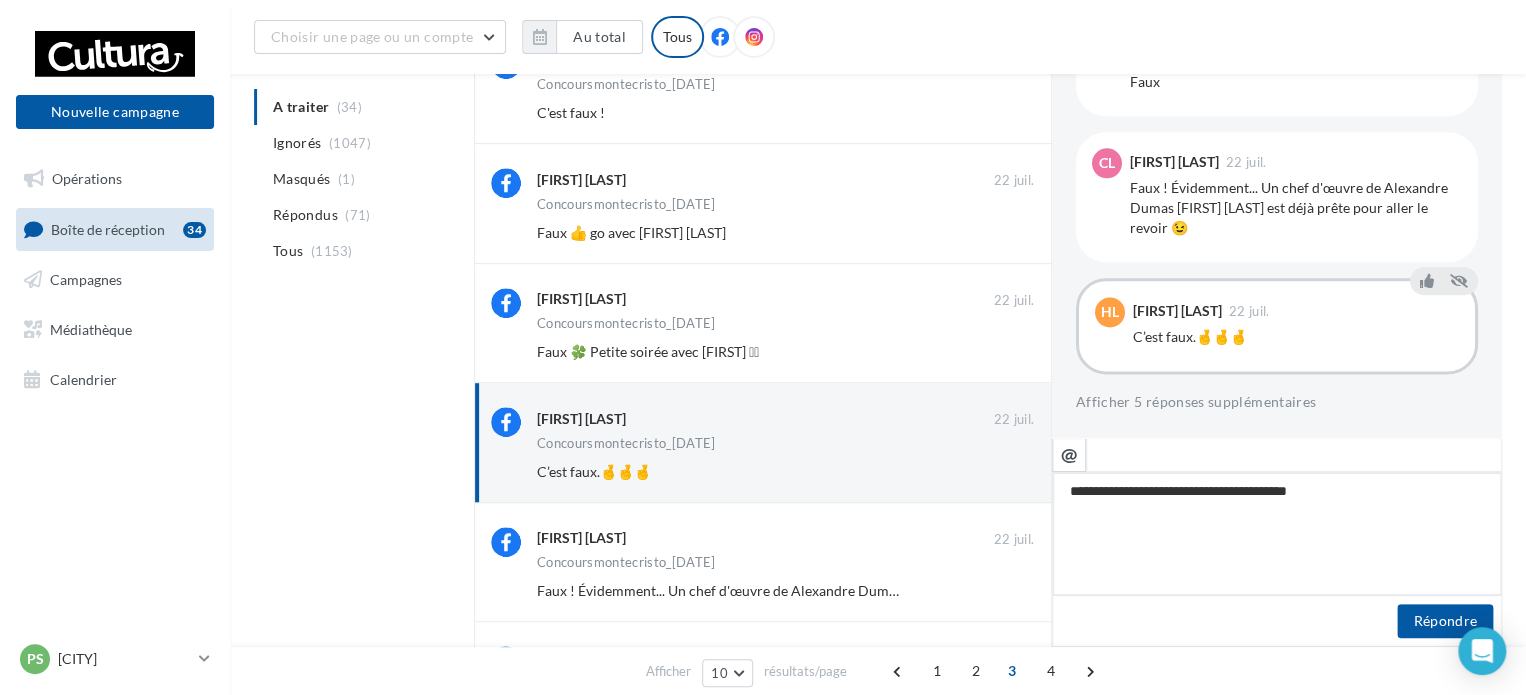 type on "**********" 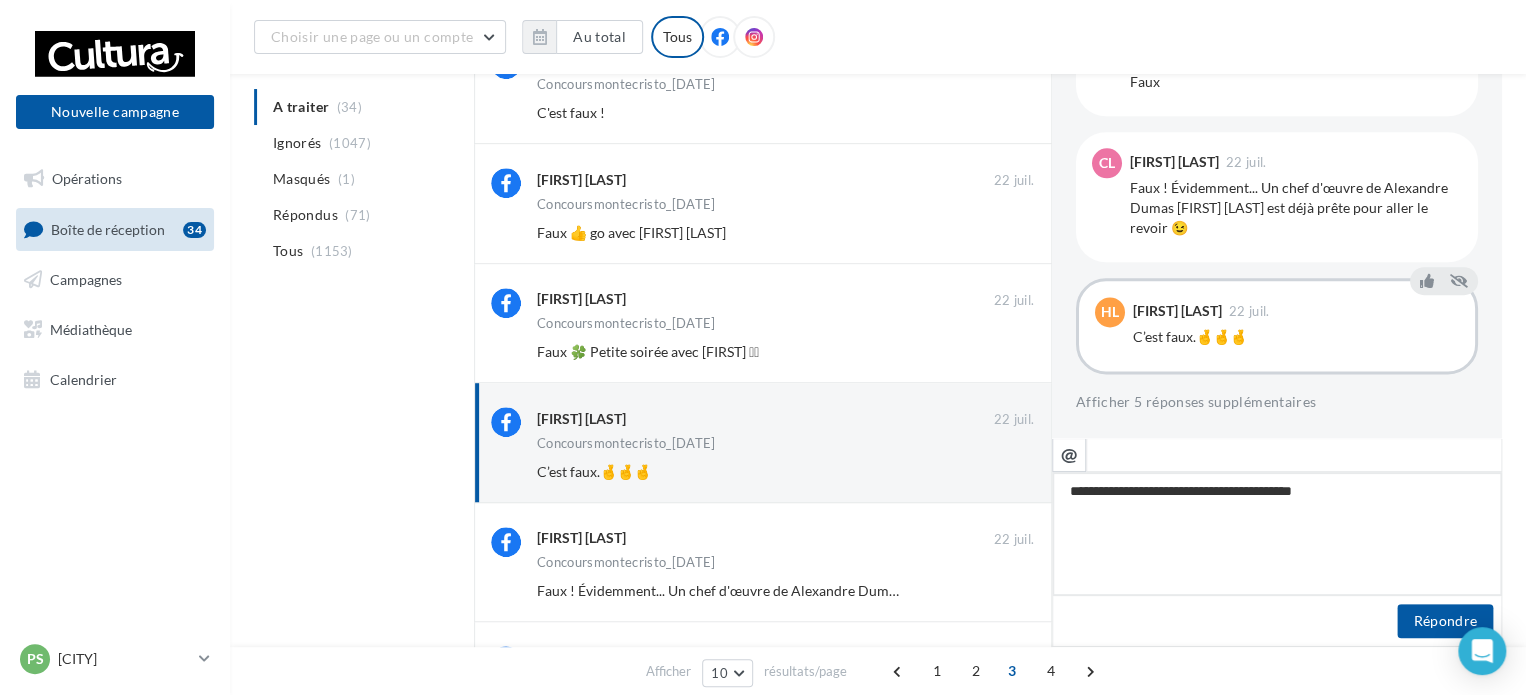 type on "**********" 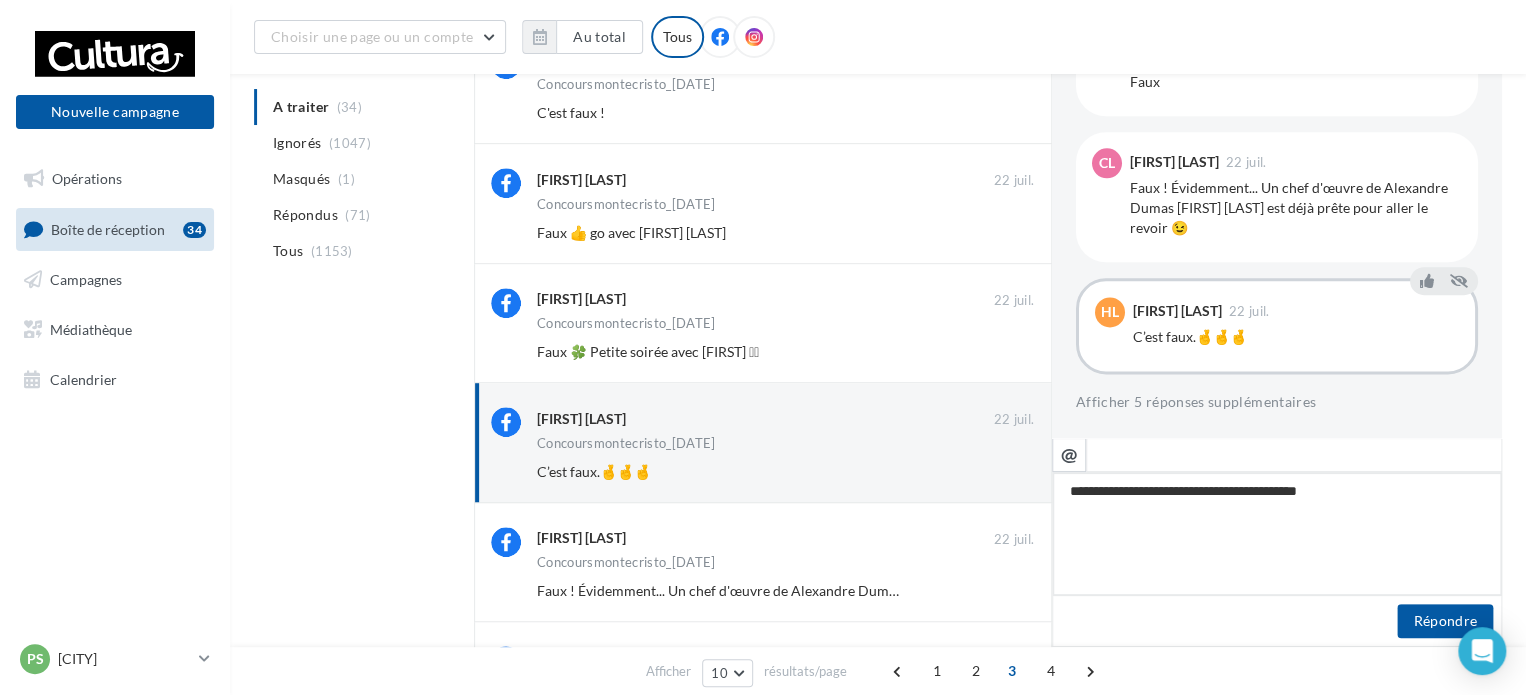 type on "**********" 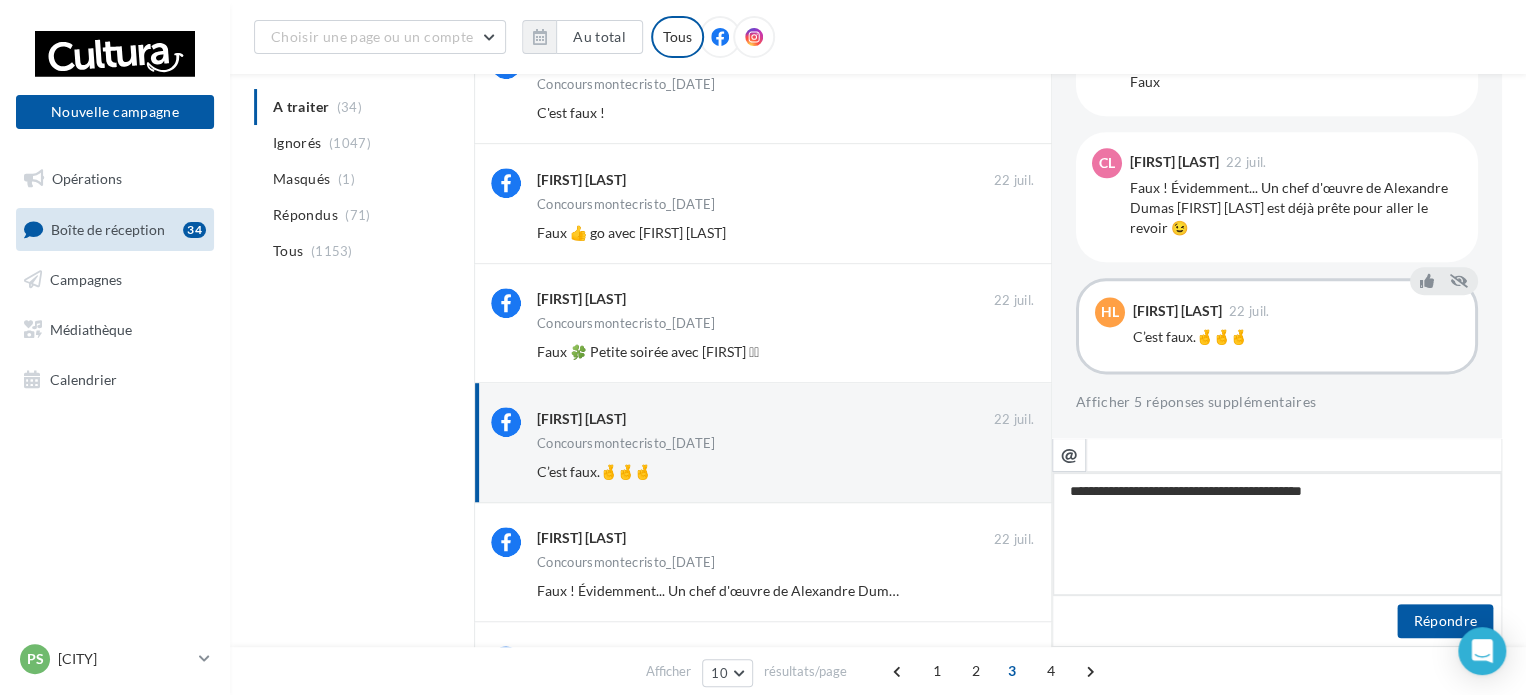 type on "**********" 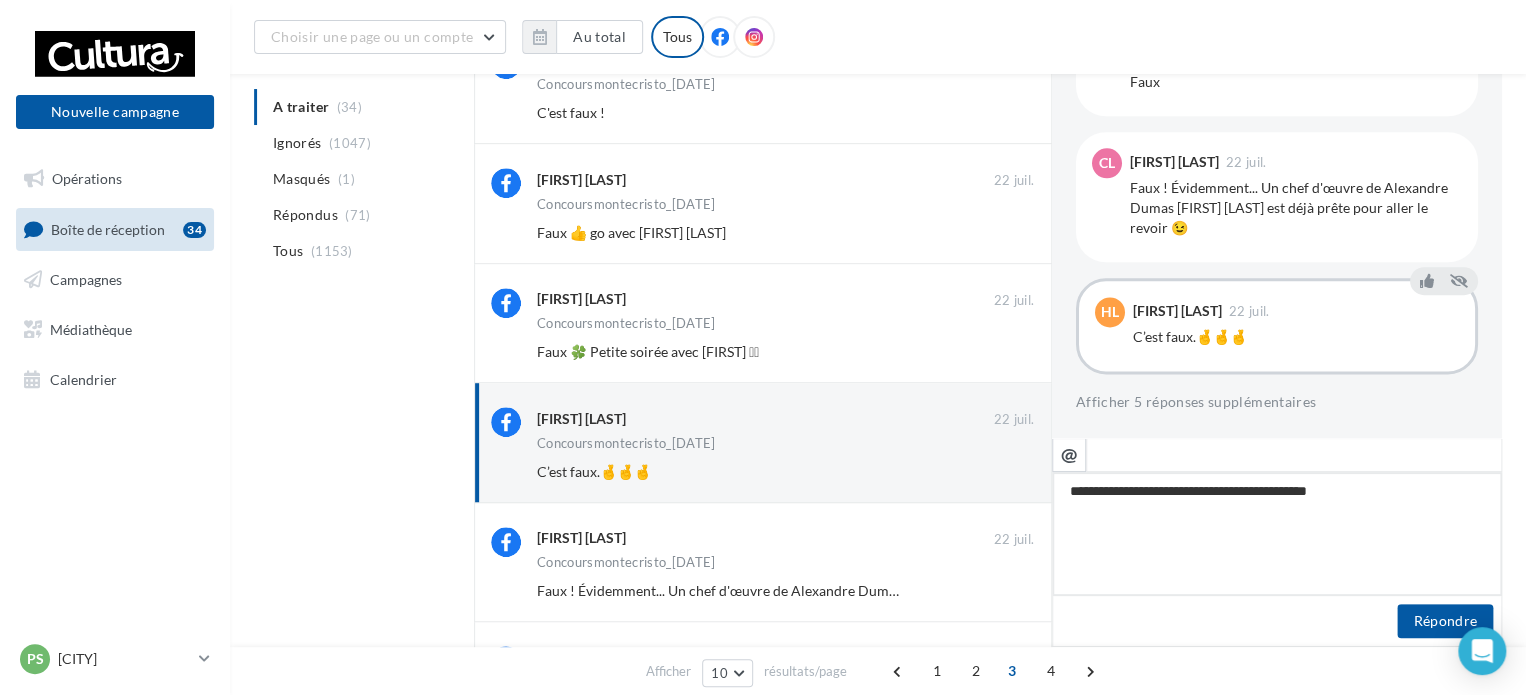 type on "**********" 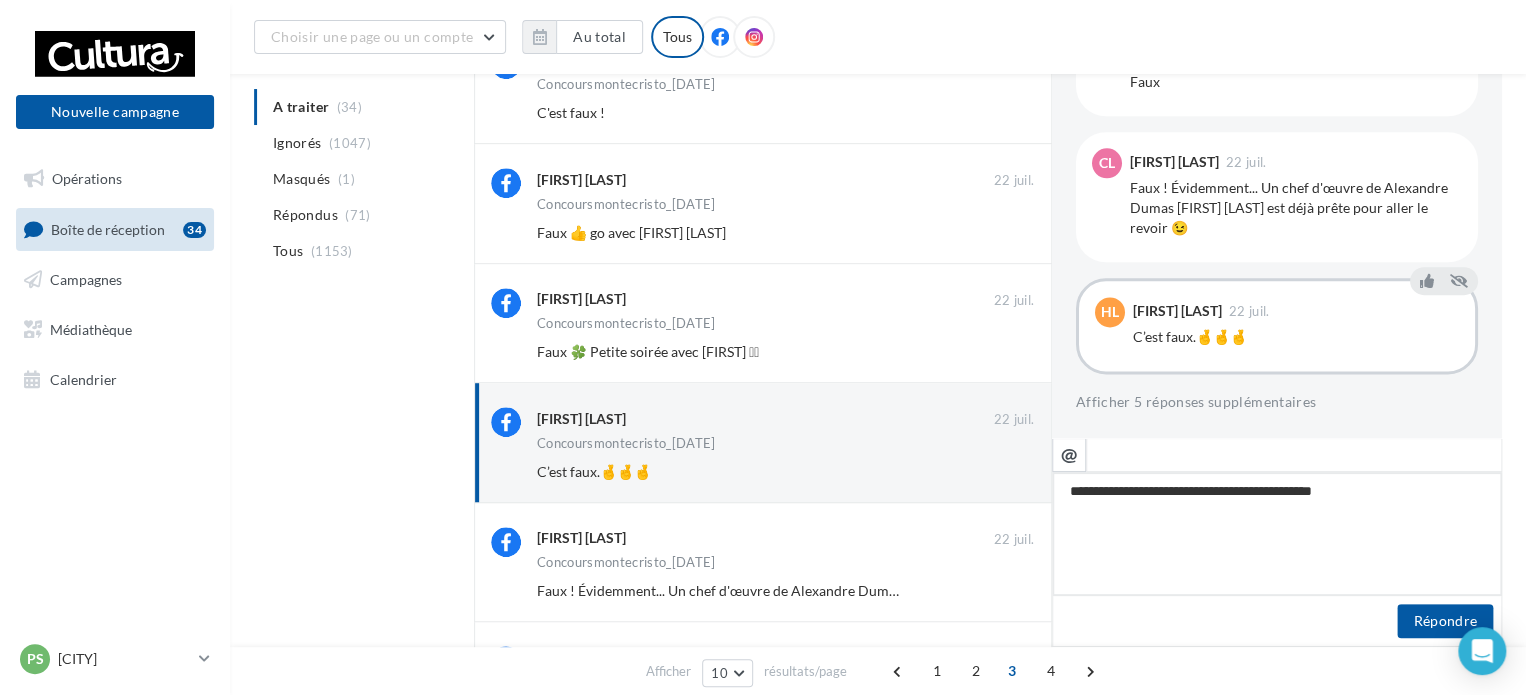 type on "**********" 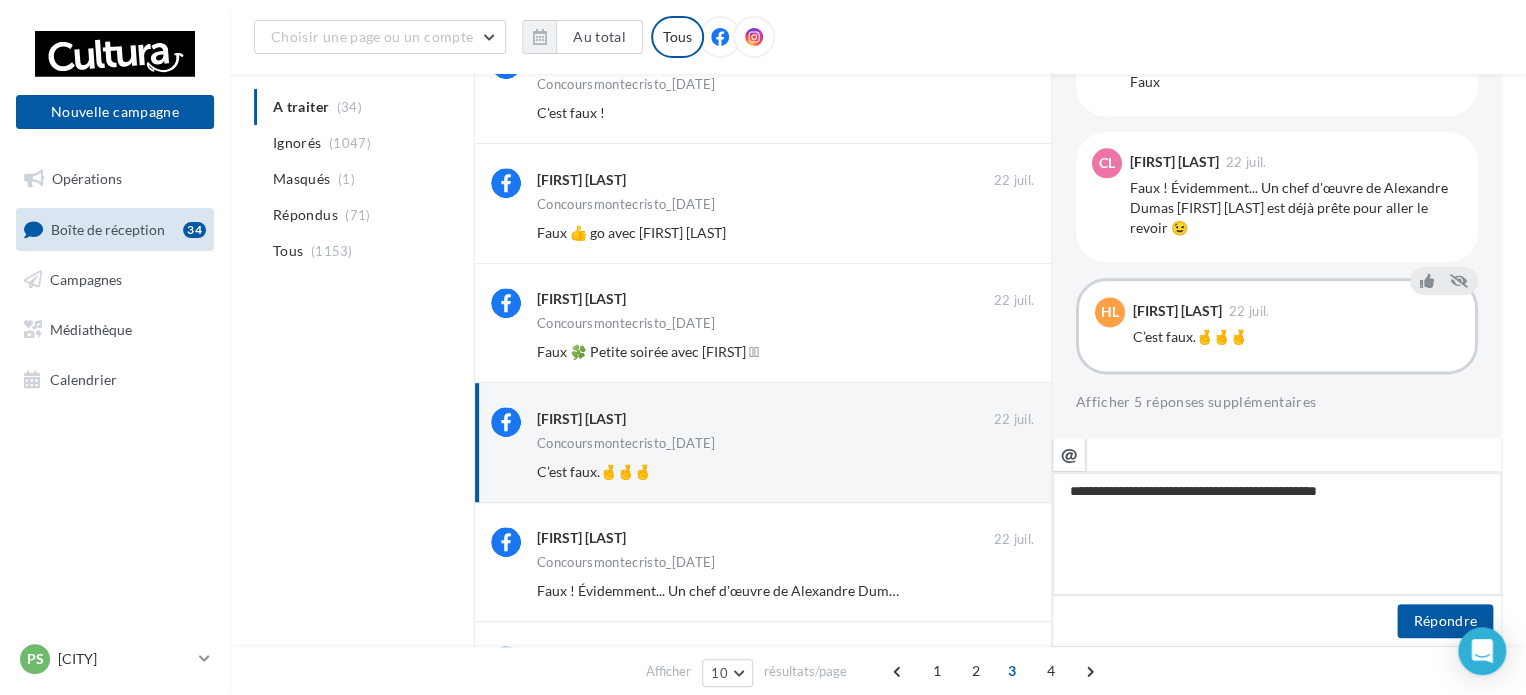 type on "**********" 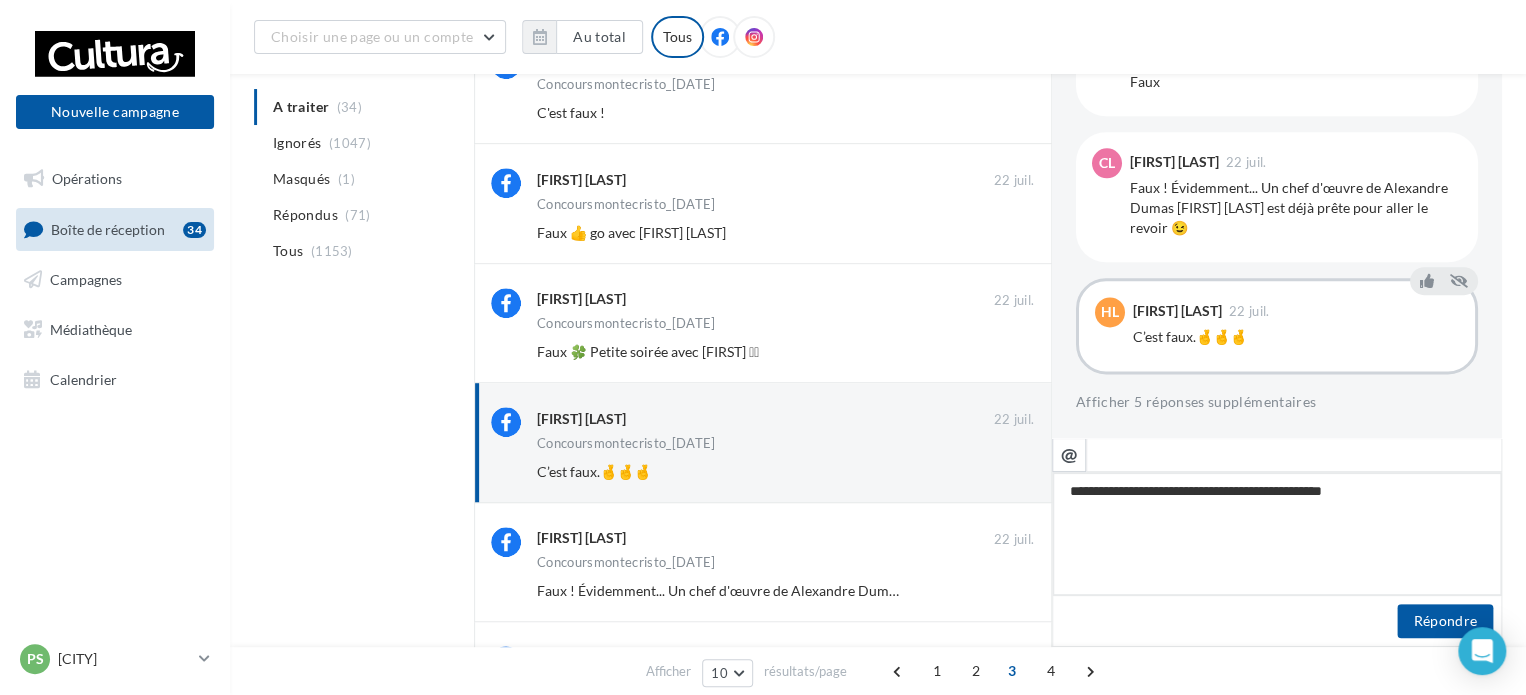 type on "**********" 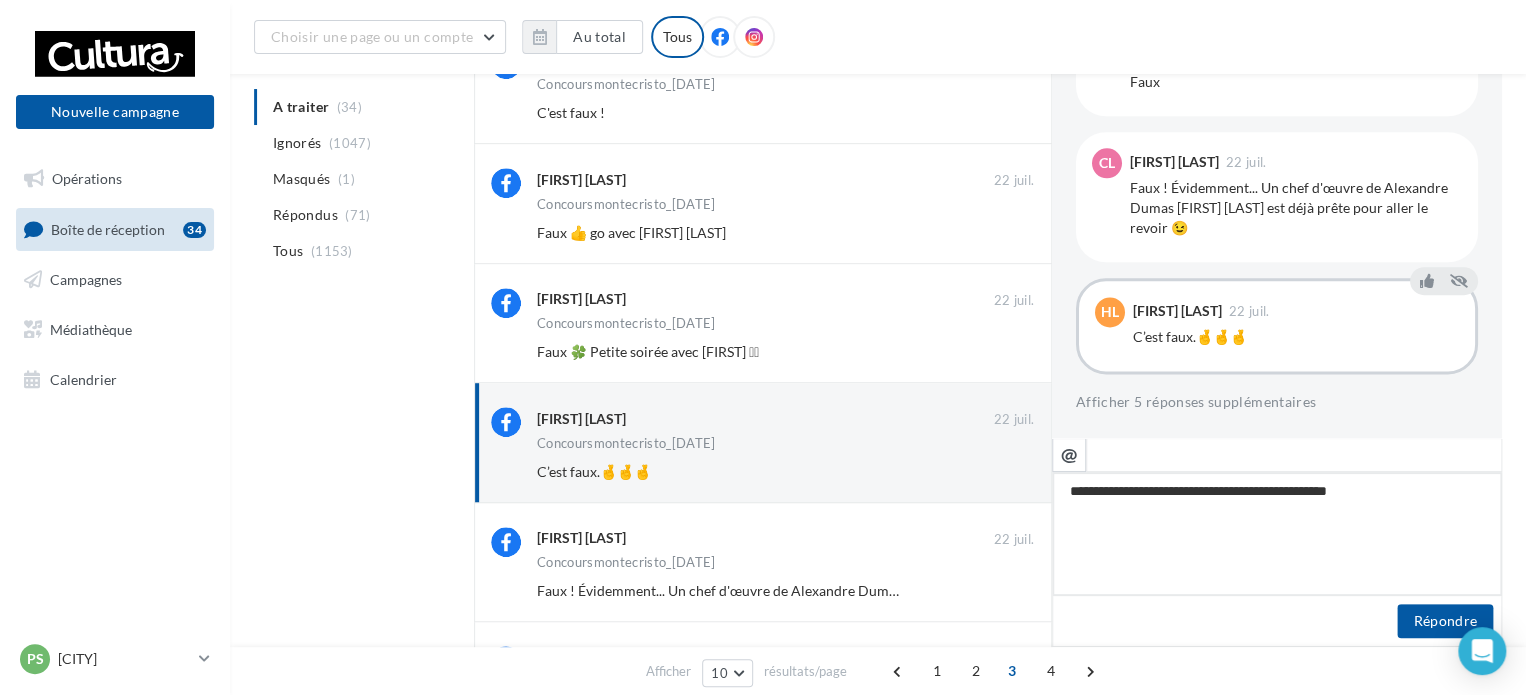 type on "**********" 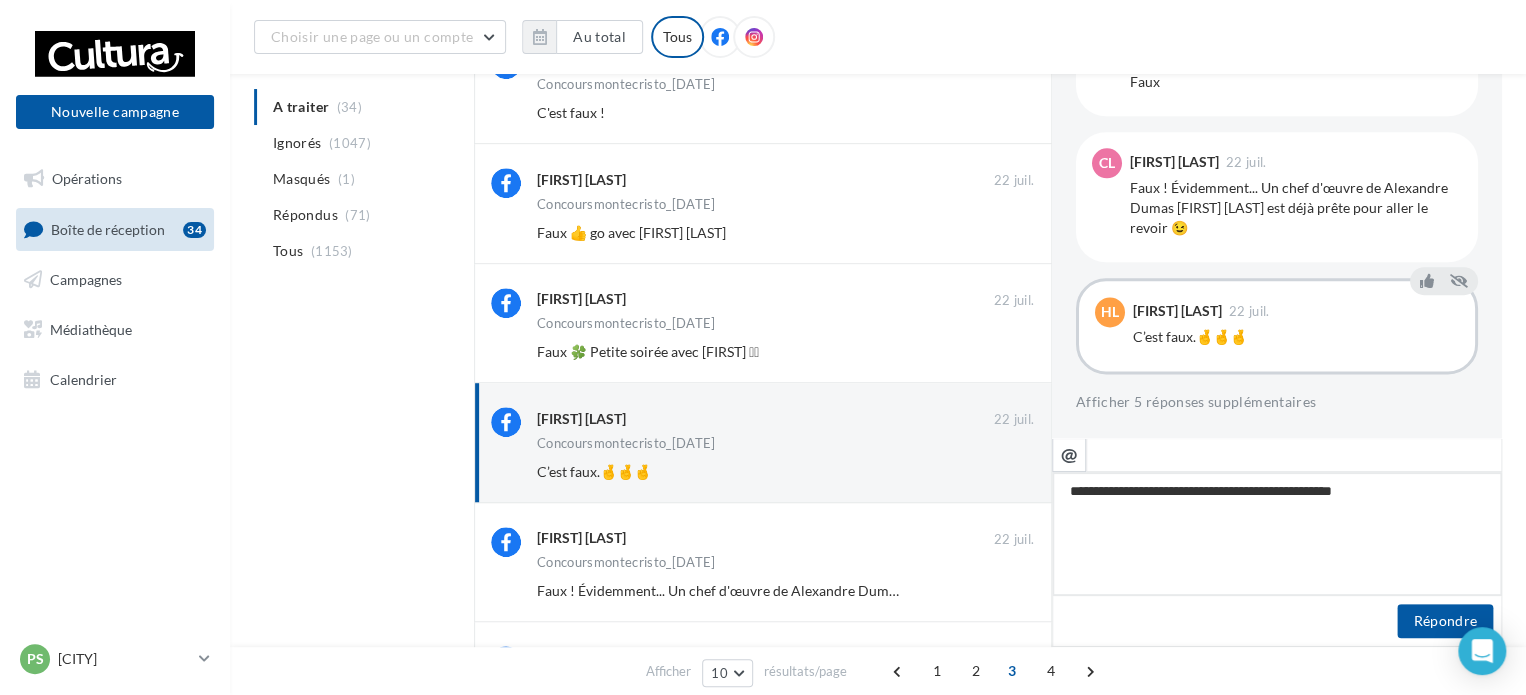type on "**********" 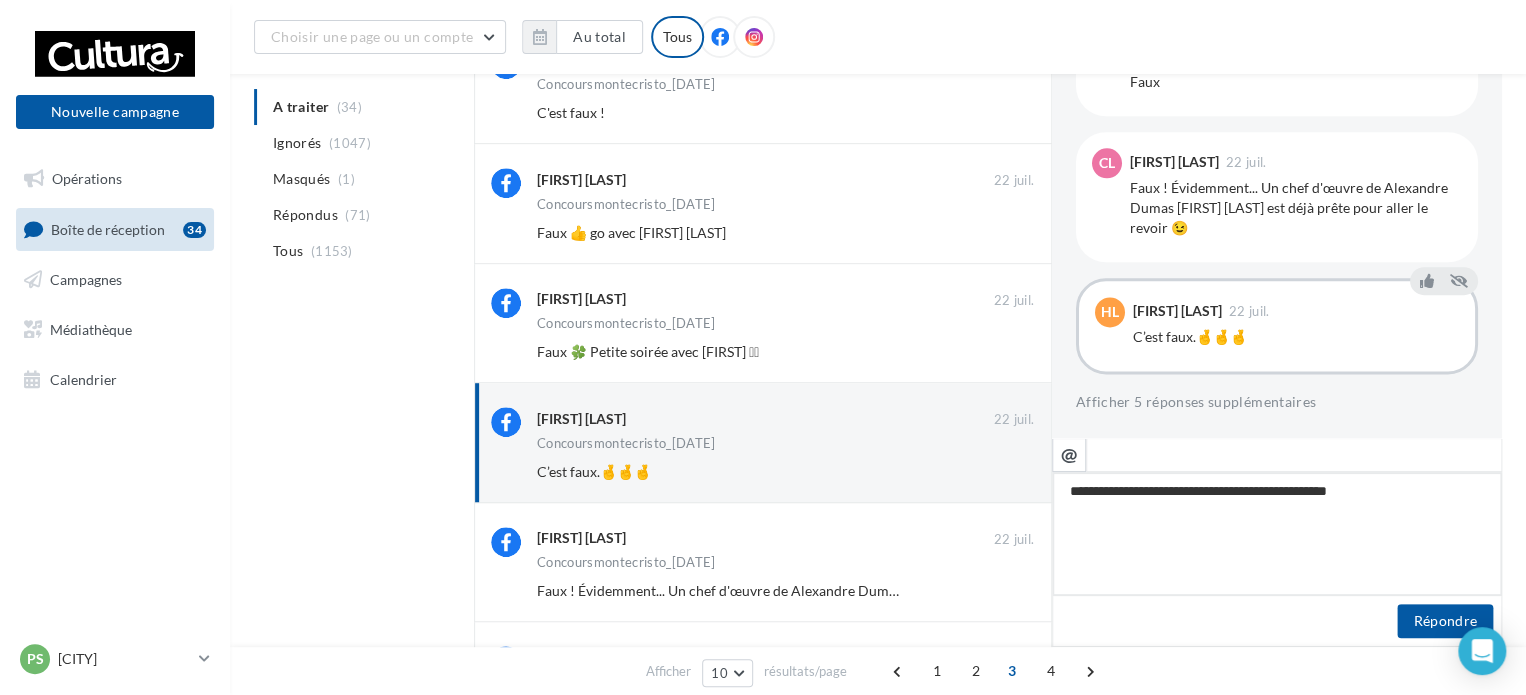 type on "**********" 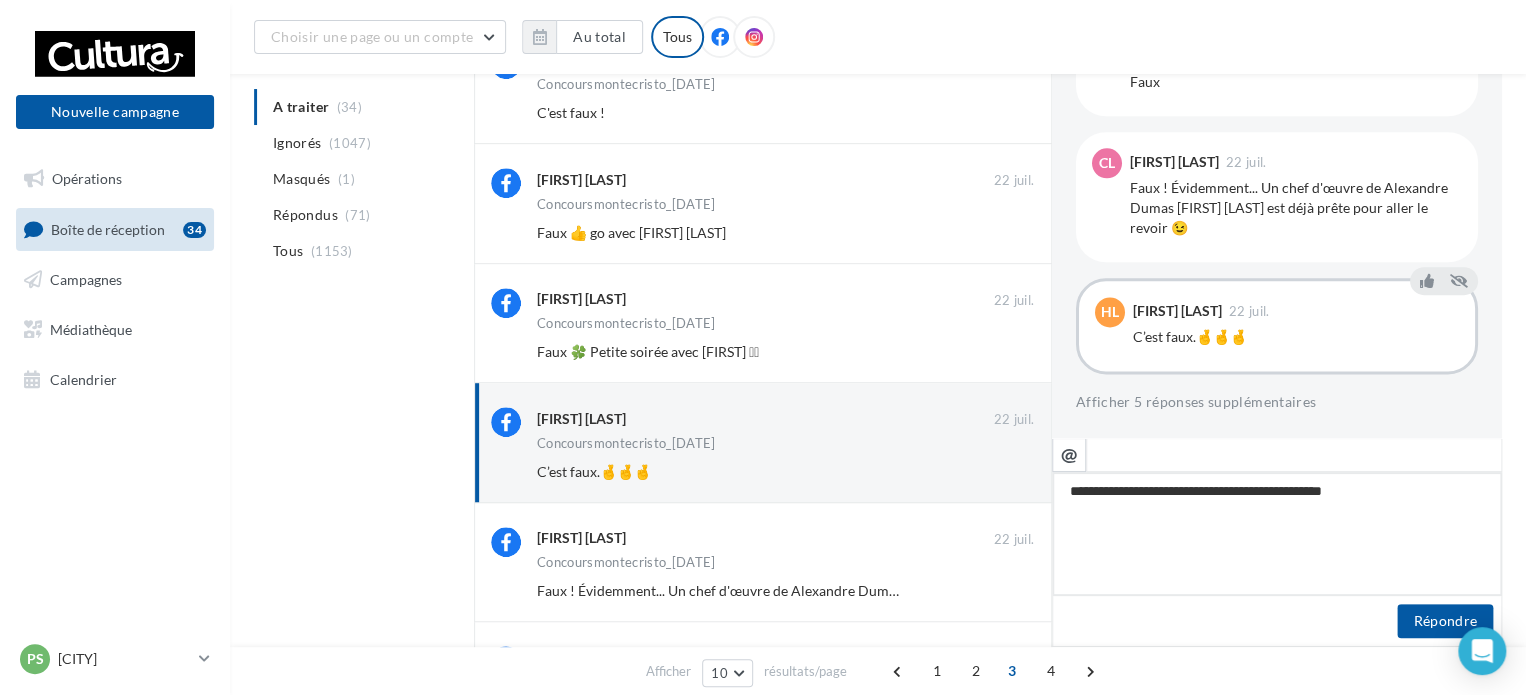 type on "**********" 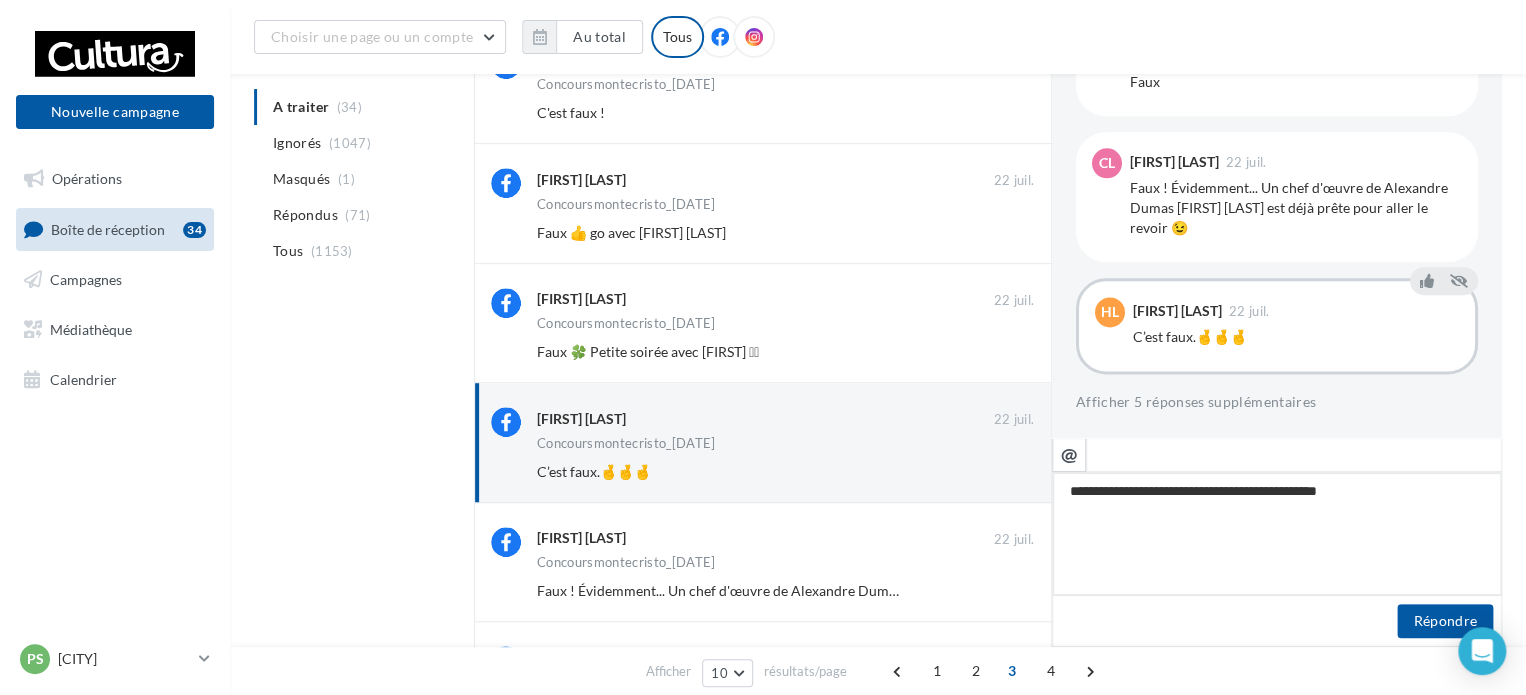 type on "**********" 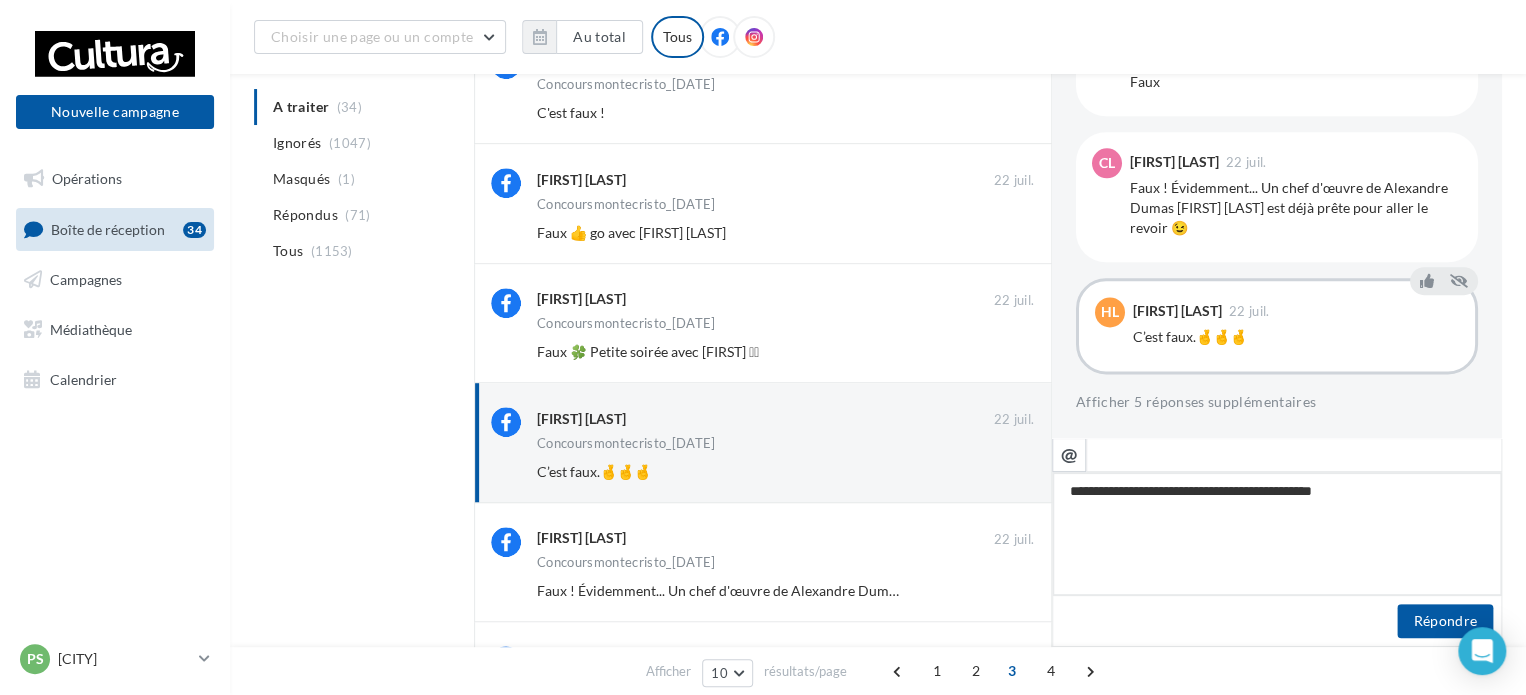 type on "**********" 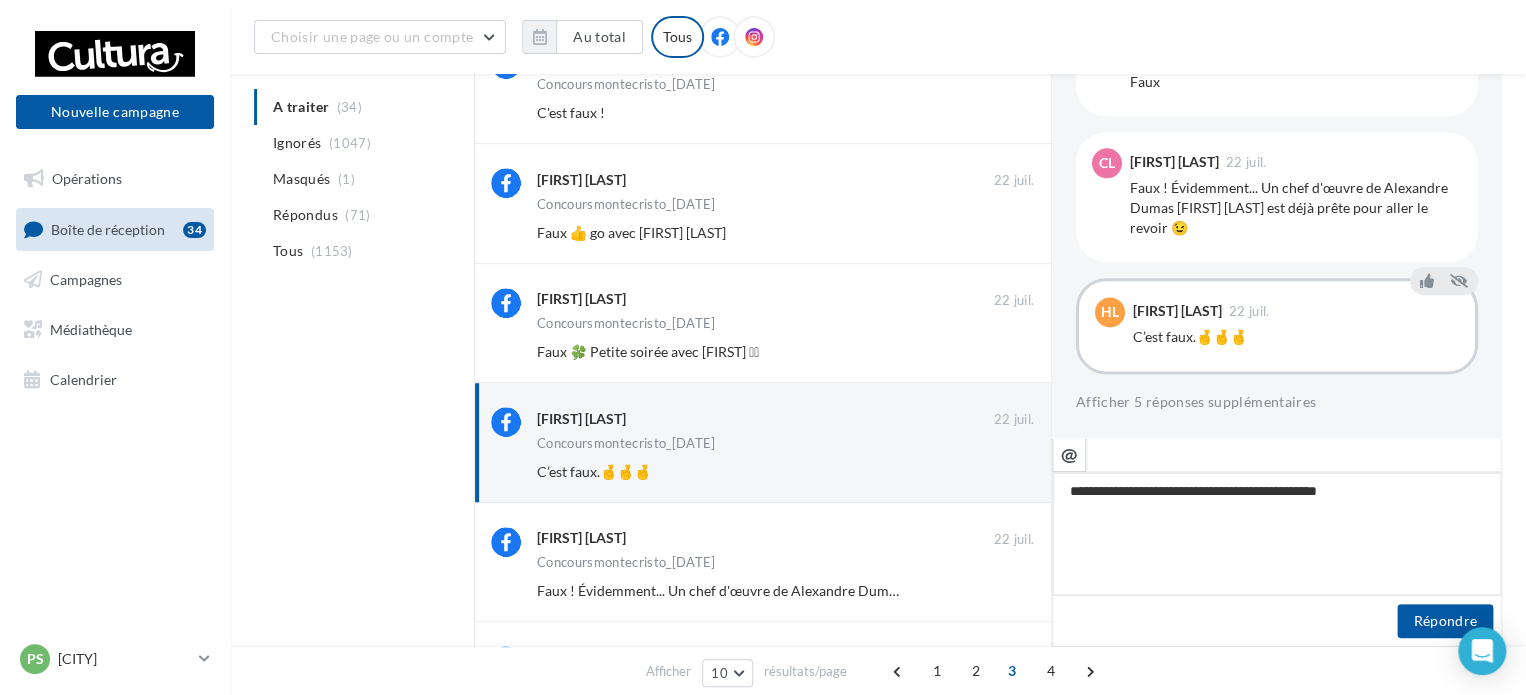 type on "**********" 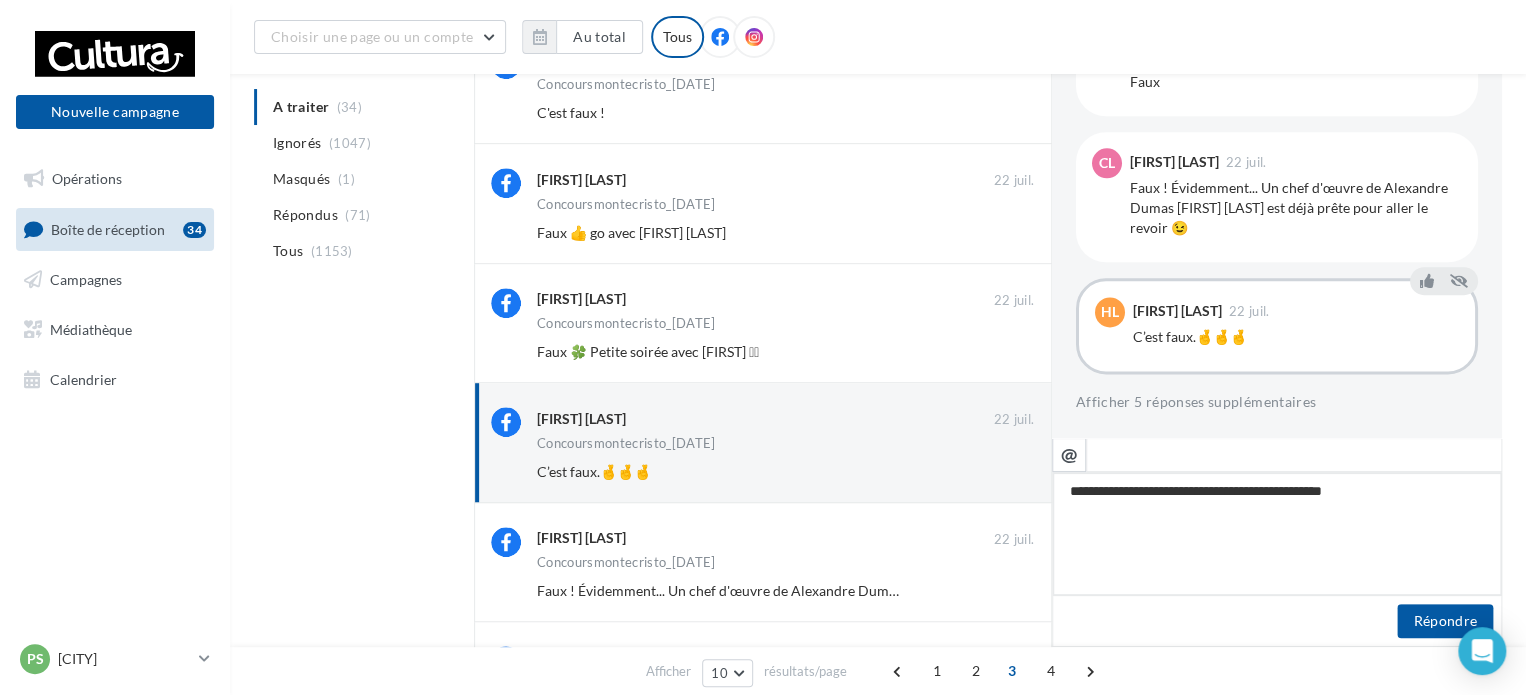 type on "**********" 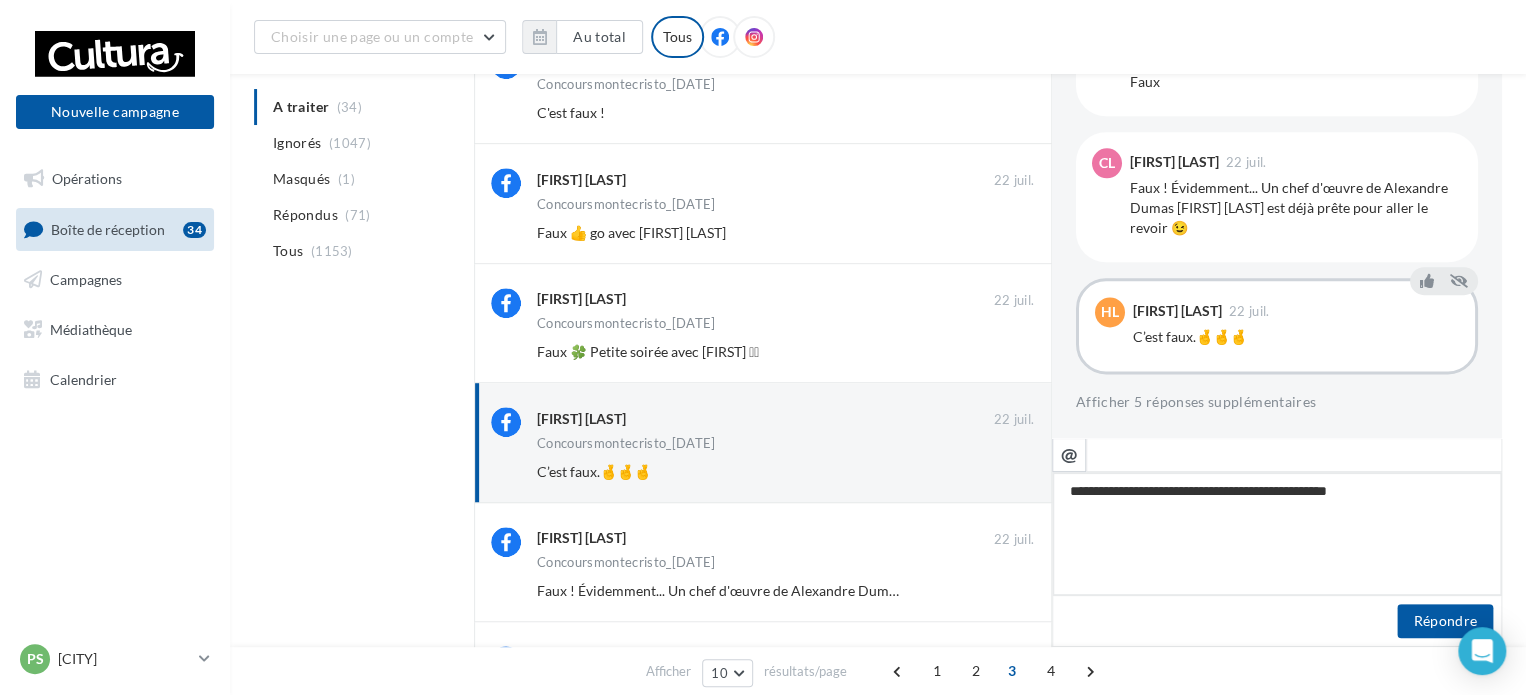 type on "**********" 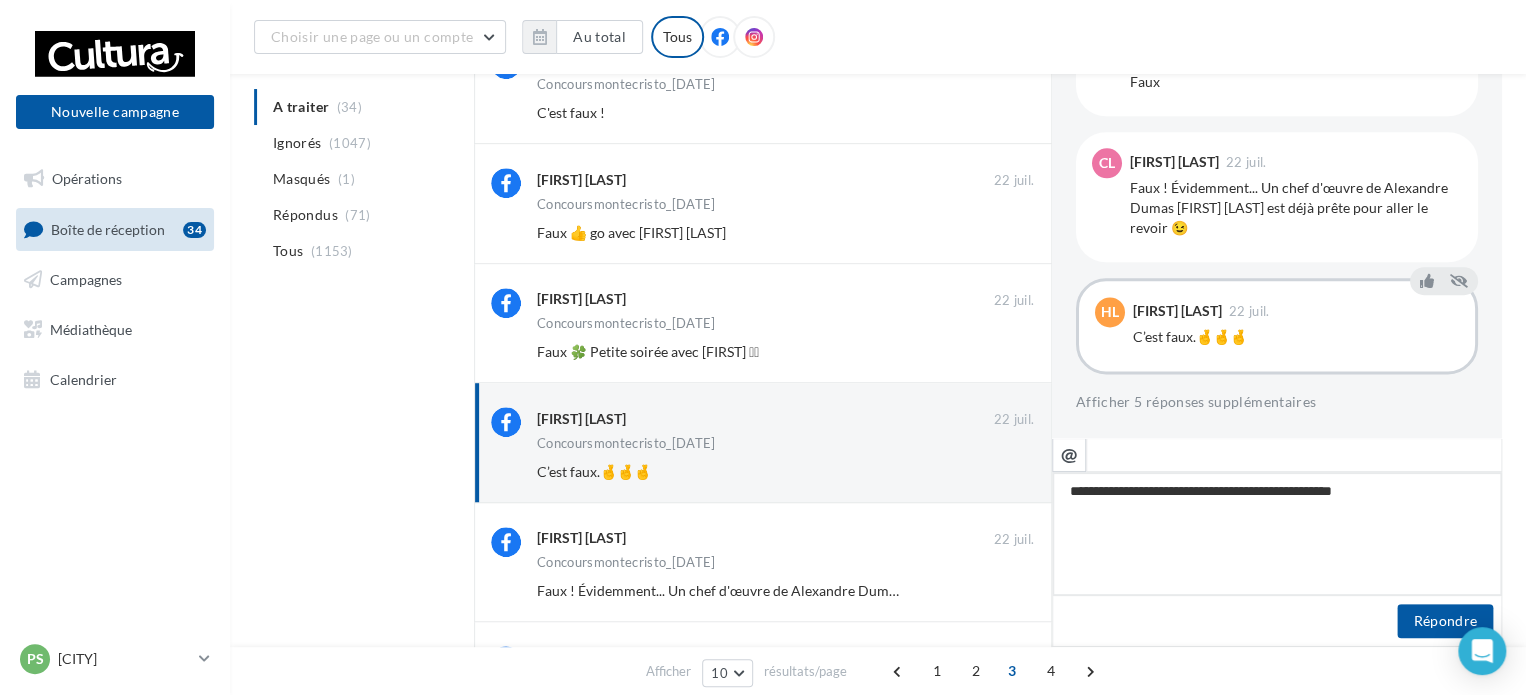type on "**********" 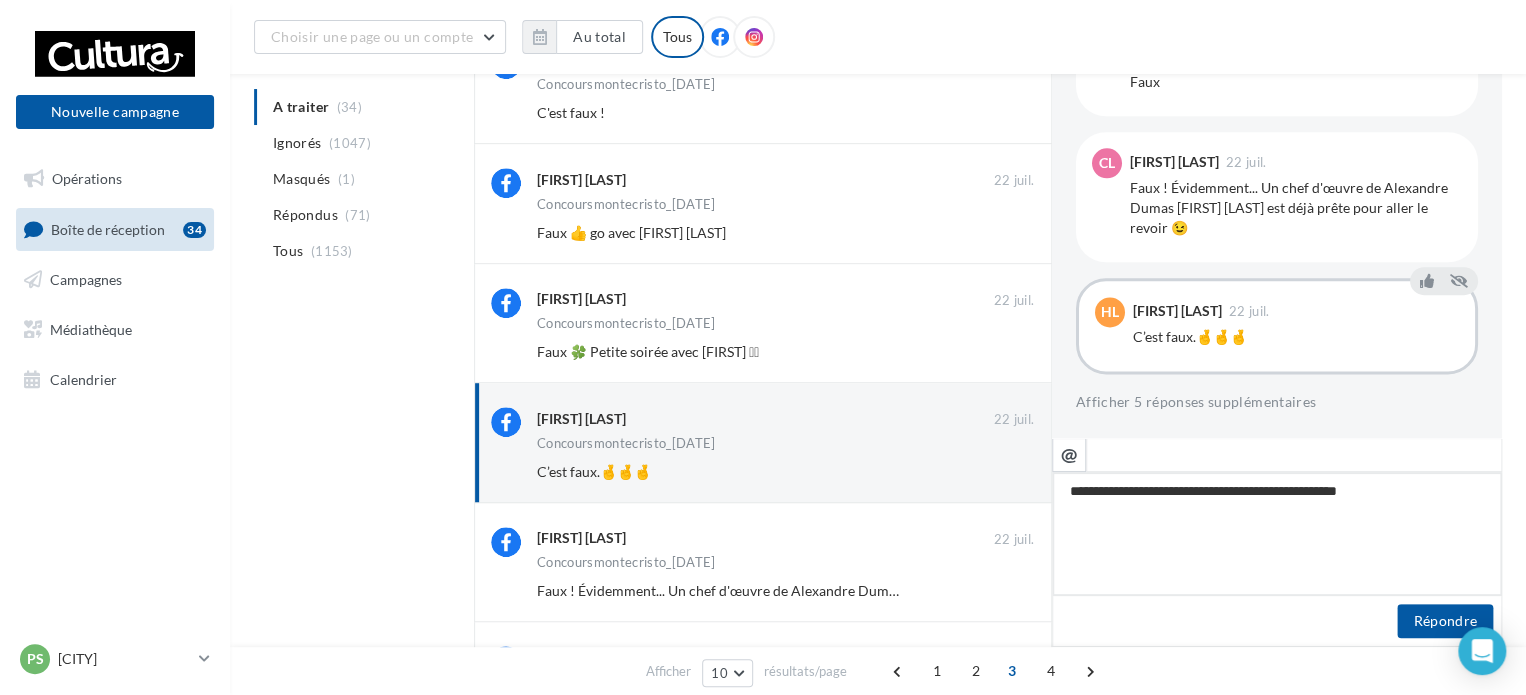 type on "**********" 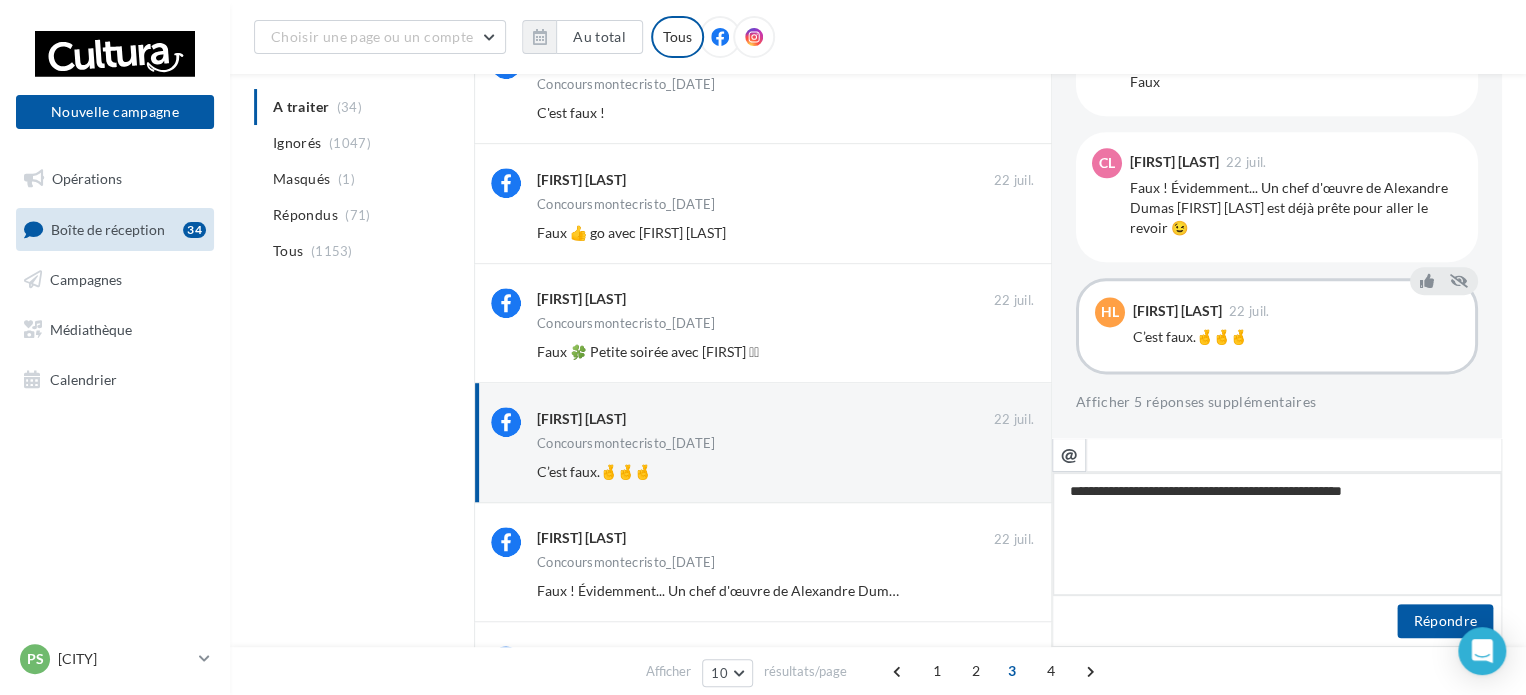type on "**********" 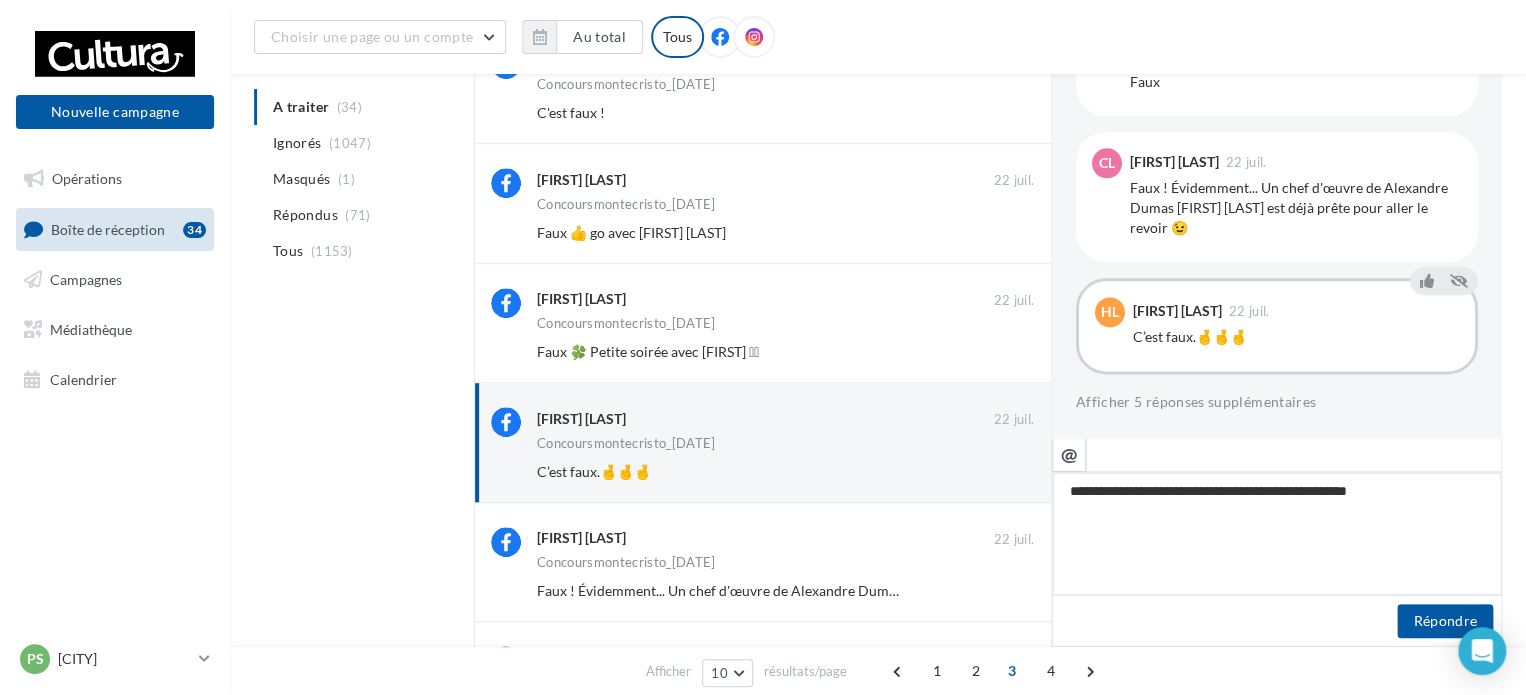 type on "**********" 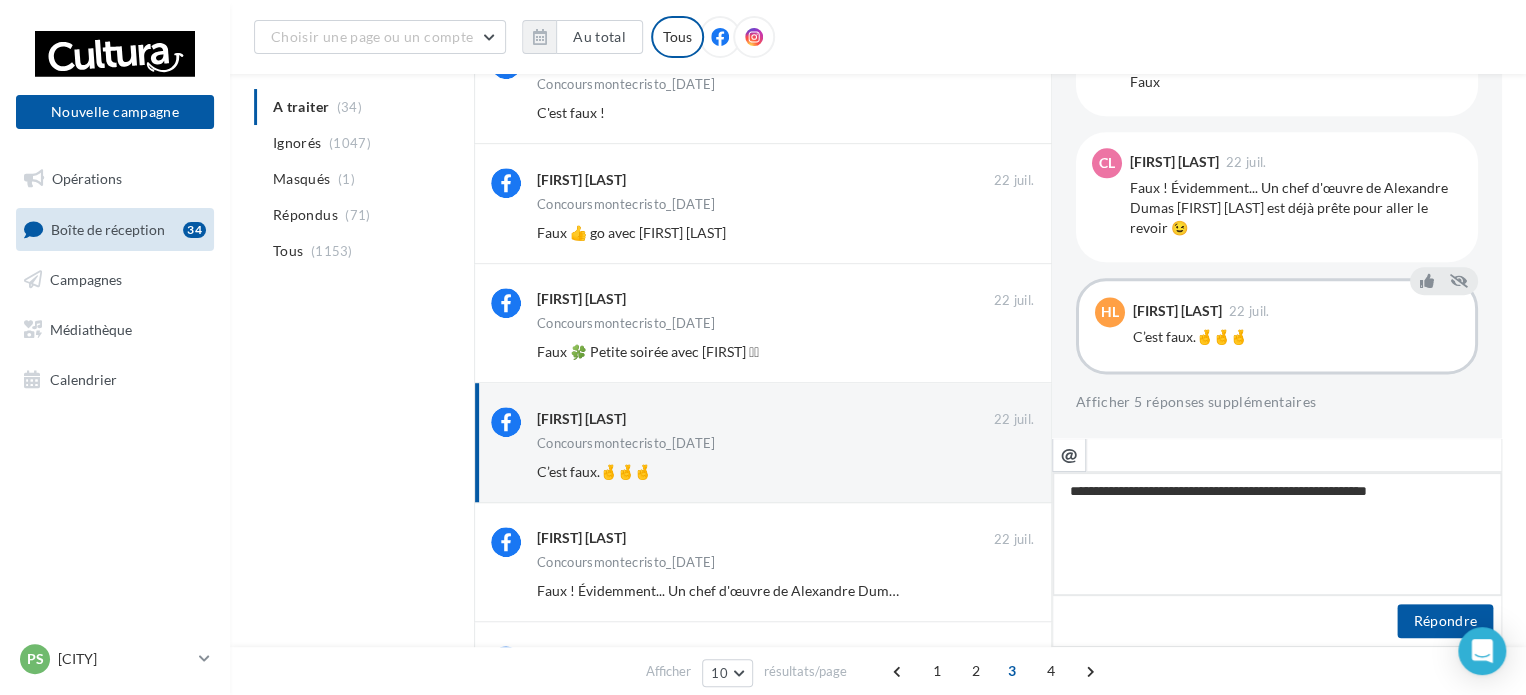type on "**********" 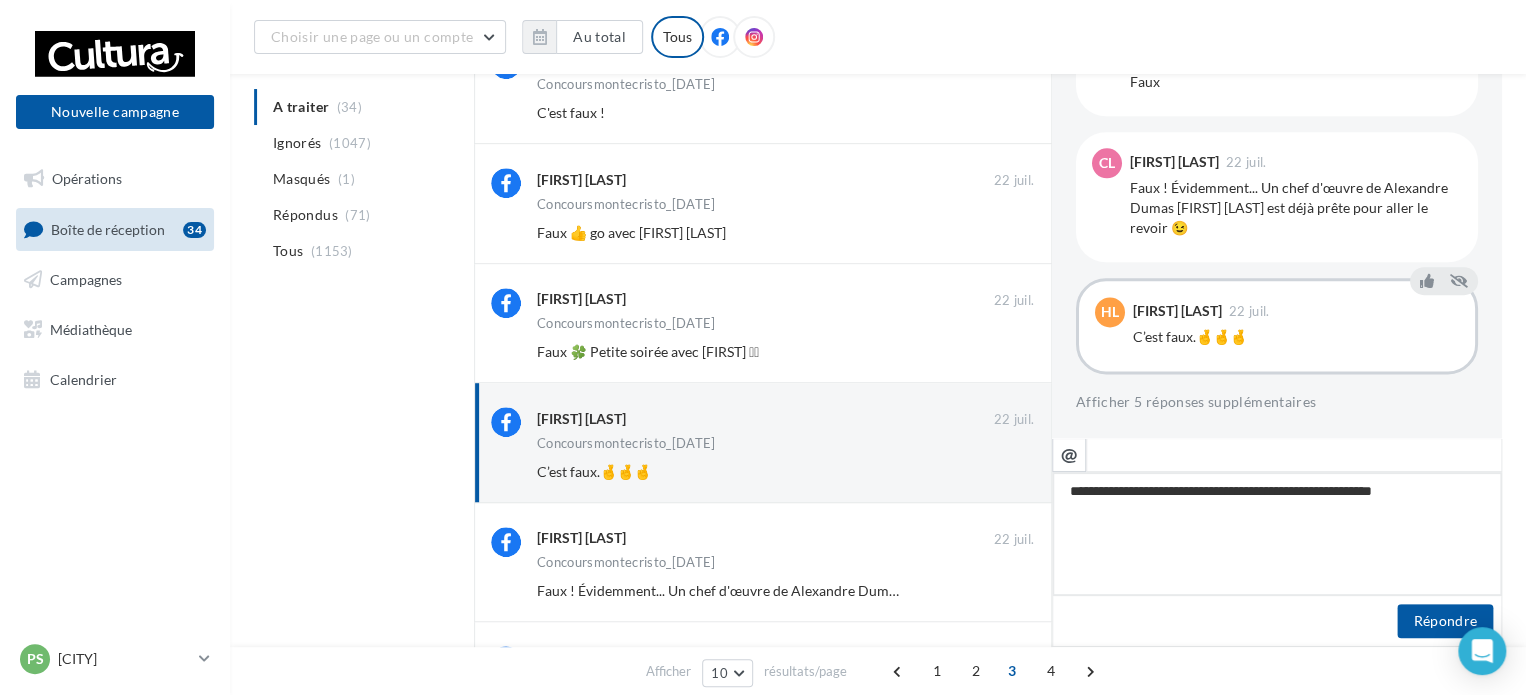 type on "**********" 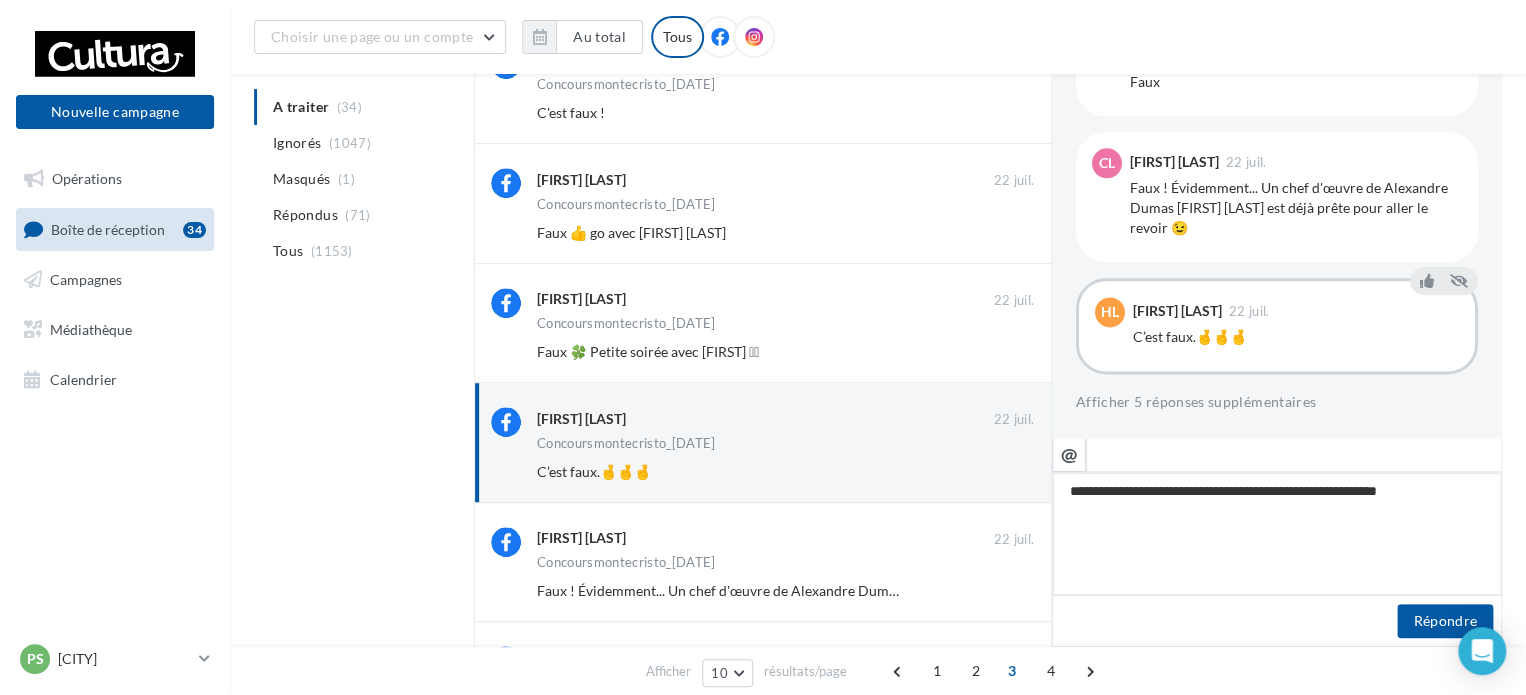 type on "**********" 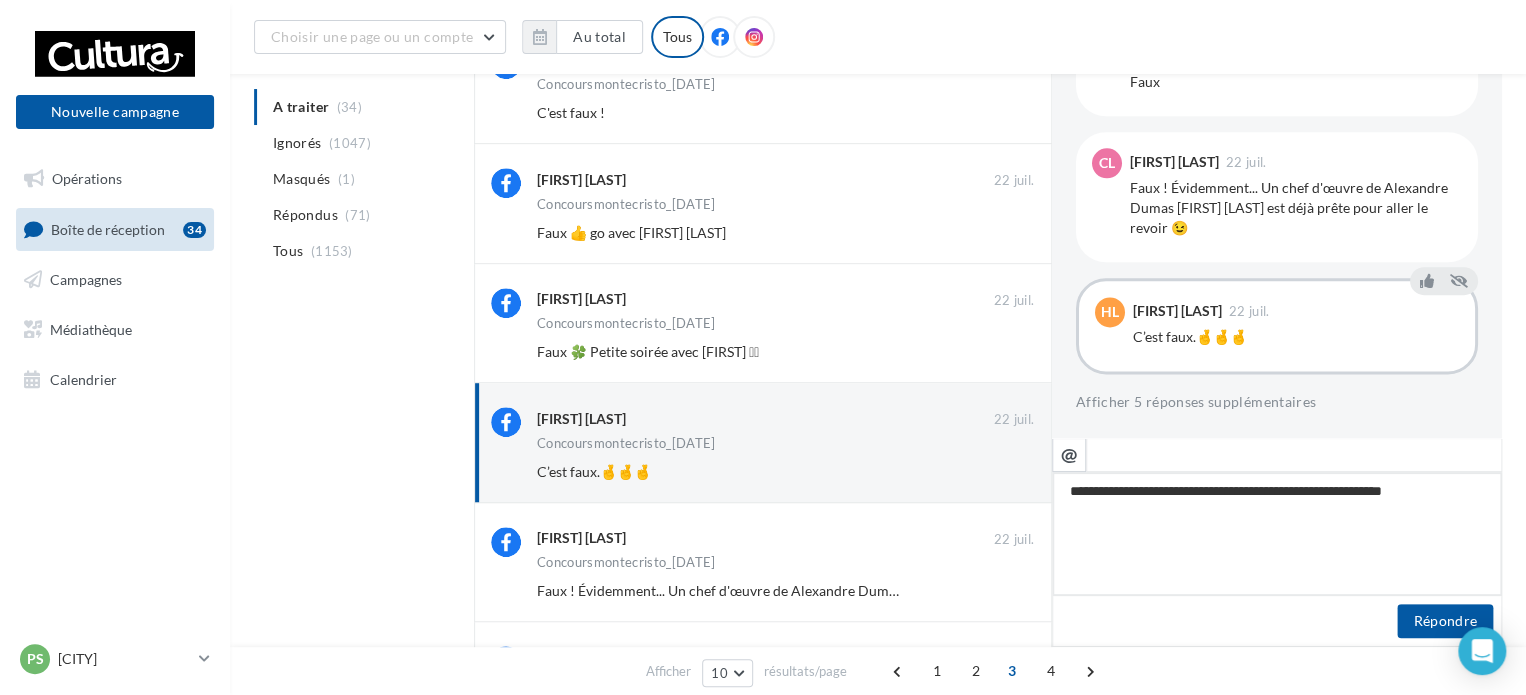 type on "**********" 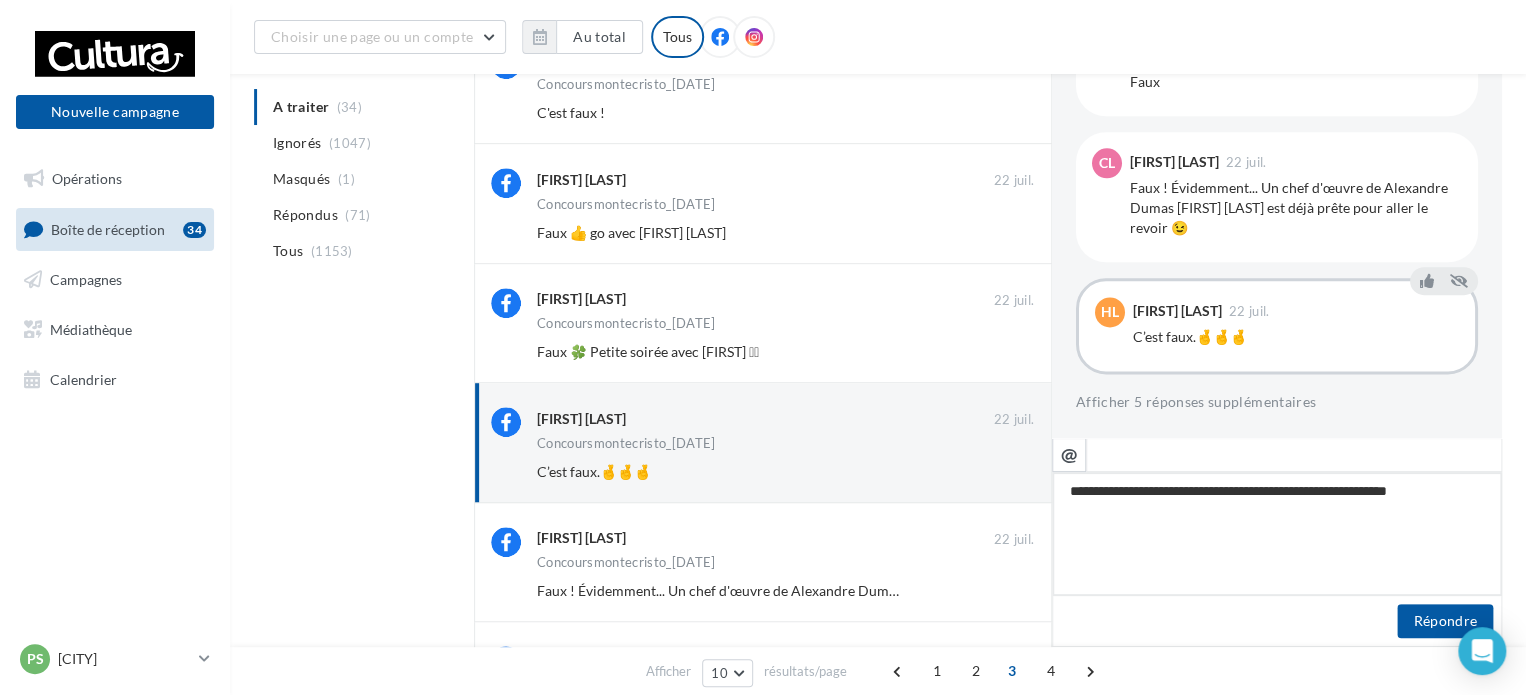 type on "**********" 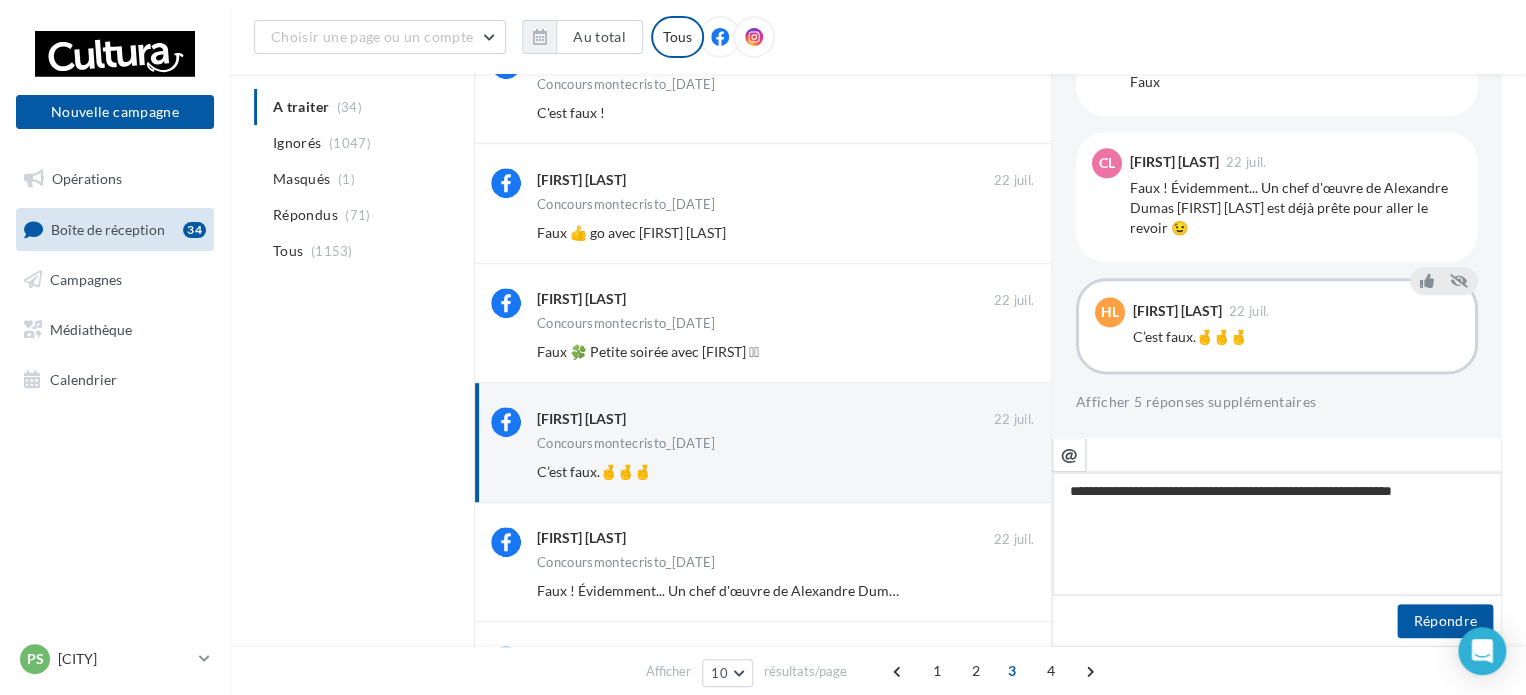 type on "**********" 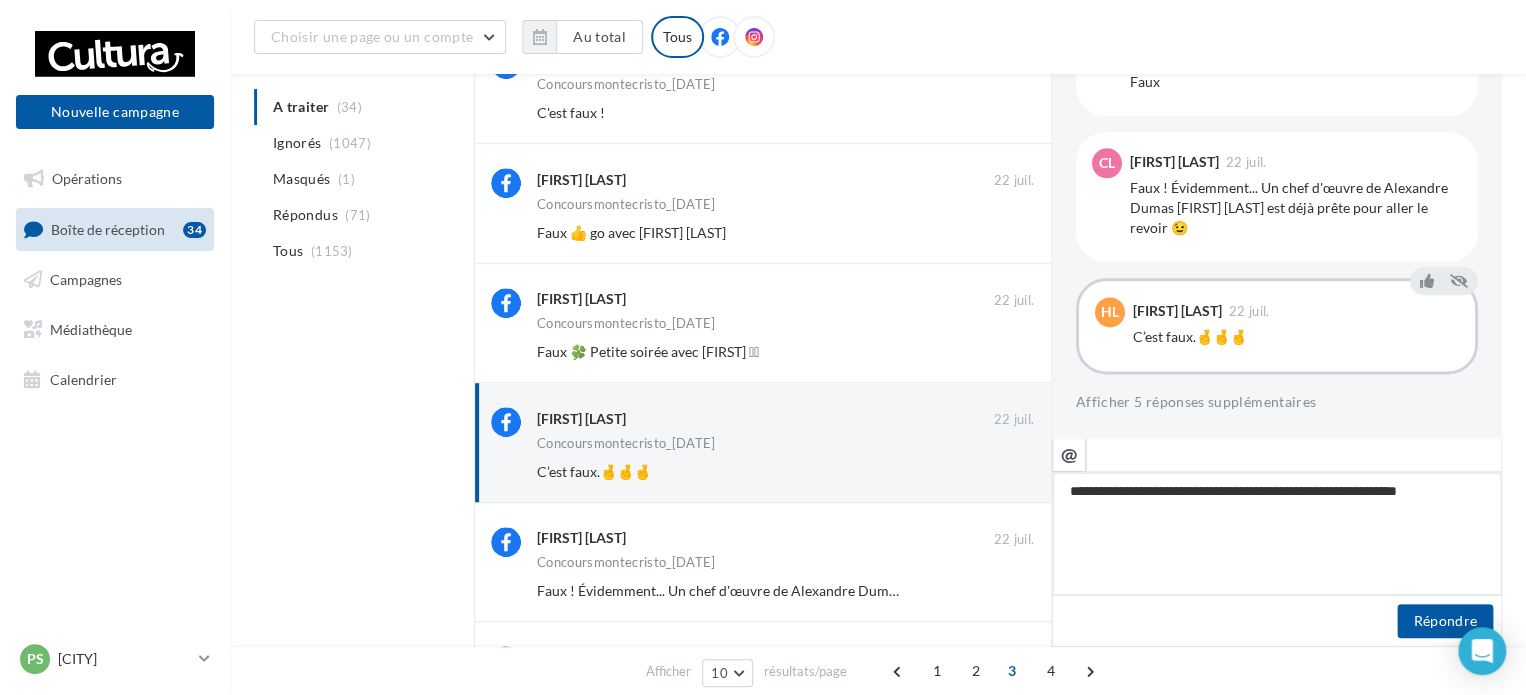 type on "**********" 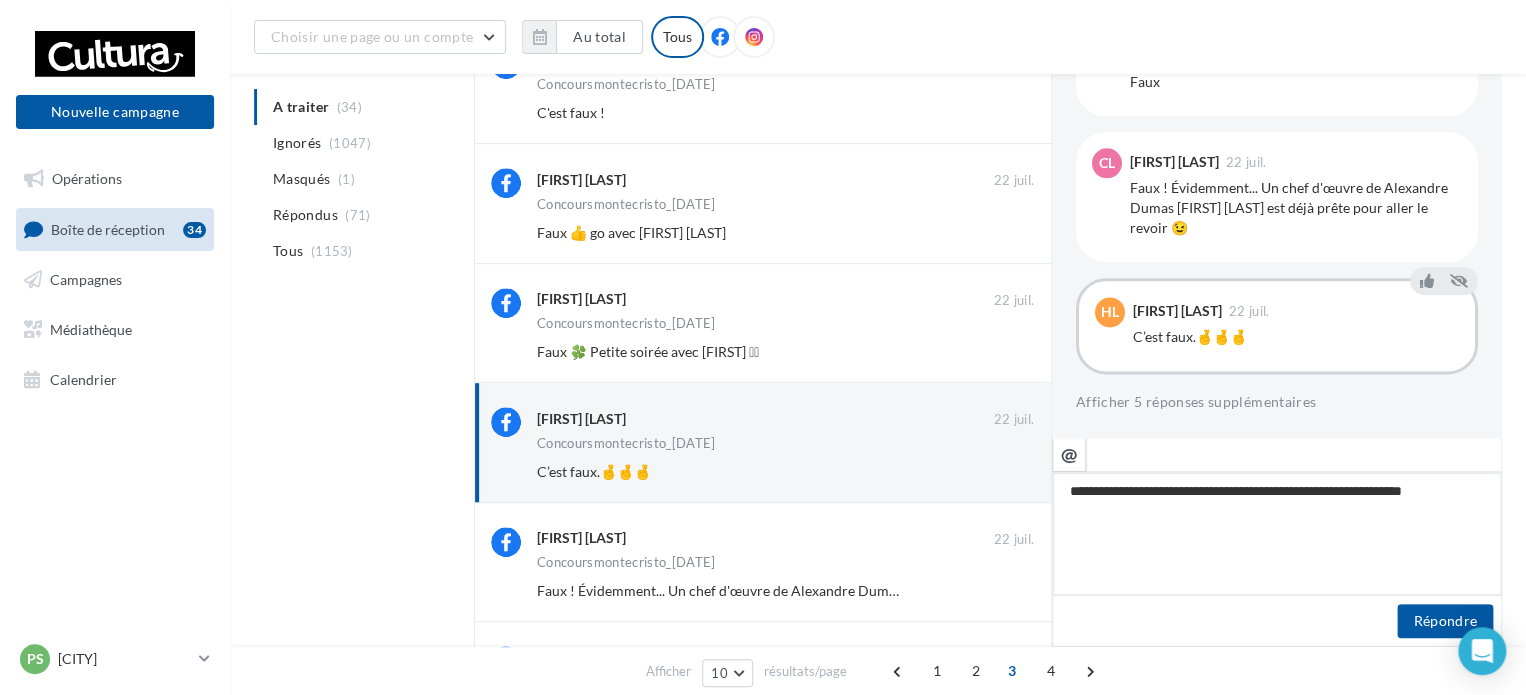 type on "**********" 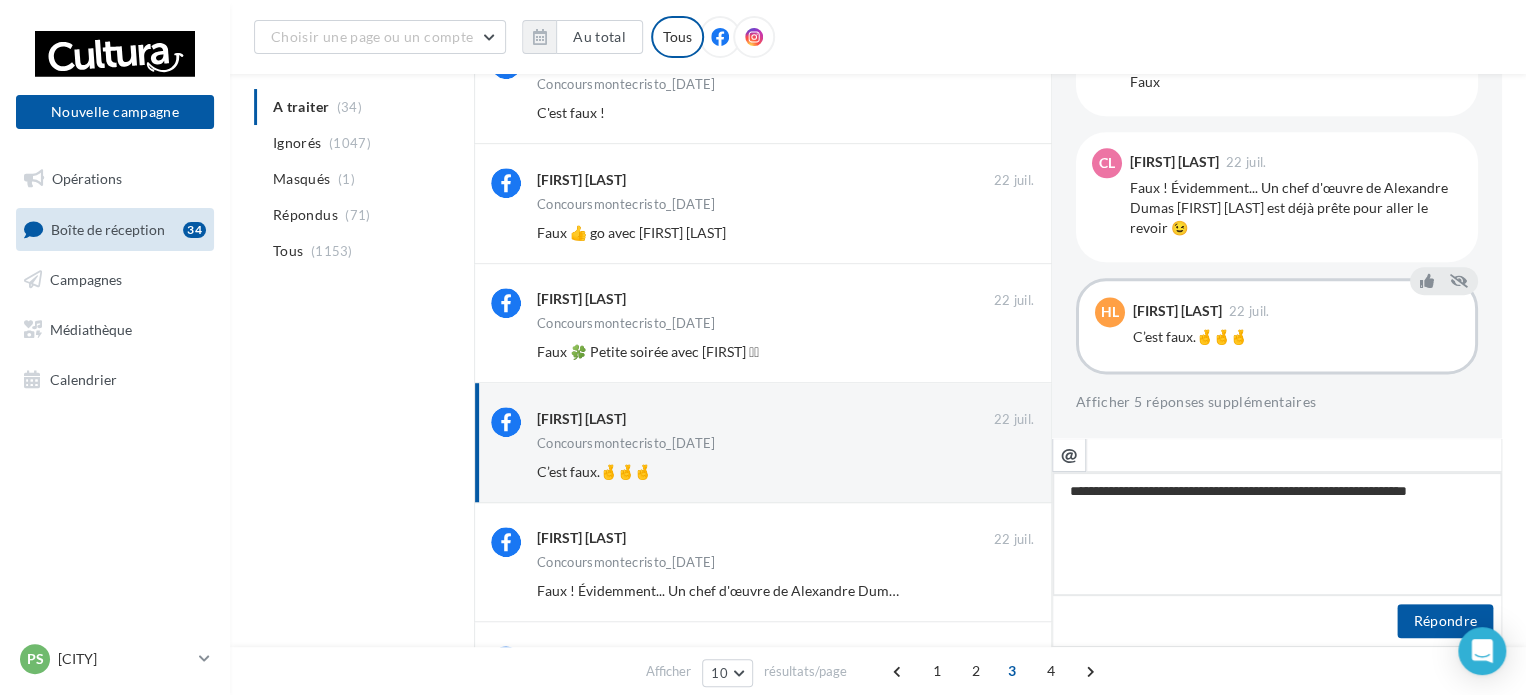 type on "**********" 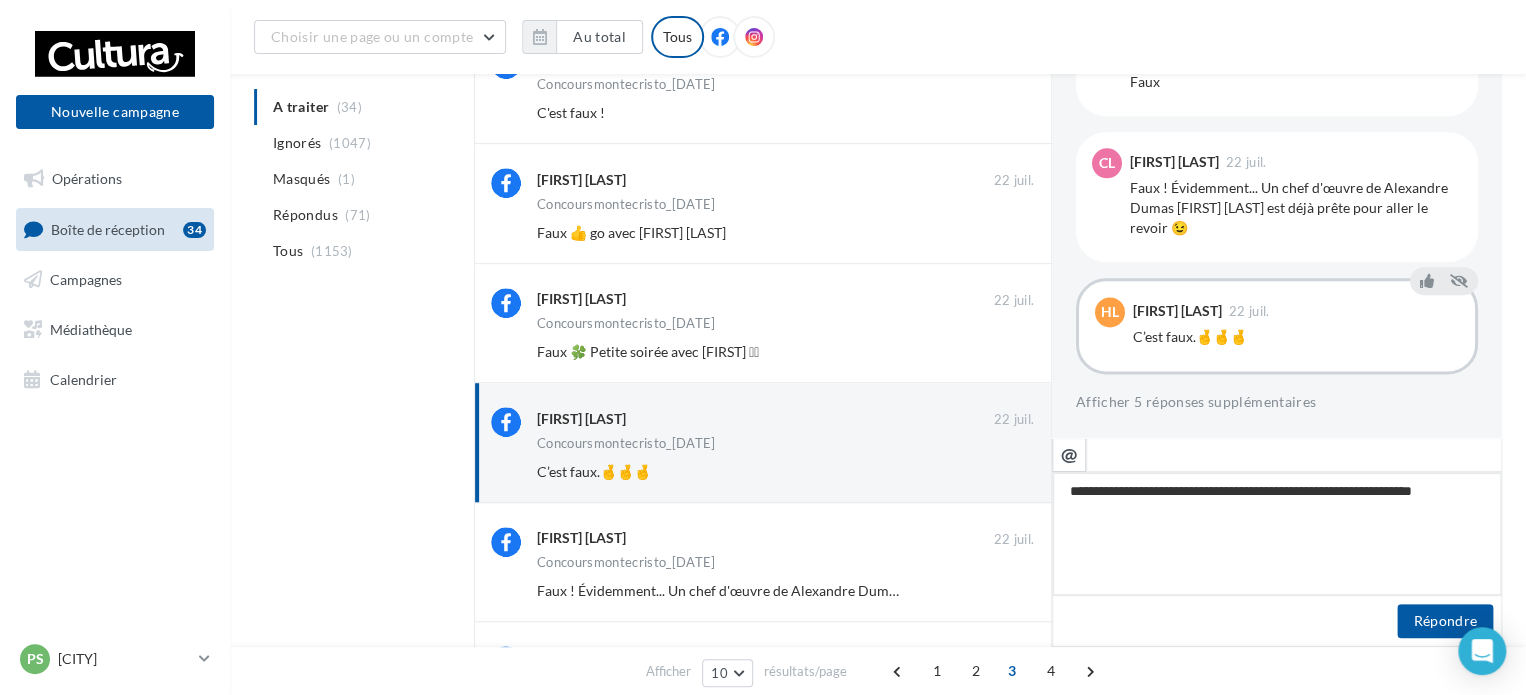 type on "**********" 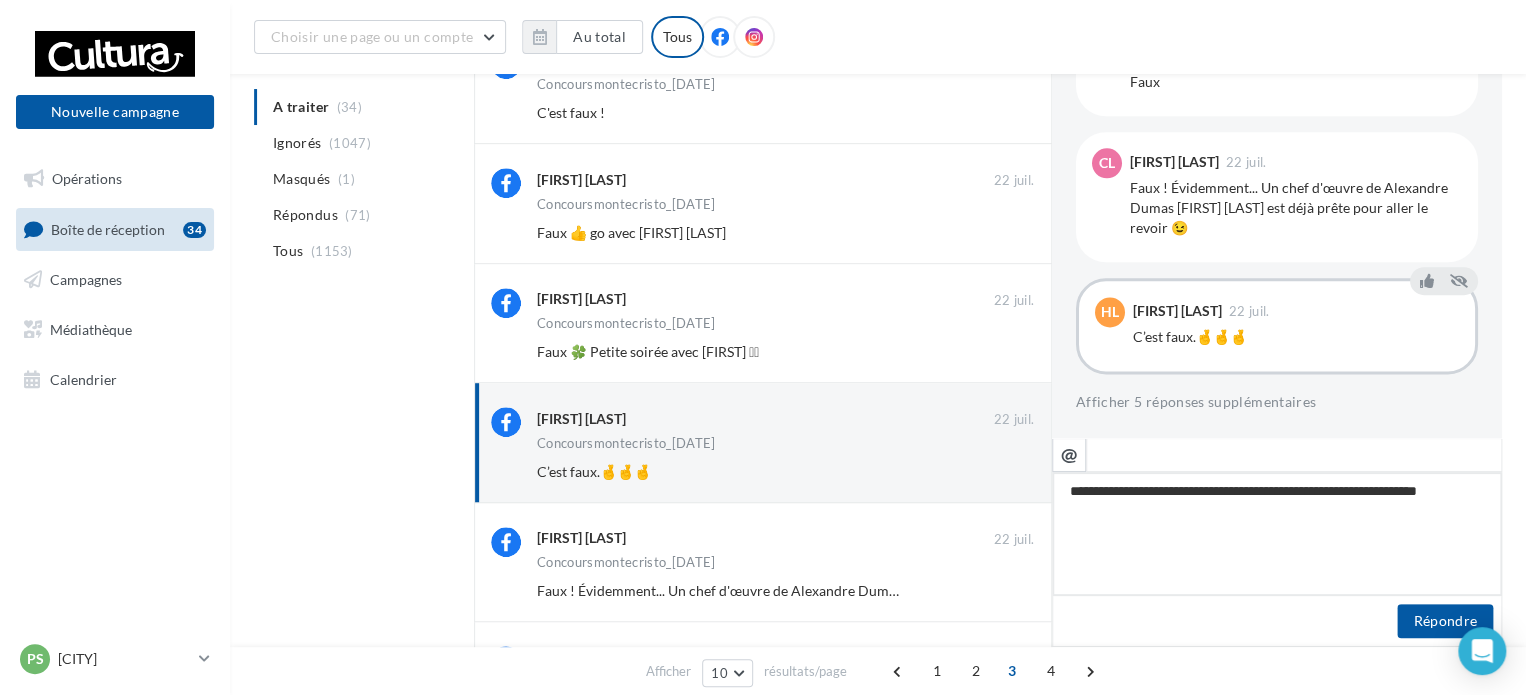 type on "**********" 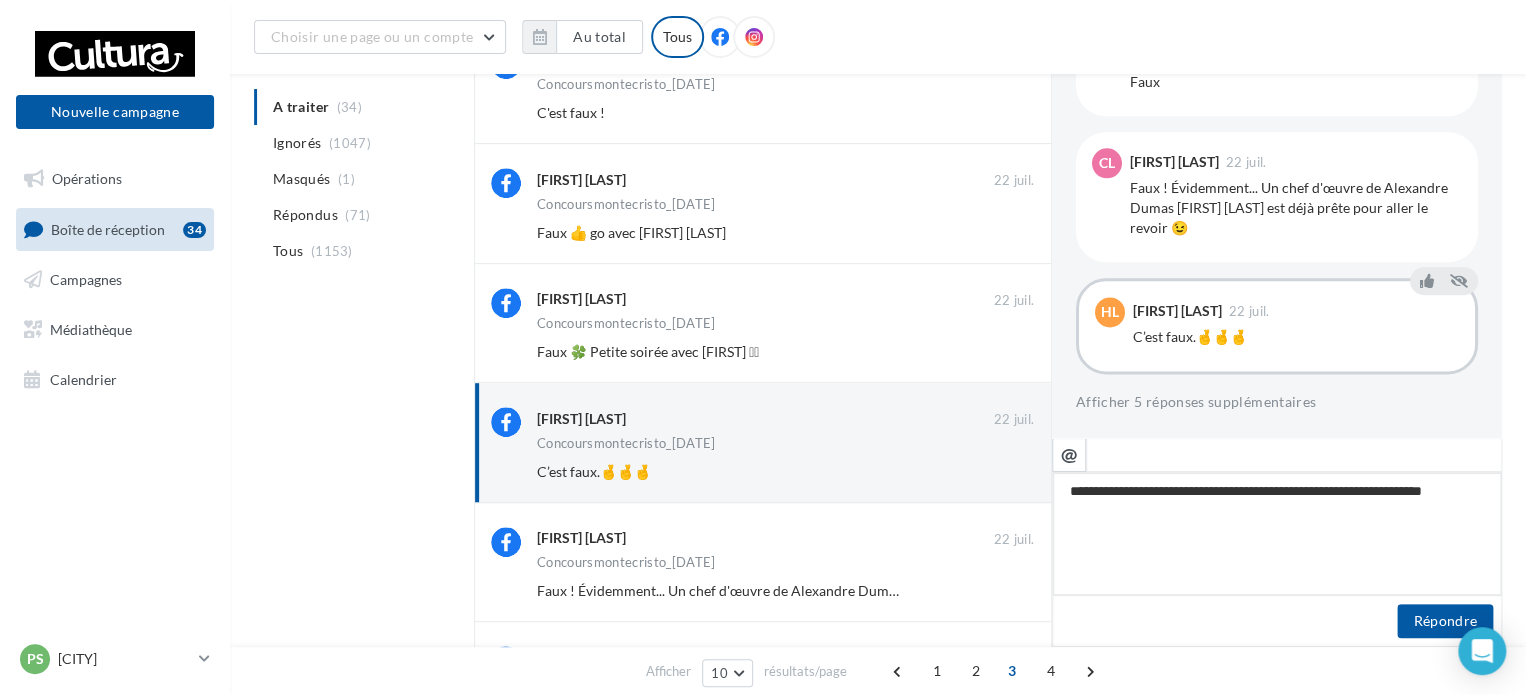 type on "**********" 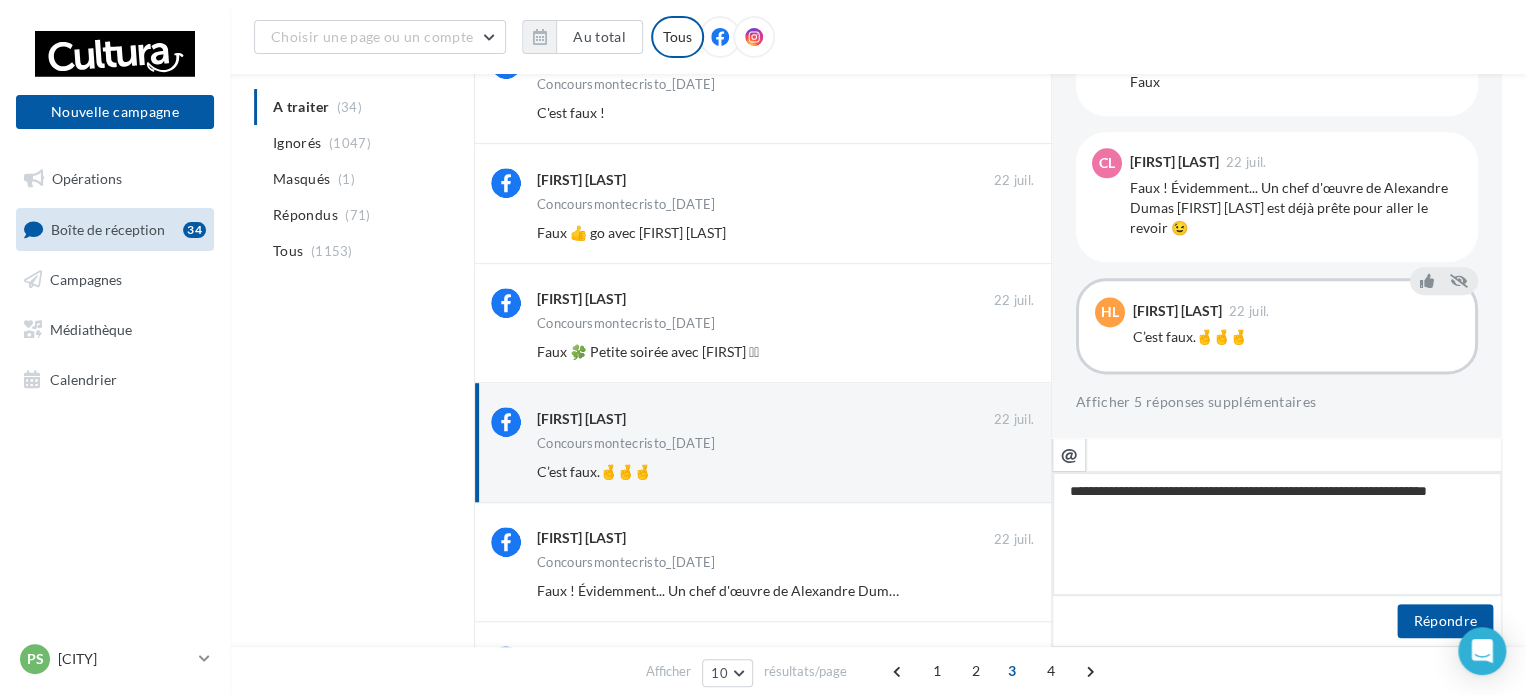 type on "**********" 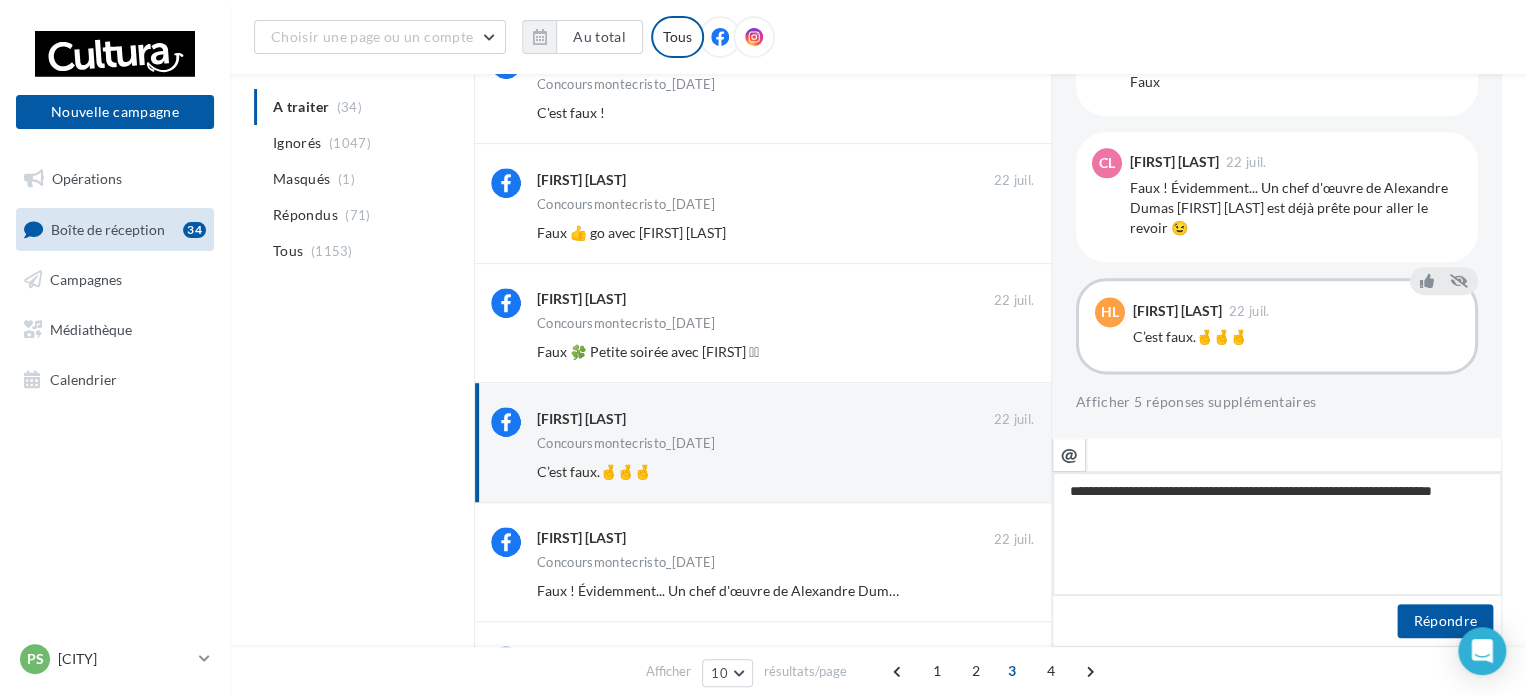 type on "**********" 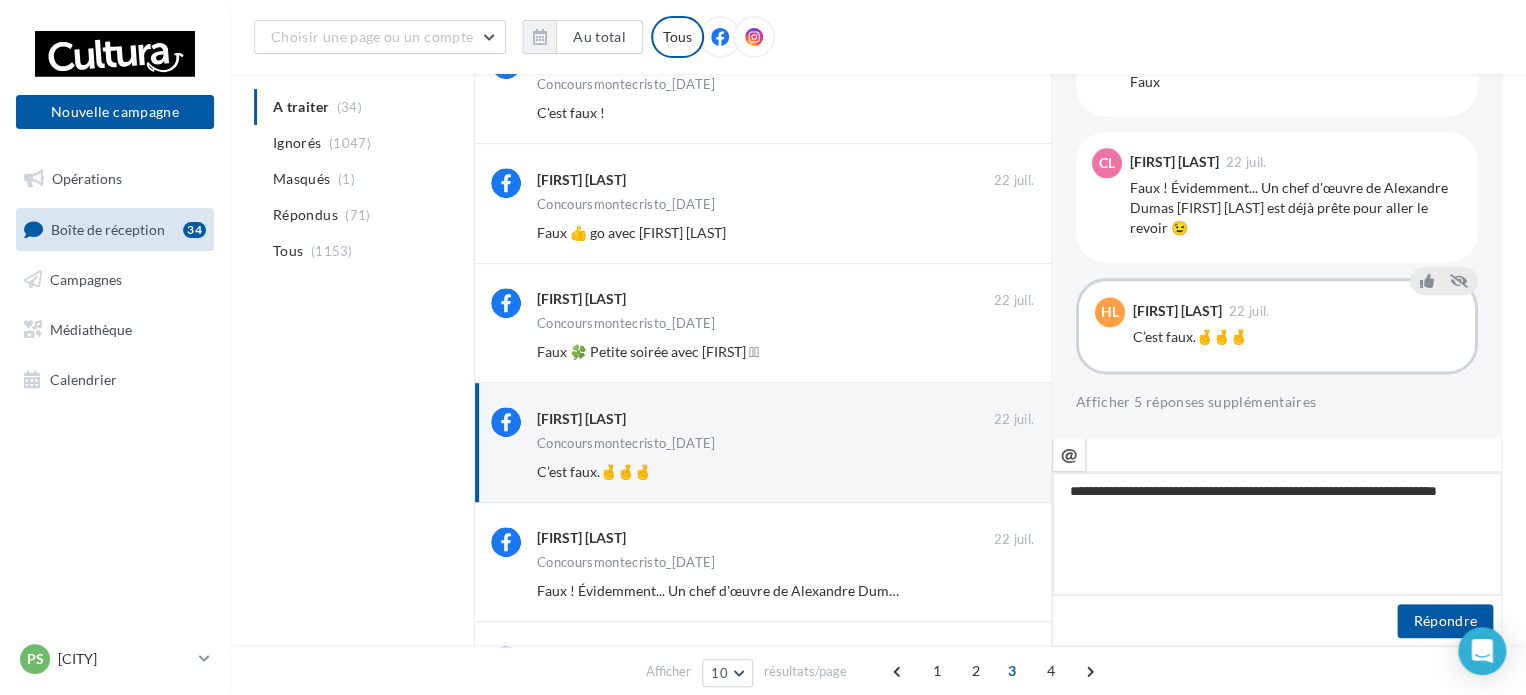 type on "**********" 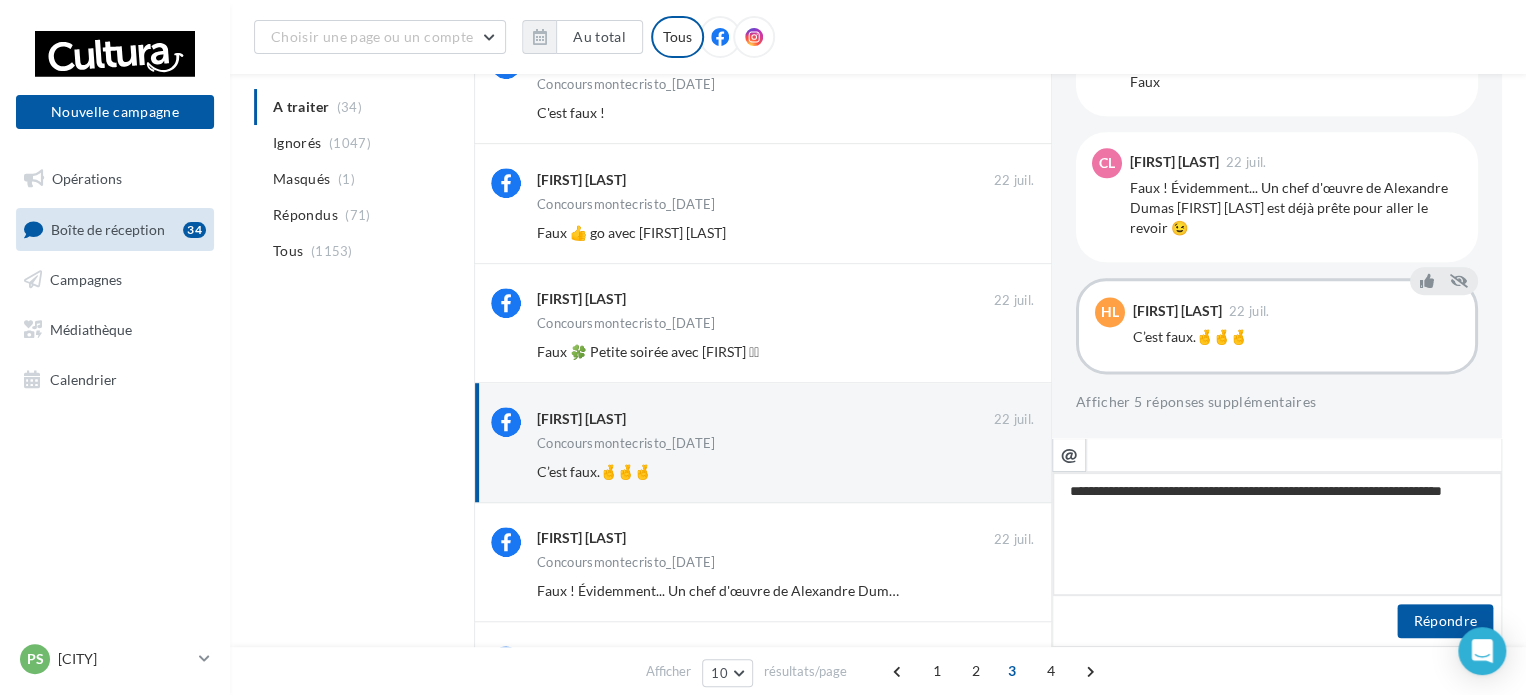 type on "**********" 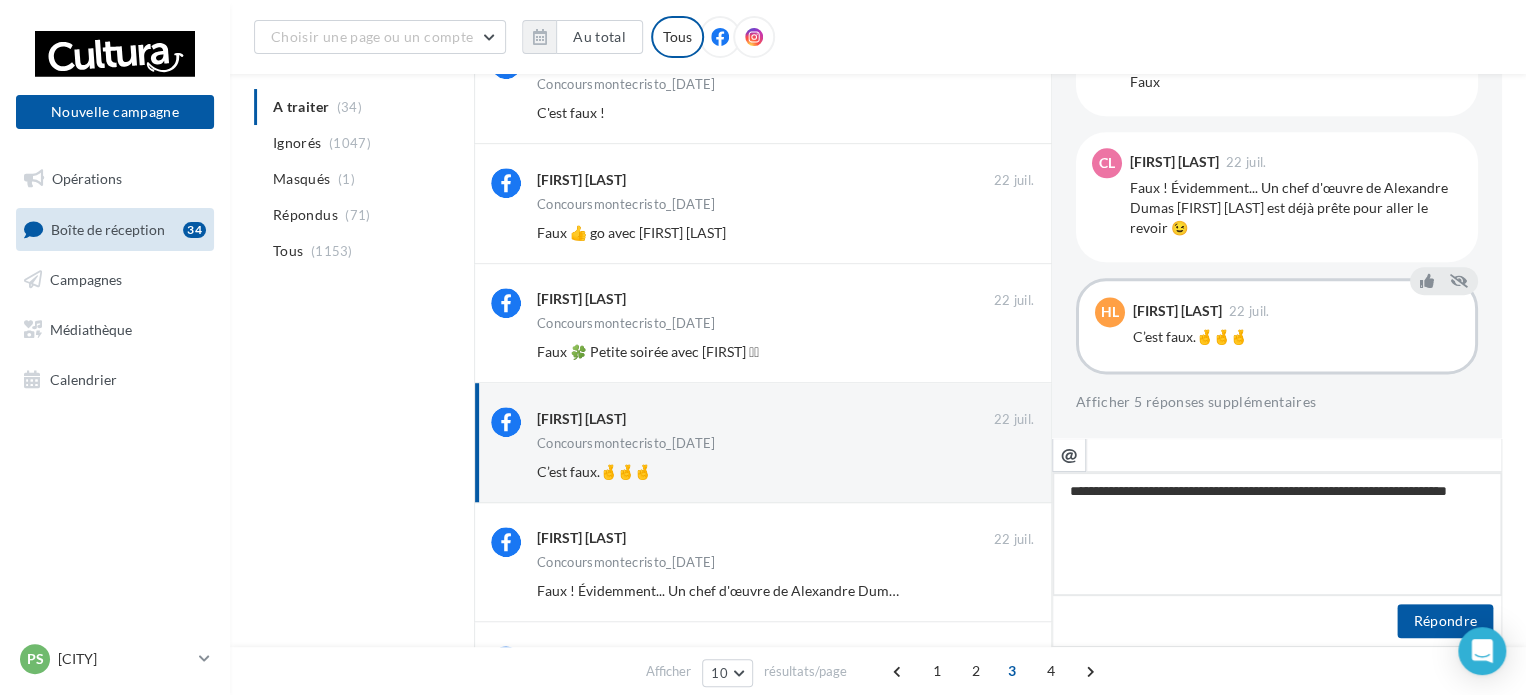 type on "**********" 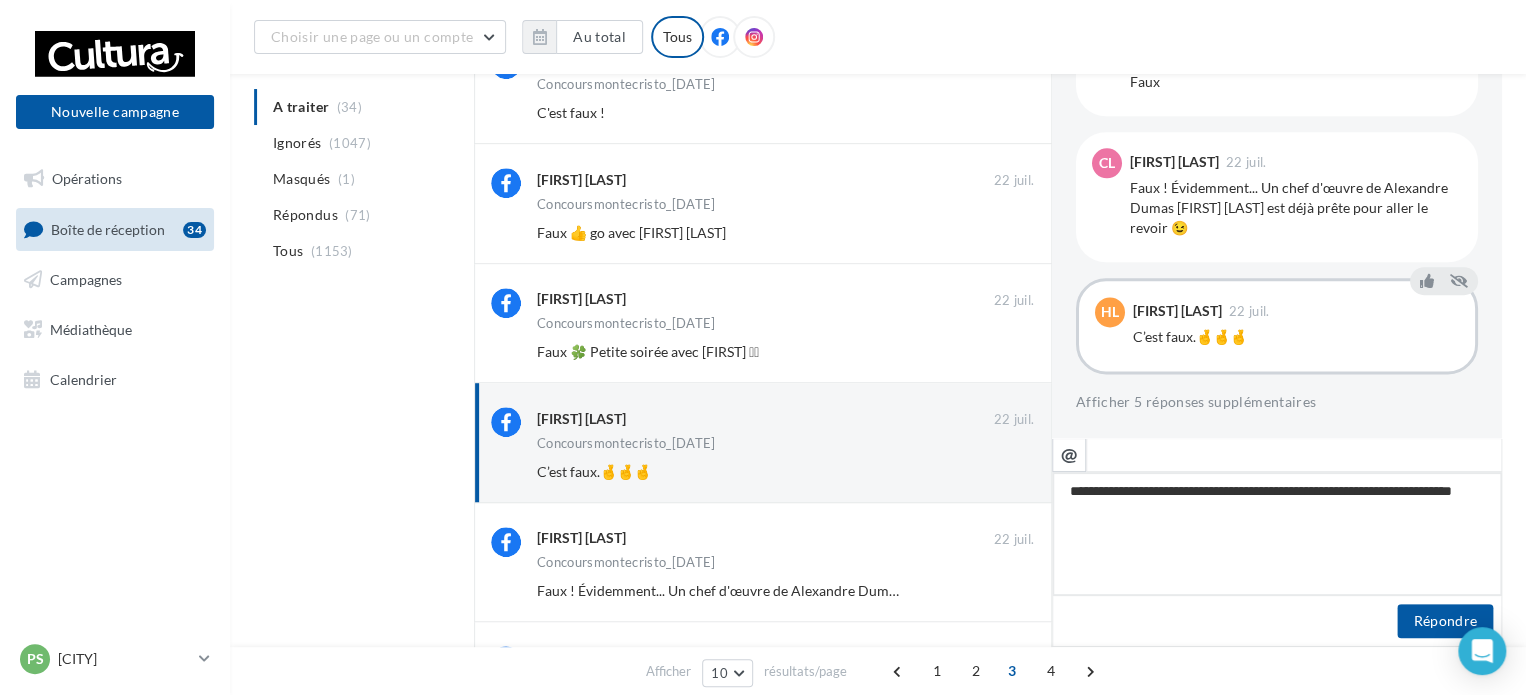 type on "**********" 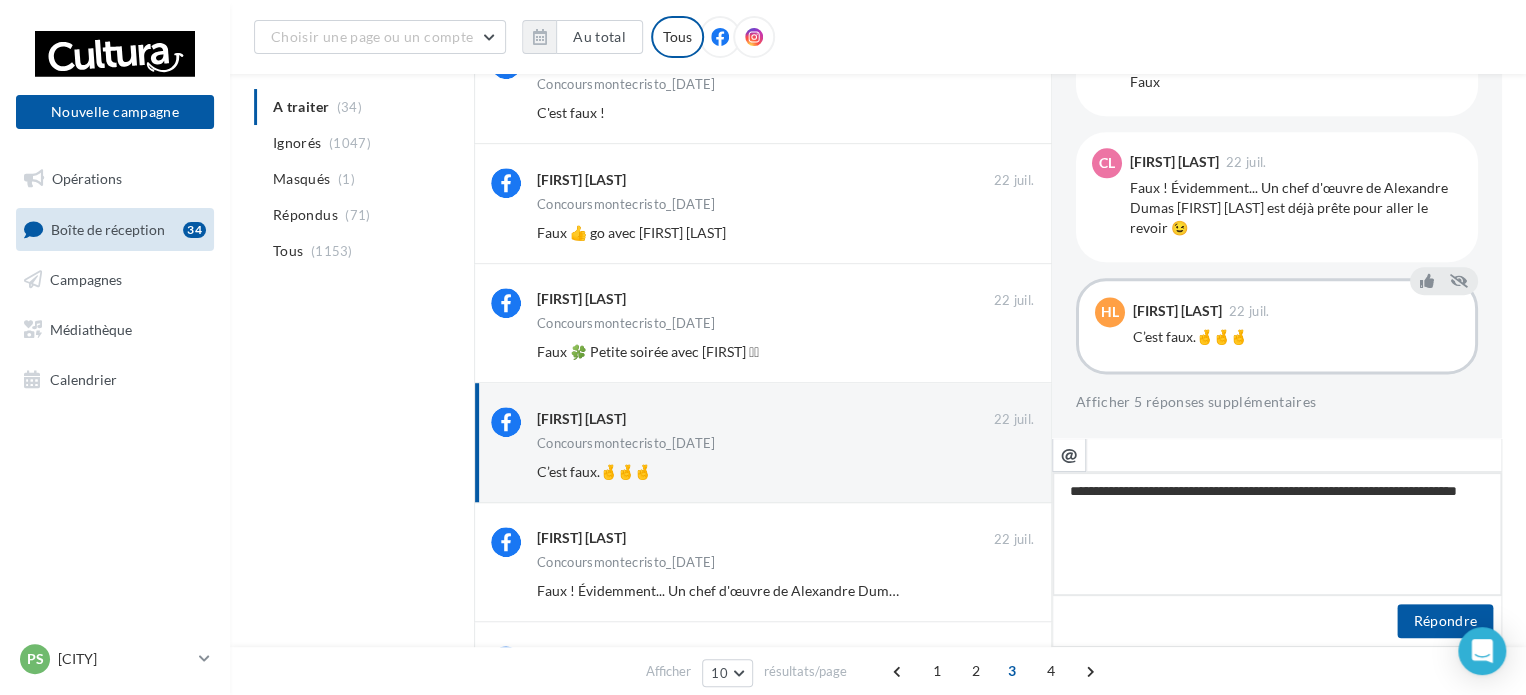 type on "**********" 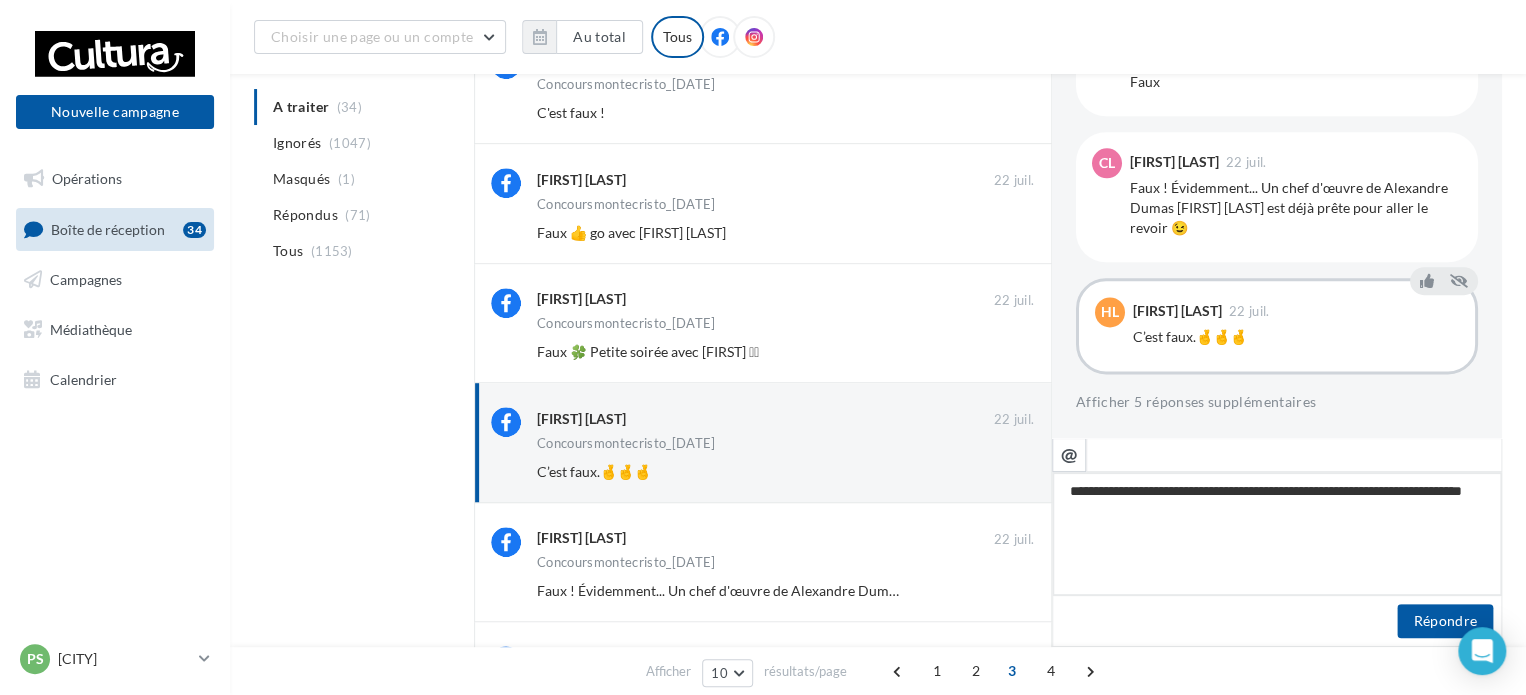 type on "**********" 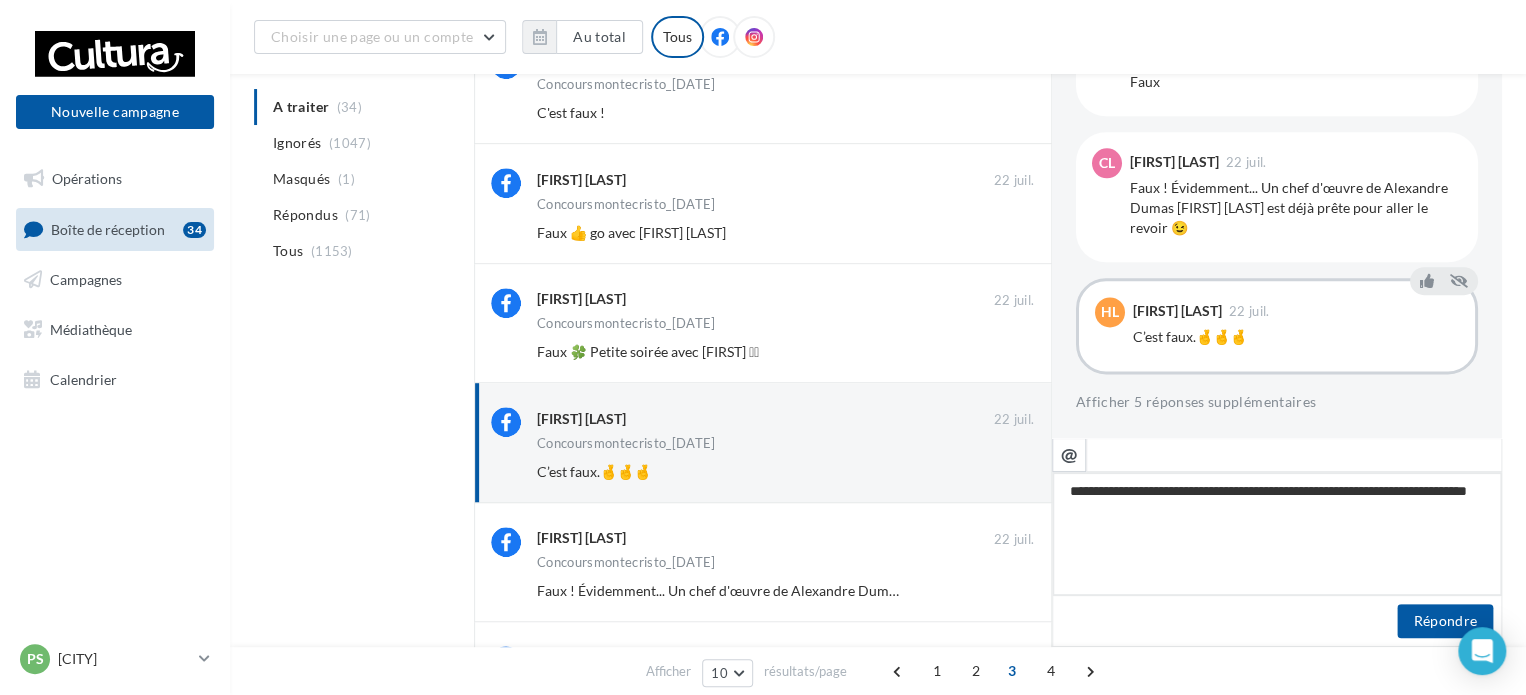 type on "**********" 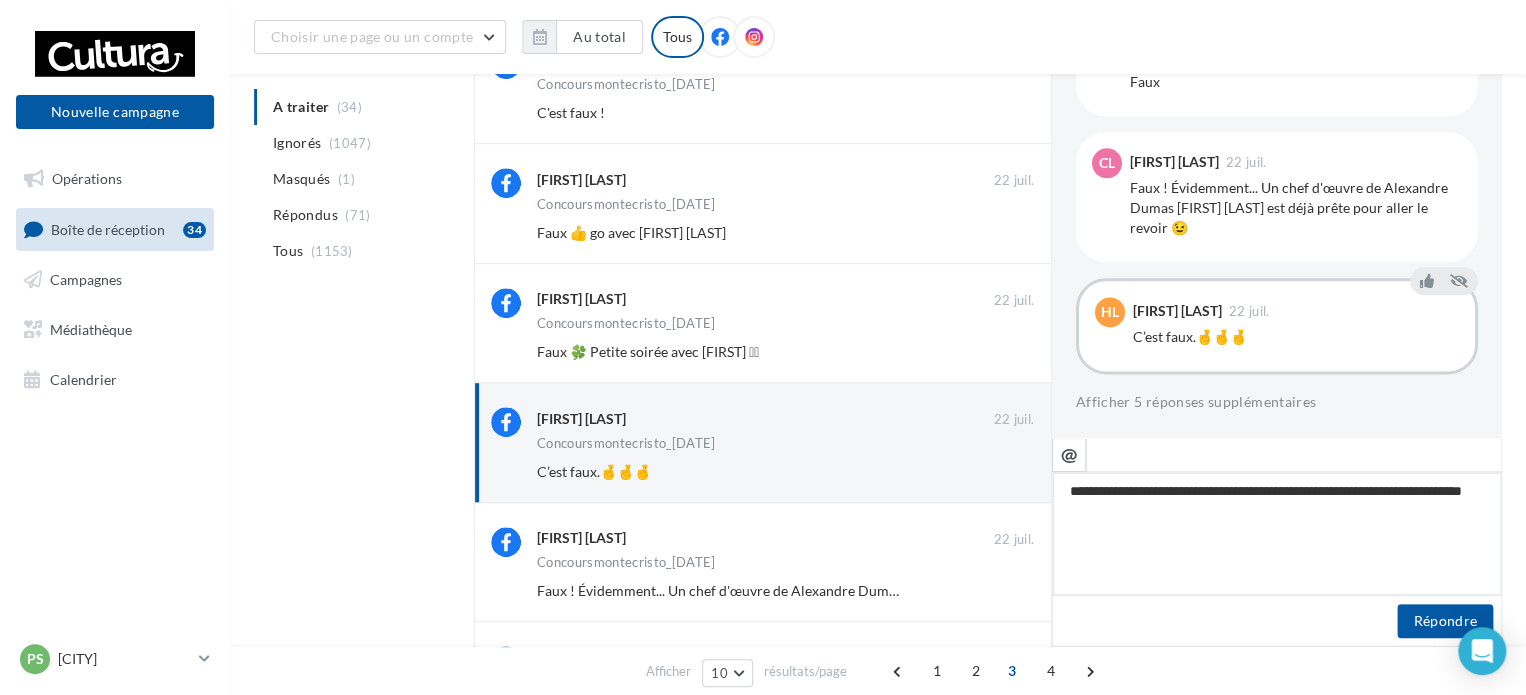 type on "**********" 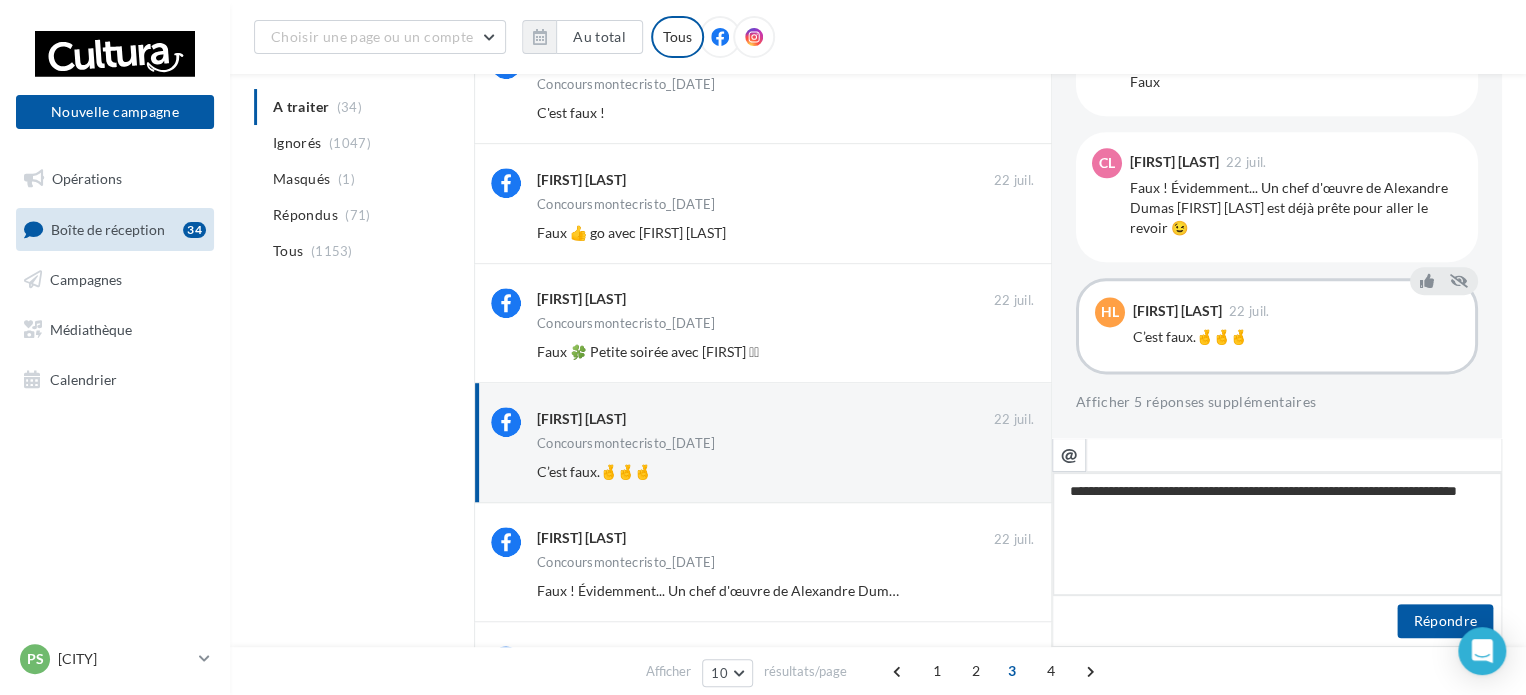 type on "**********" 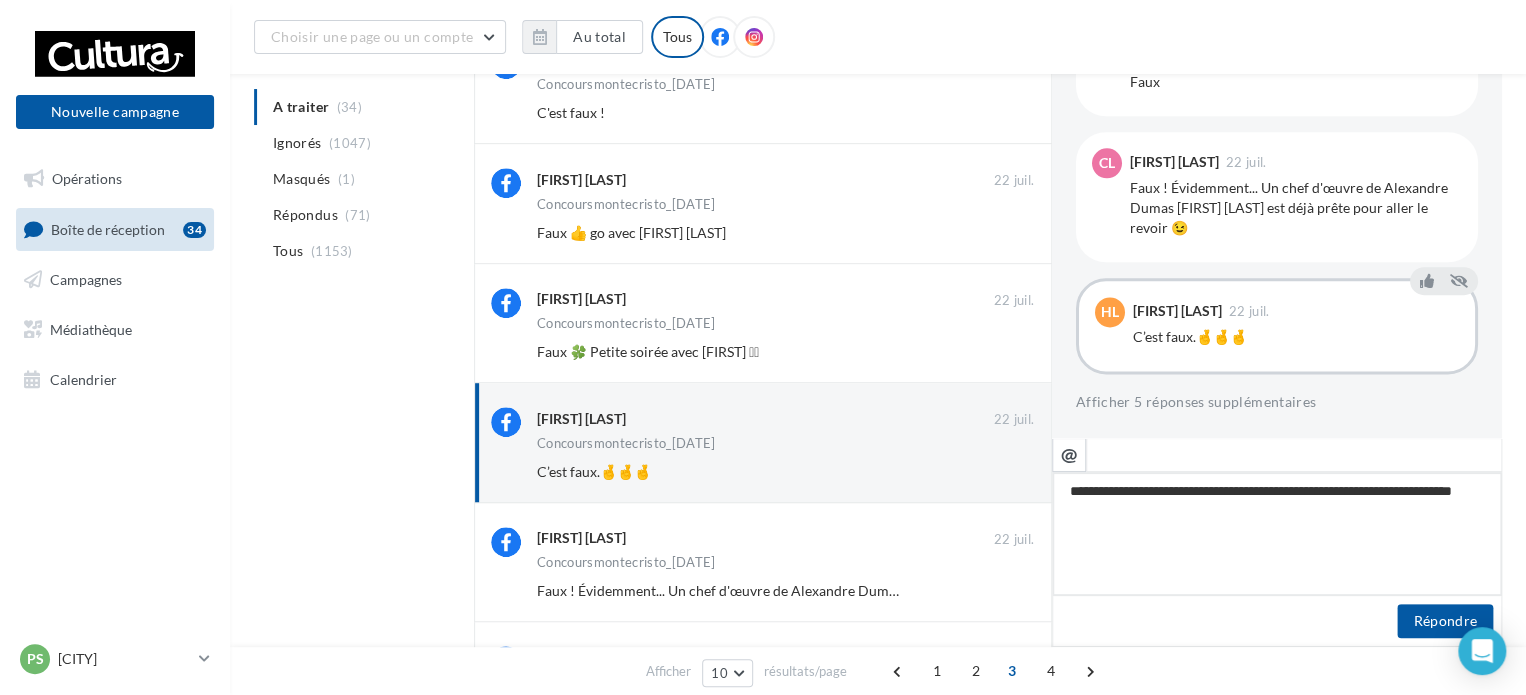 type on "**********" 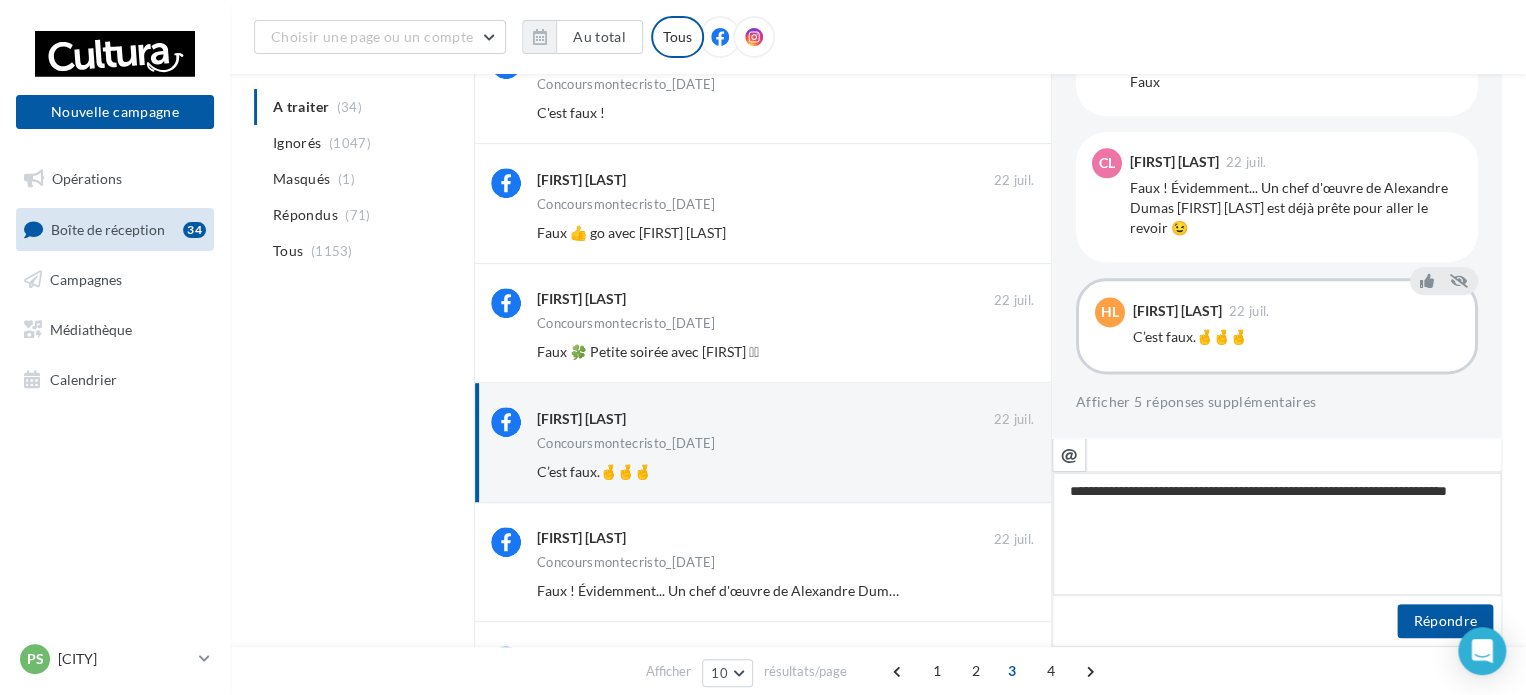 type on "**********" 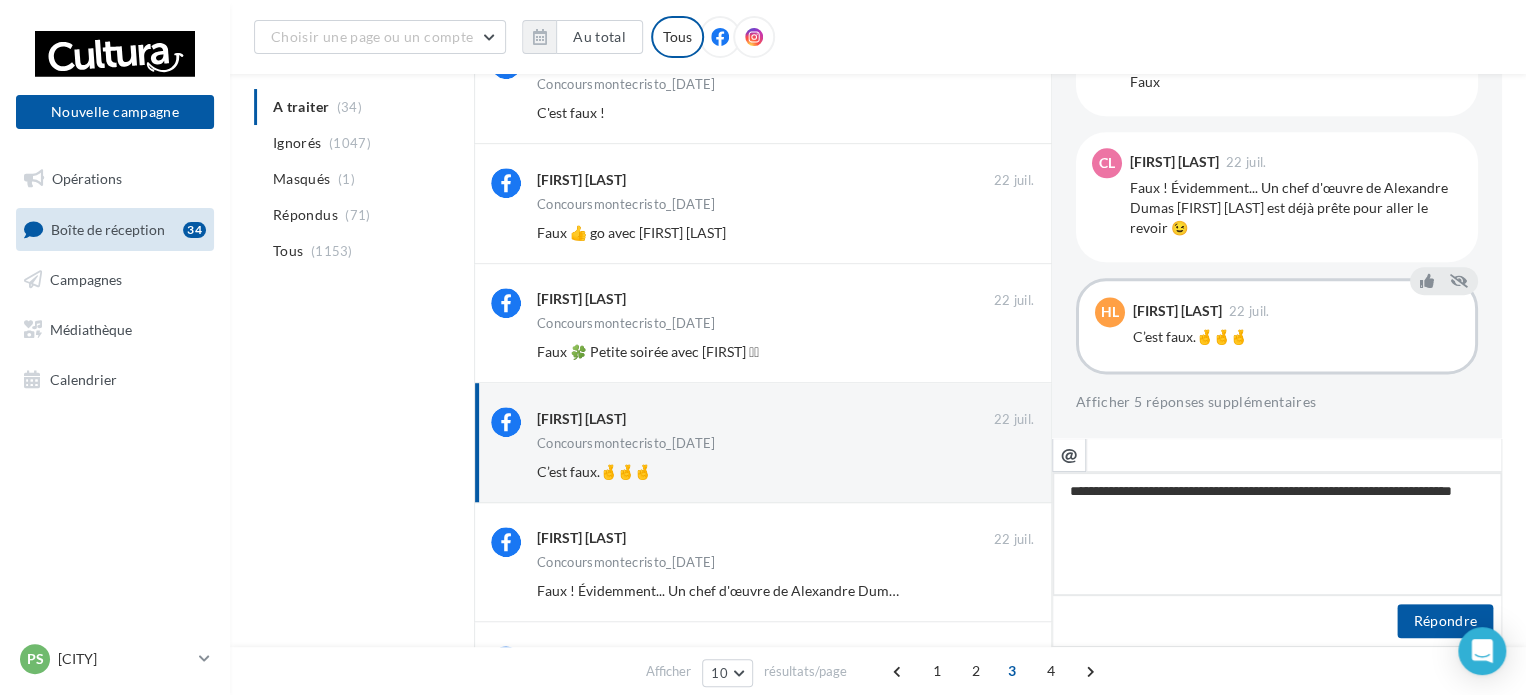 type on "**********" 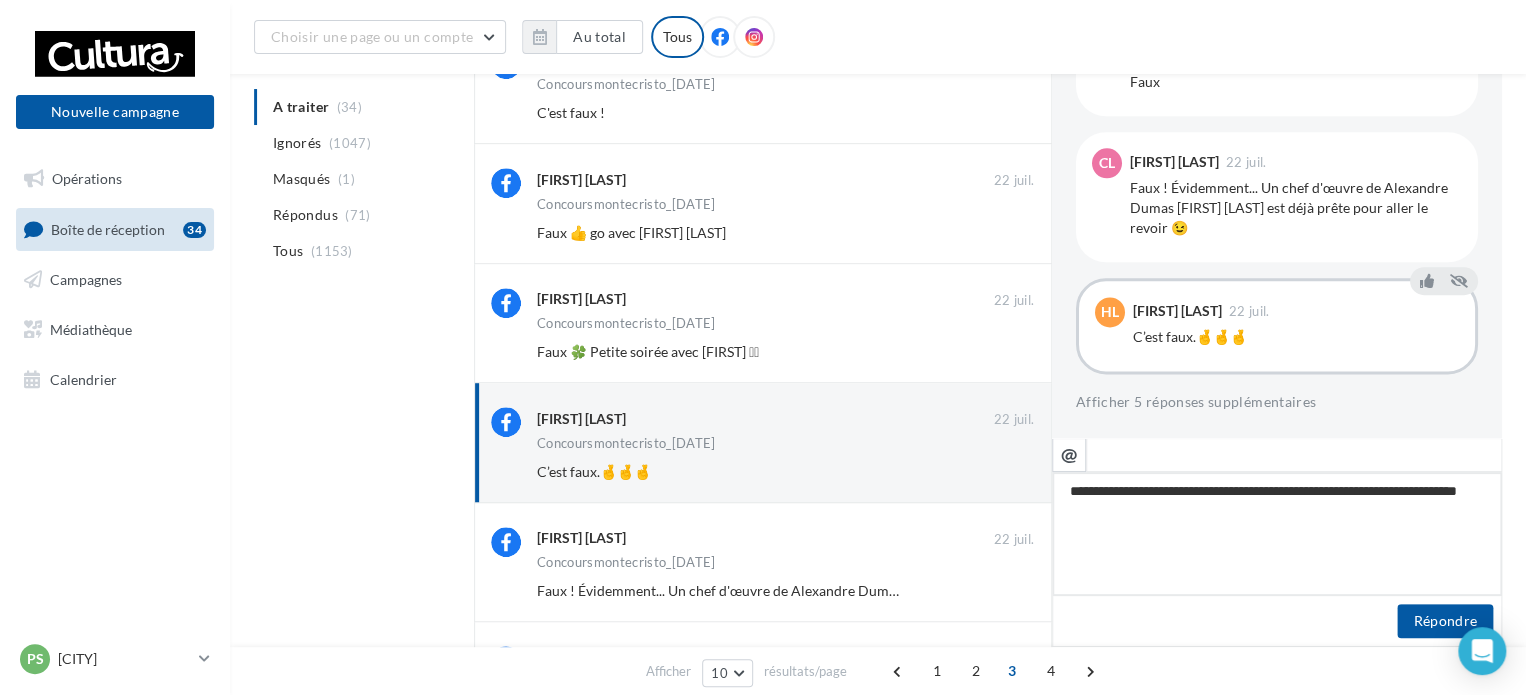 type on "**********" 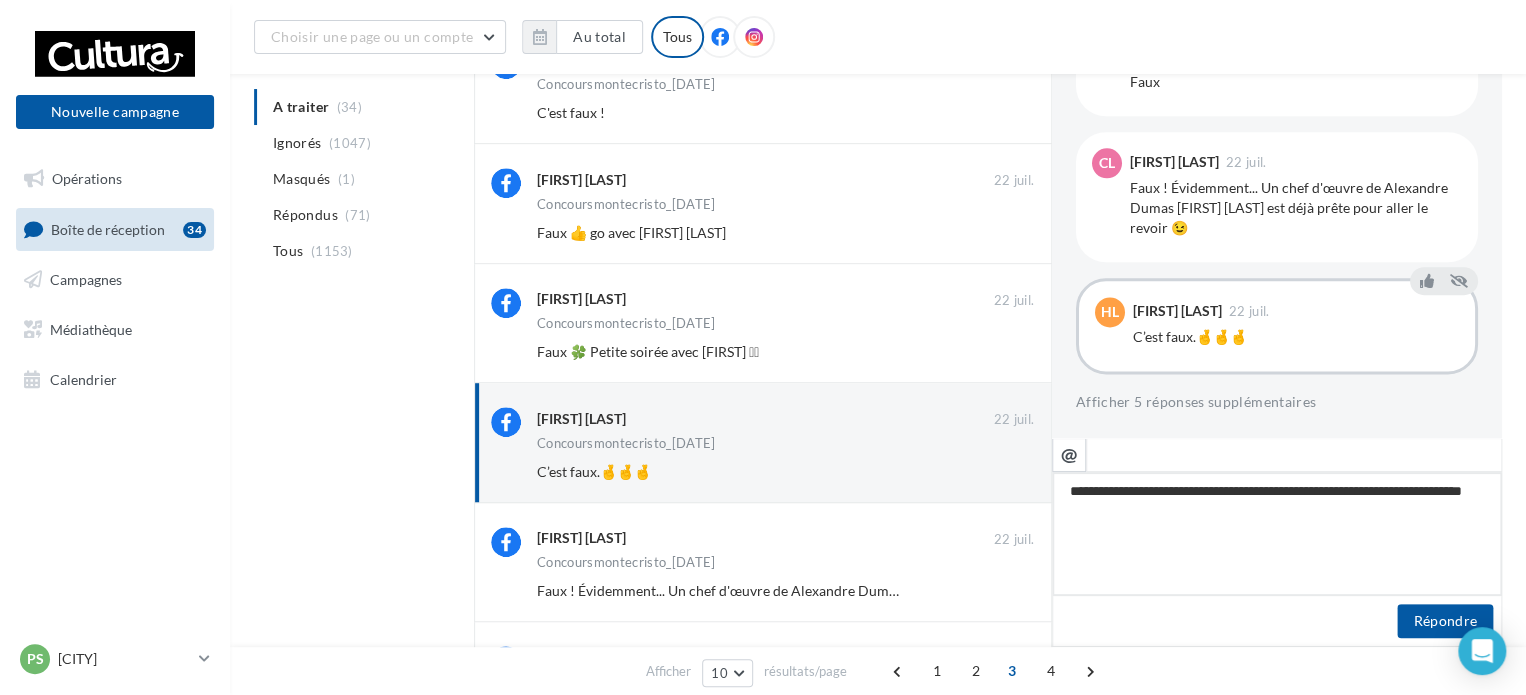 type on "**********" 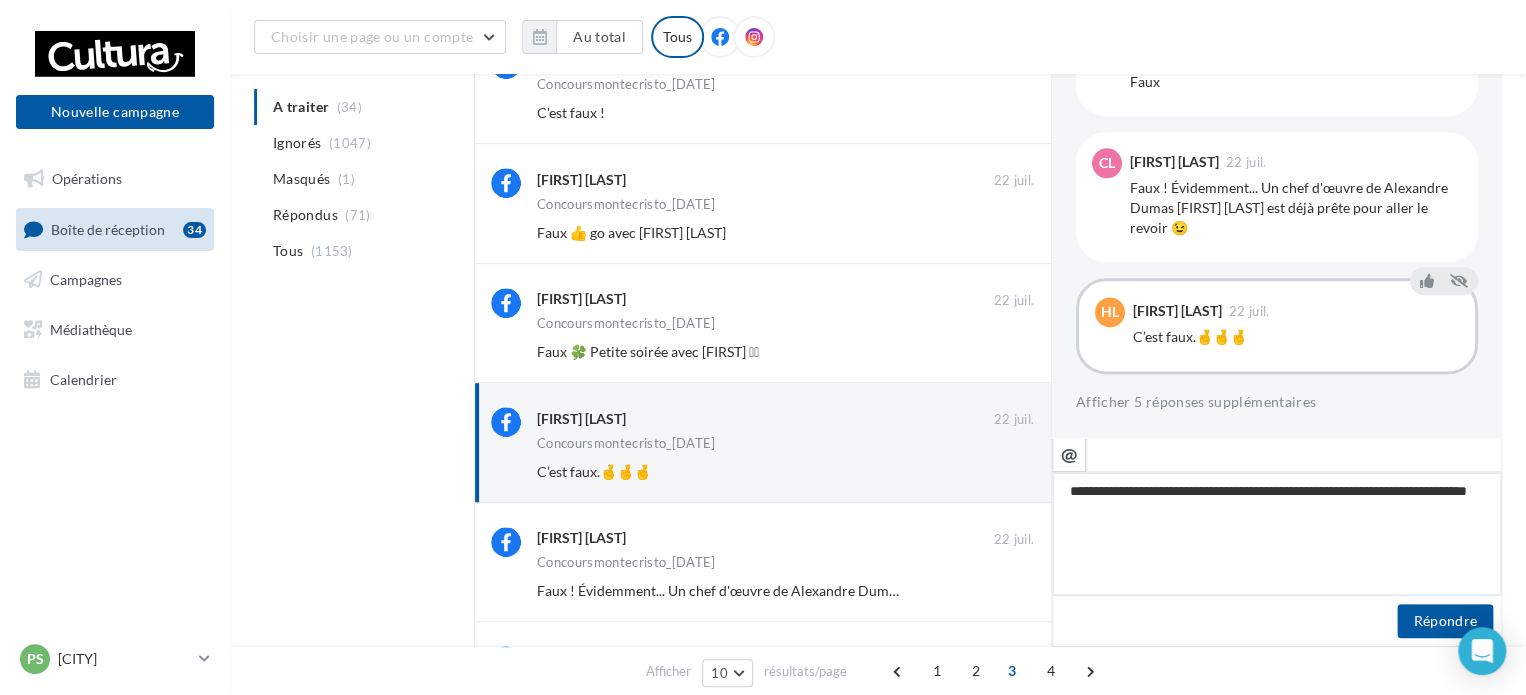 type on "**********" 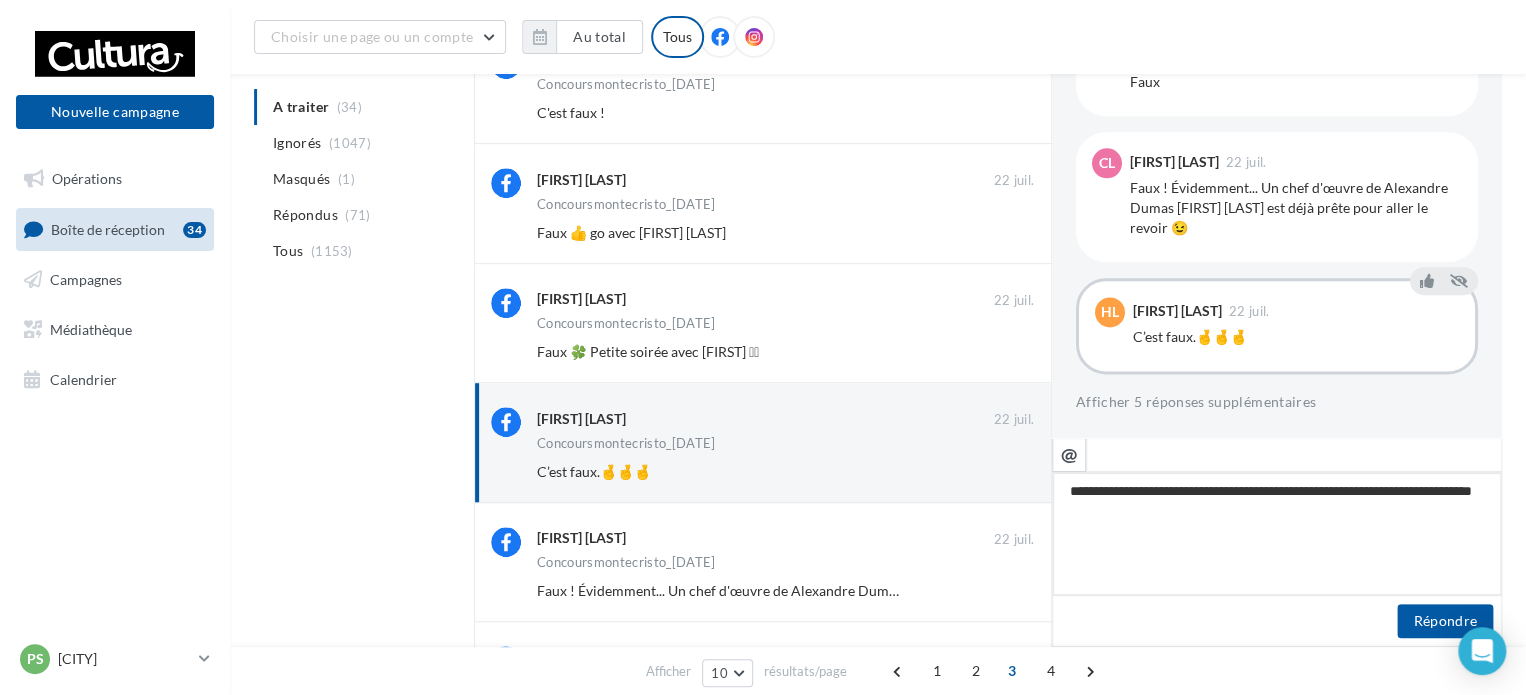 type on "**********" 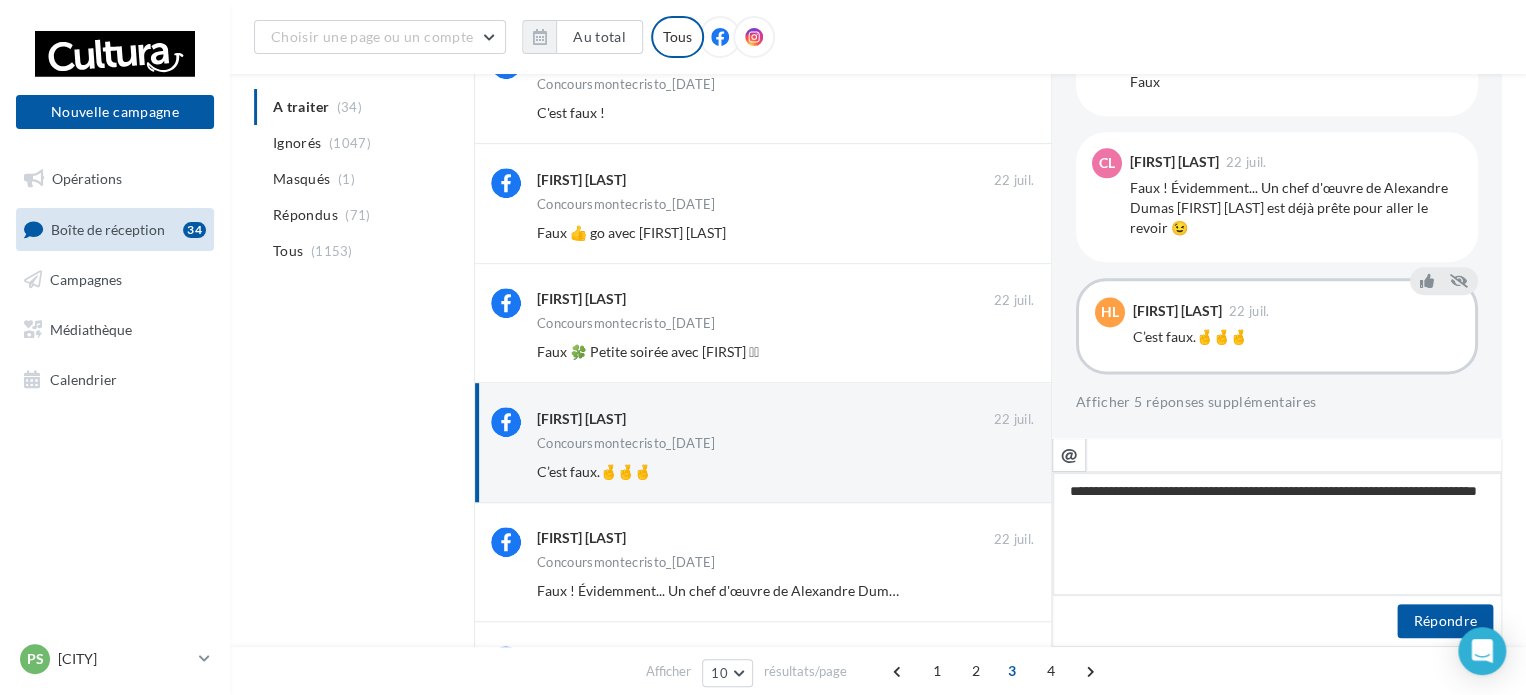 type on "**********" 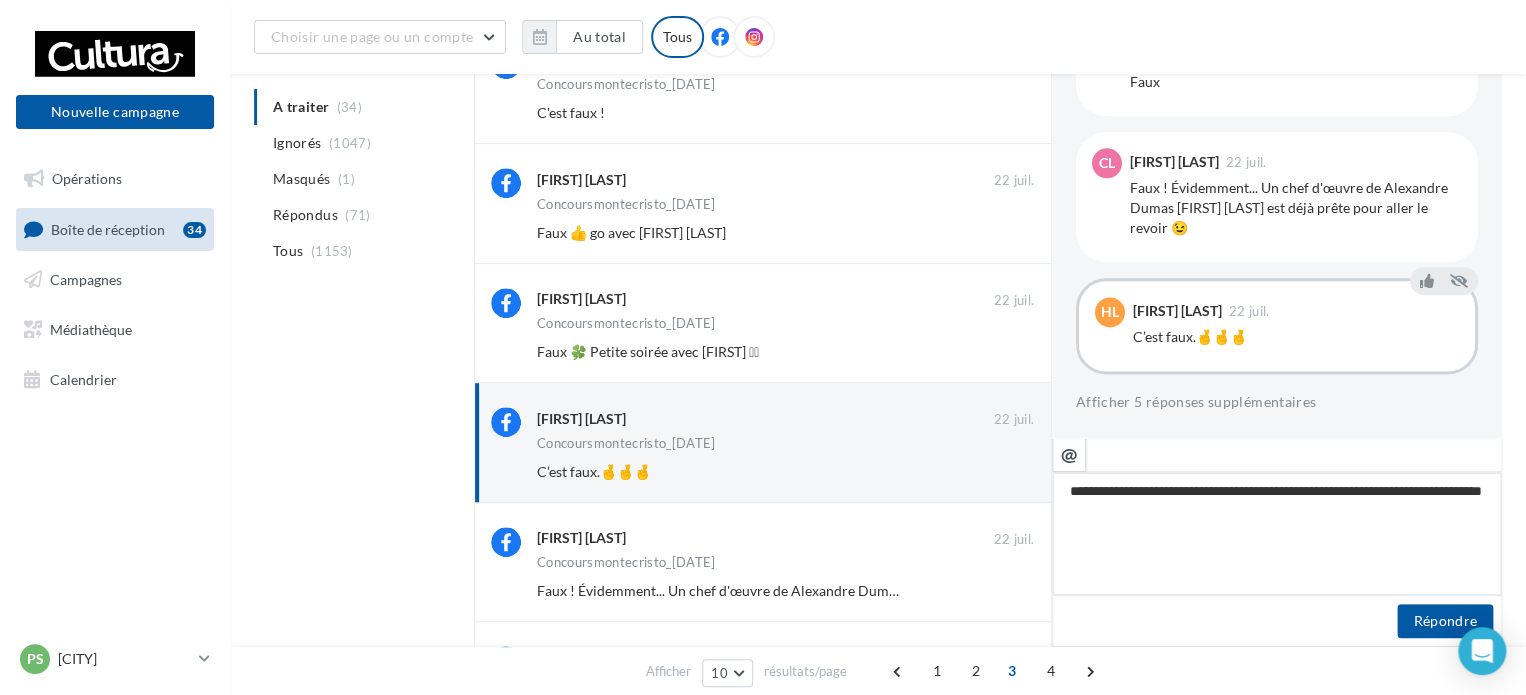 type on "**********" 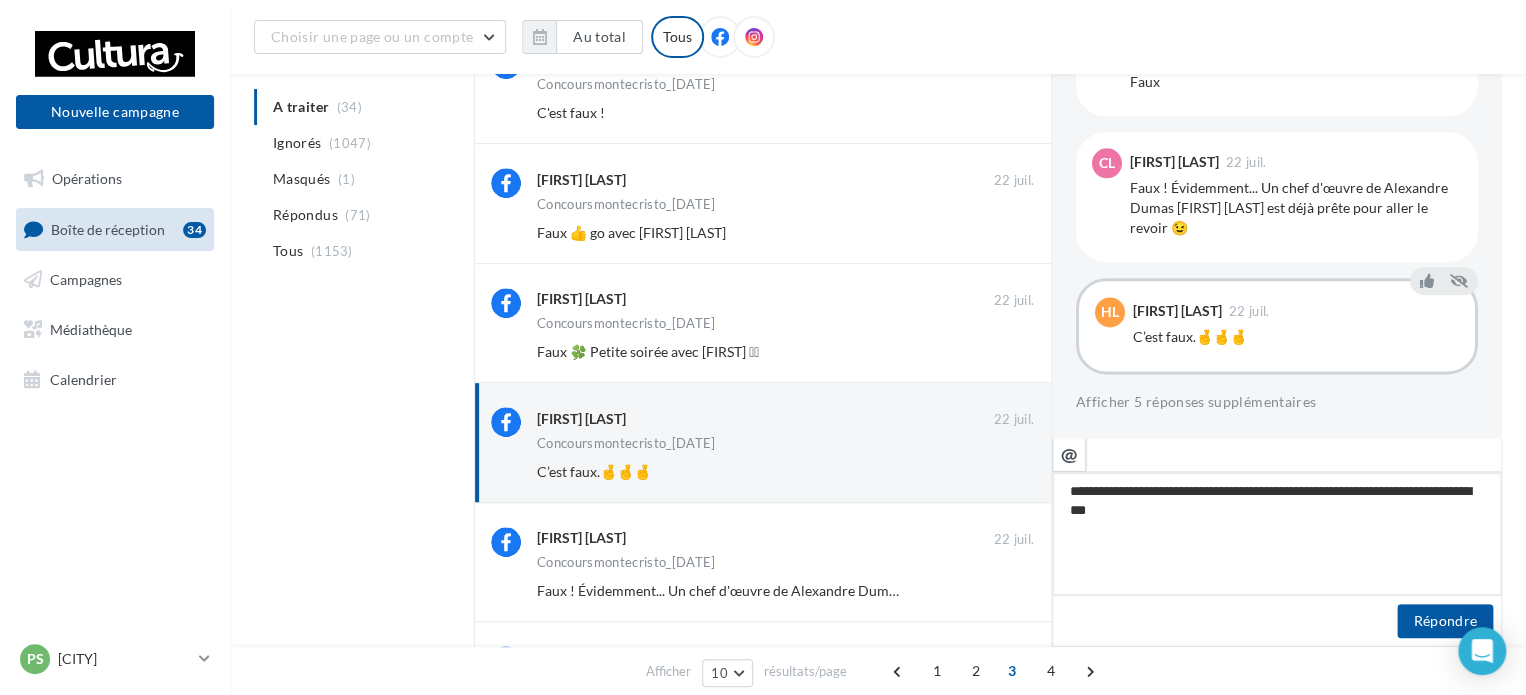 type on "**********" 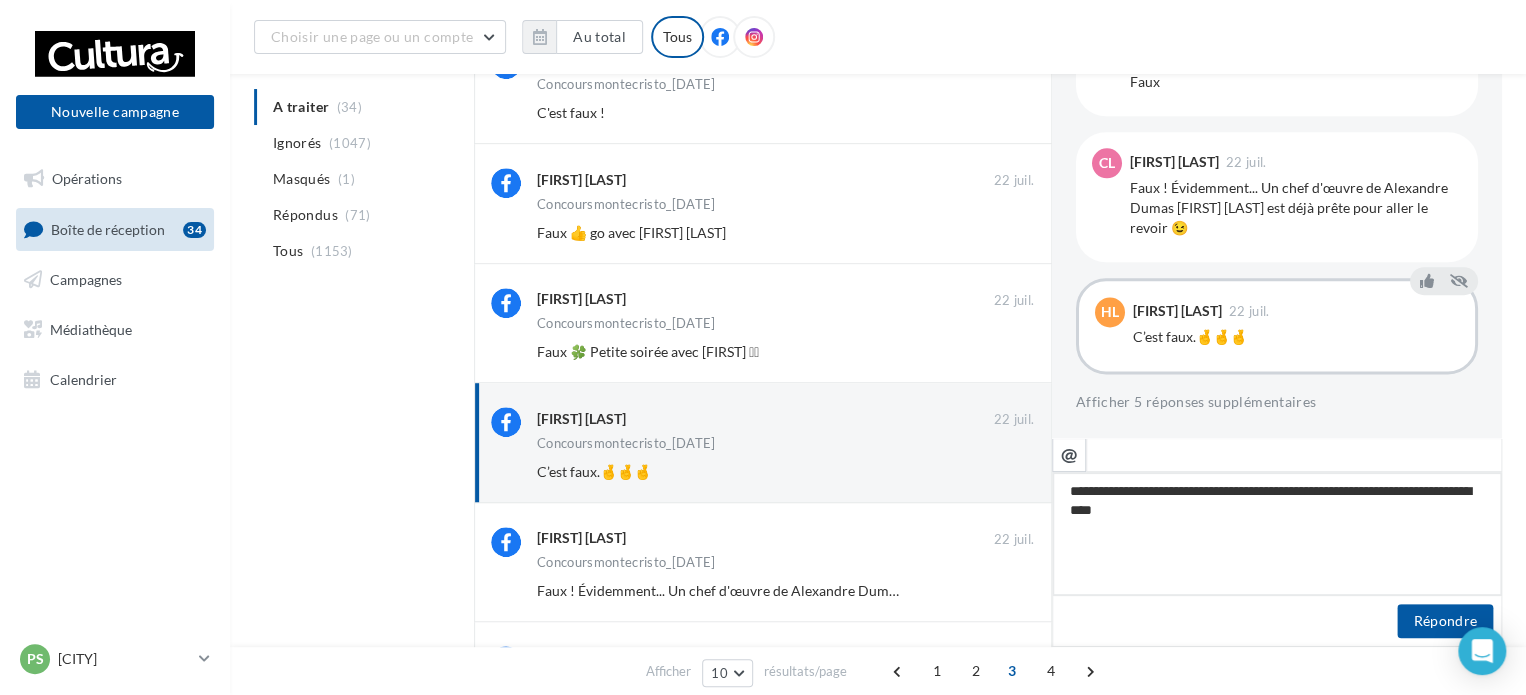 type 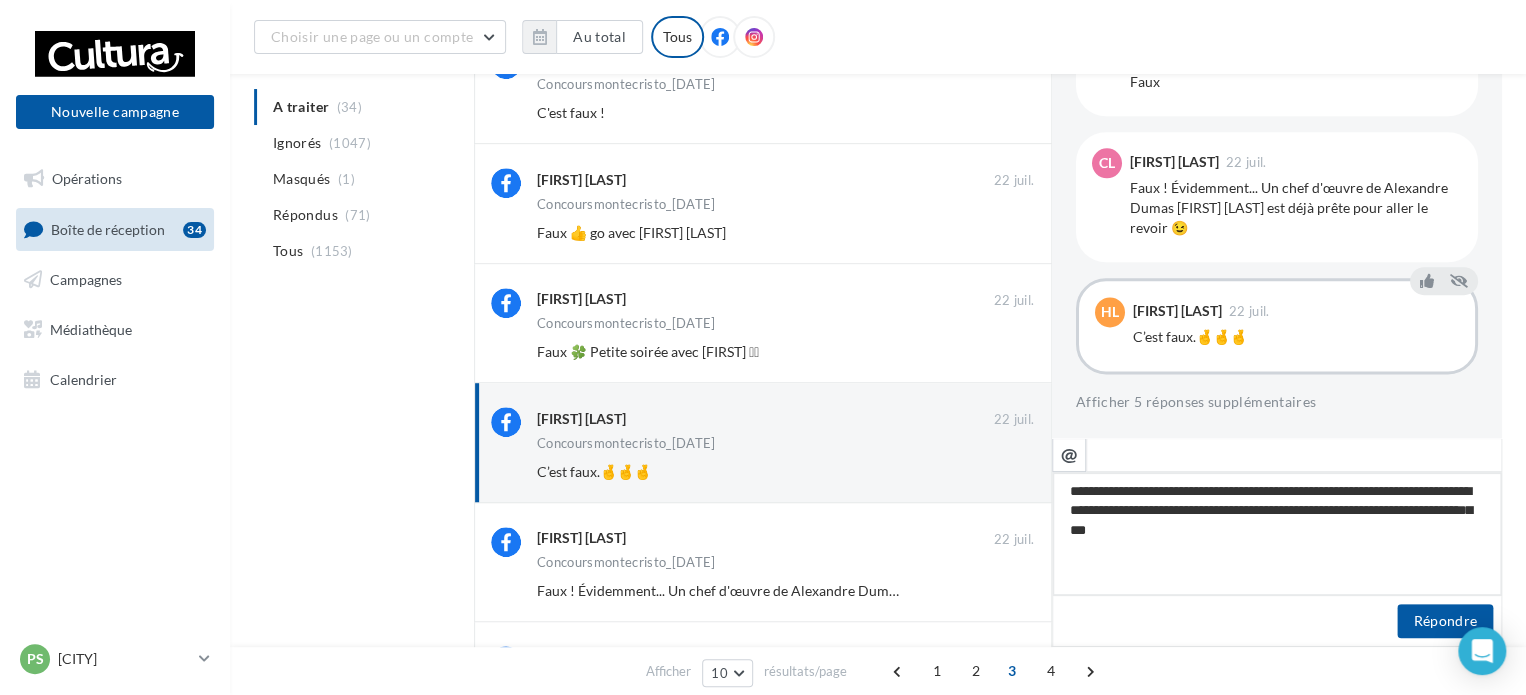 click on "**********" at bounding box center [1277, 534] 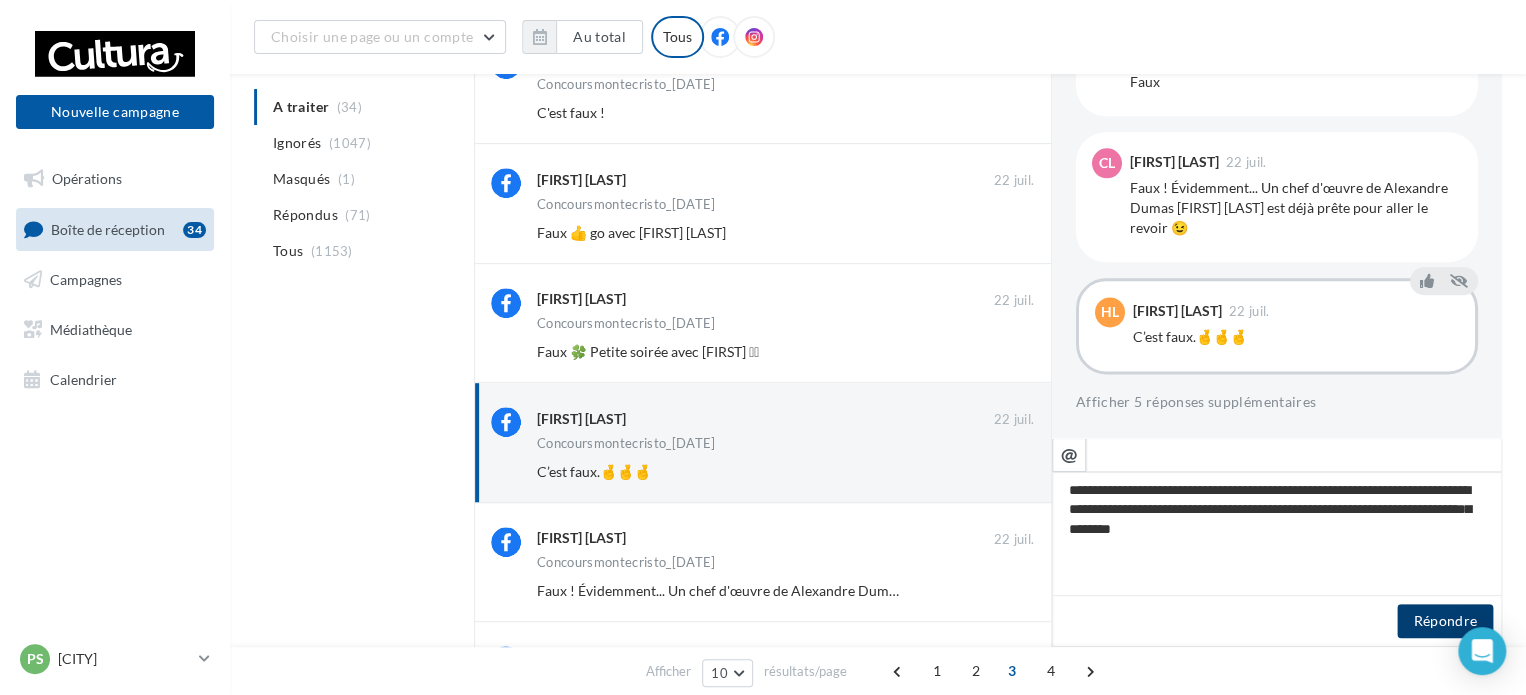 click on "Répondre" at bounding box center (1445, 621) 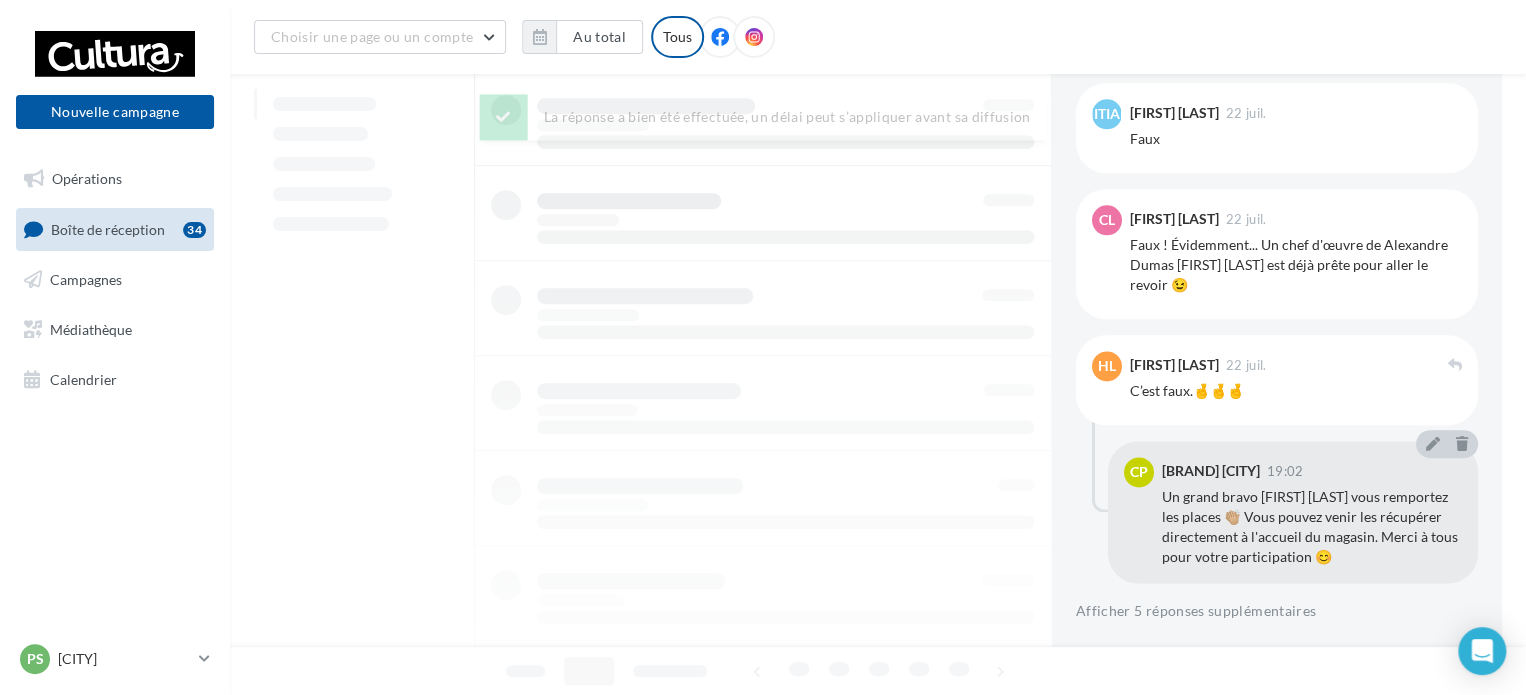 scroll, scrollTop: 1174, scrollLeft: 0, axis: vertical 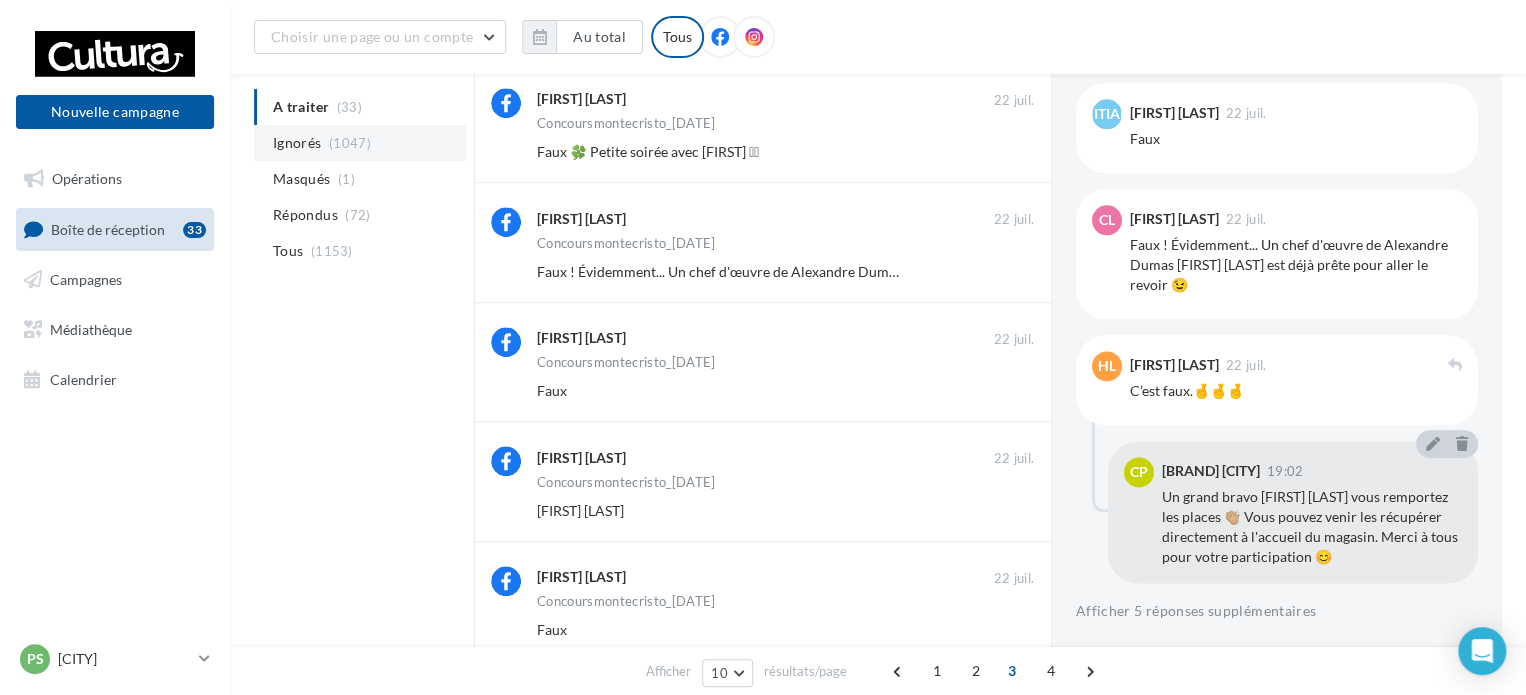 click on "Ignorés
(1047)" at bounding box center [360, 143] 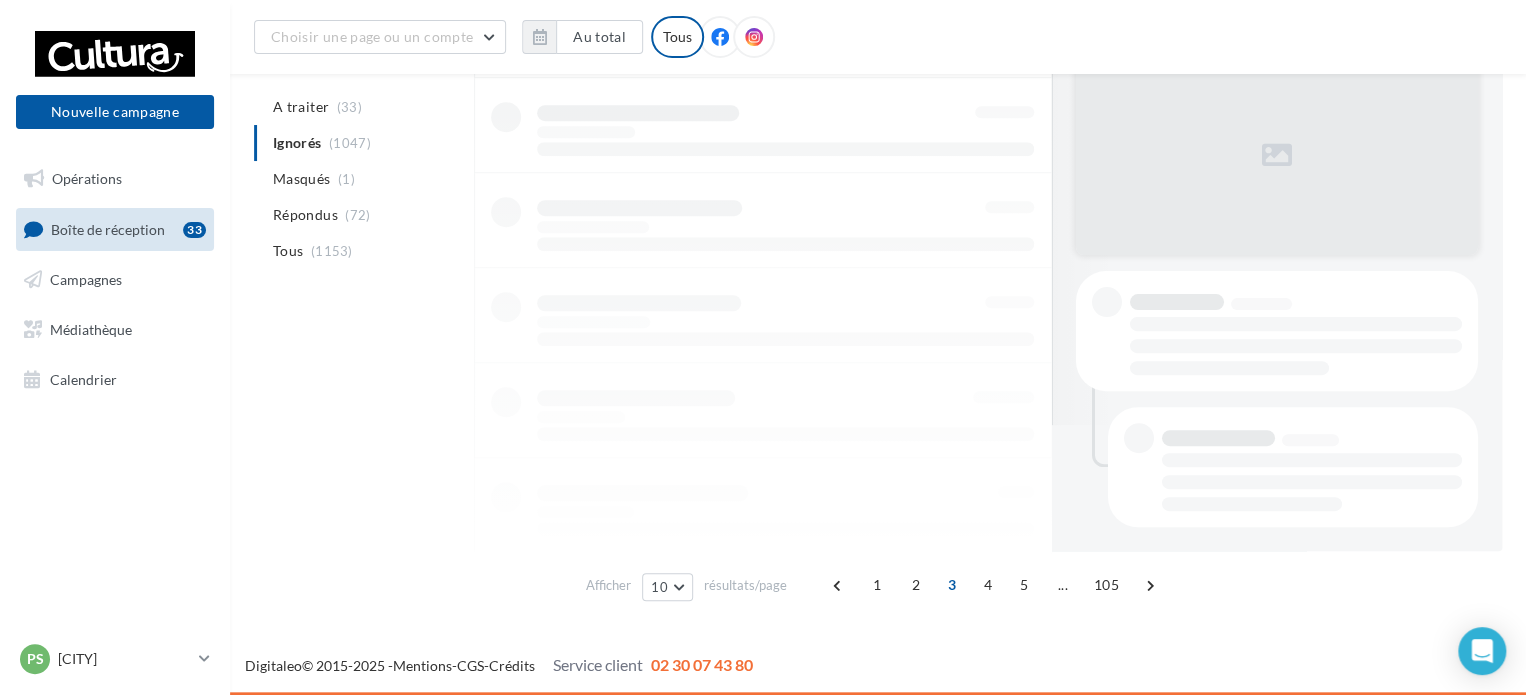 scroll, scrollTop: 580, scrollLeft: 0, axis: vertical 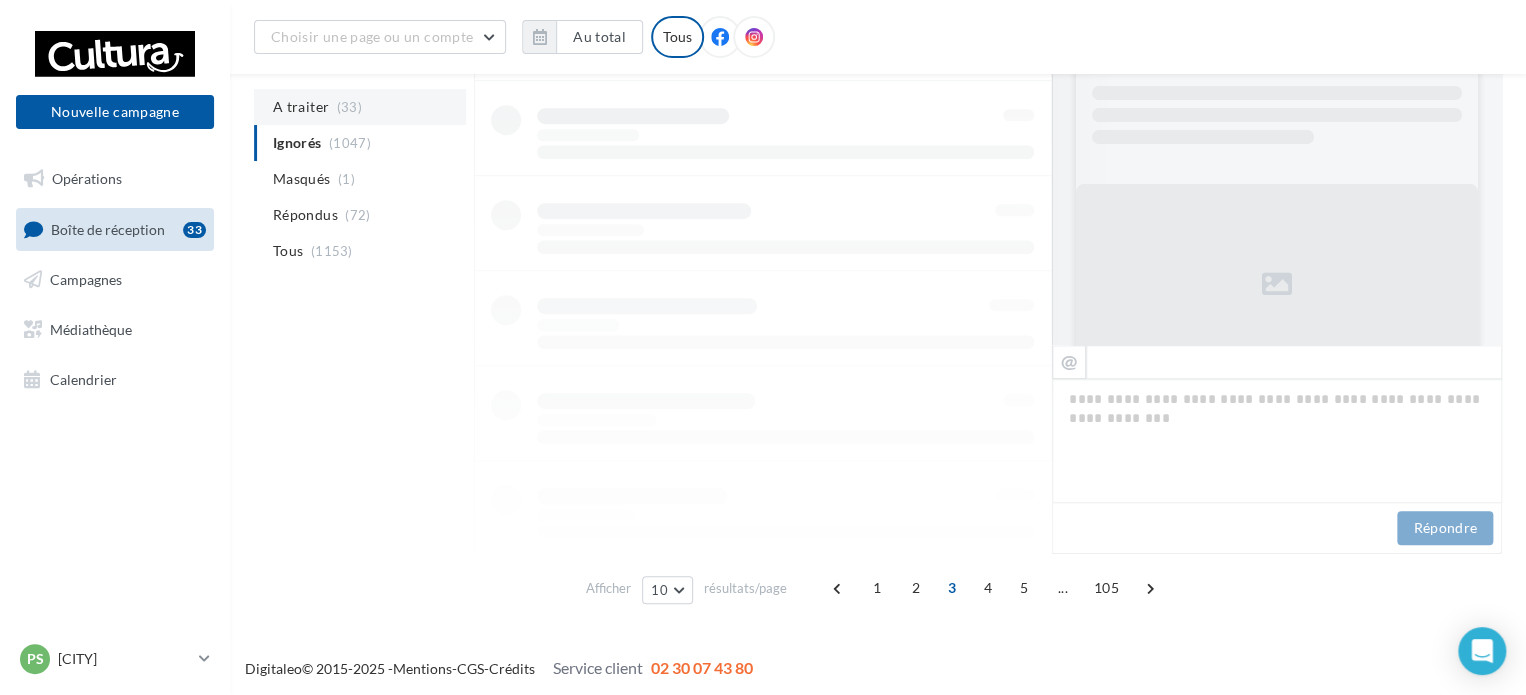 click on "(33)" at bounding box center [349, 107] 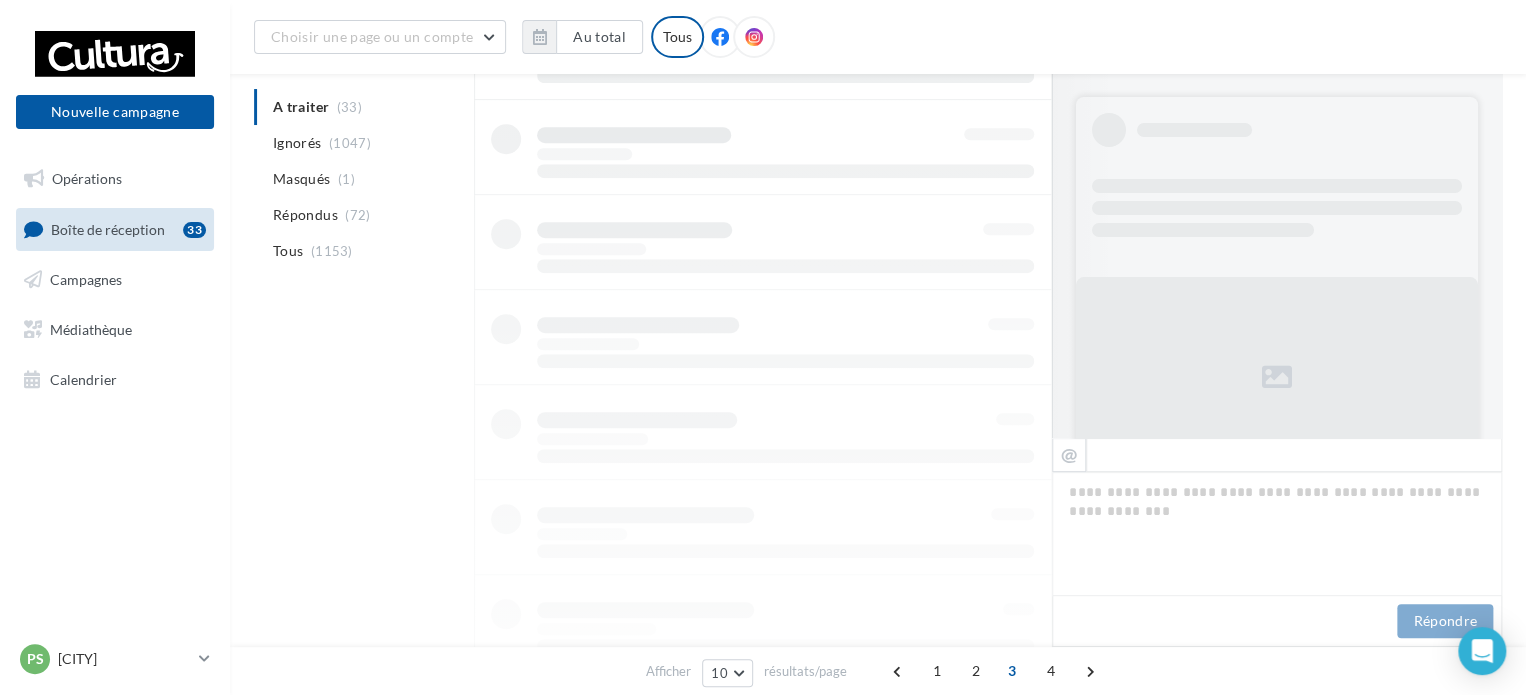 scroll, scrollTop: 0, scrollLeft: 0, axis: both 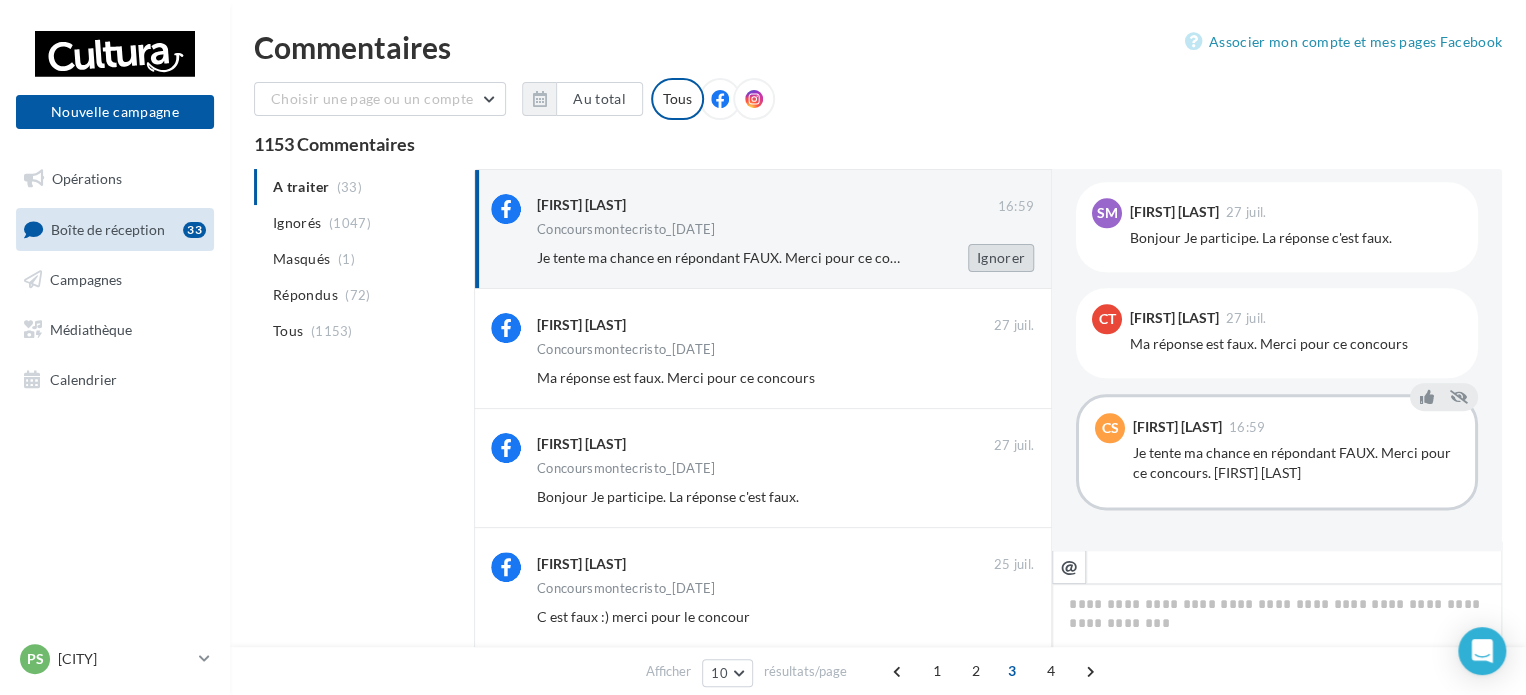 click on "Ignorer" at bounding box center (1001, 258) 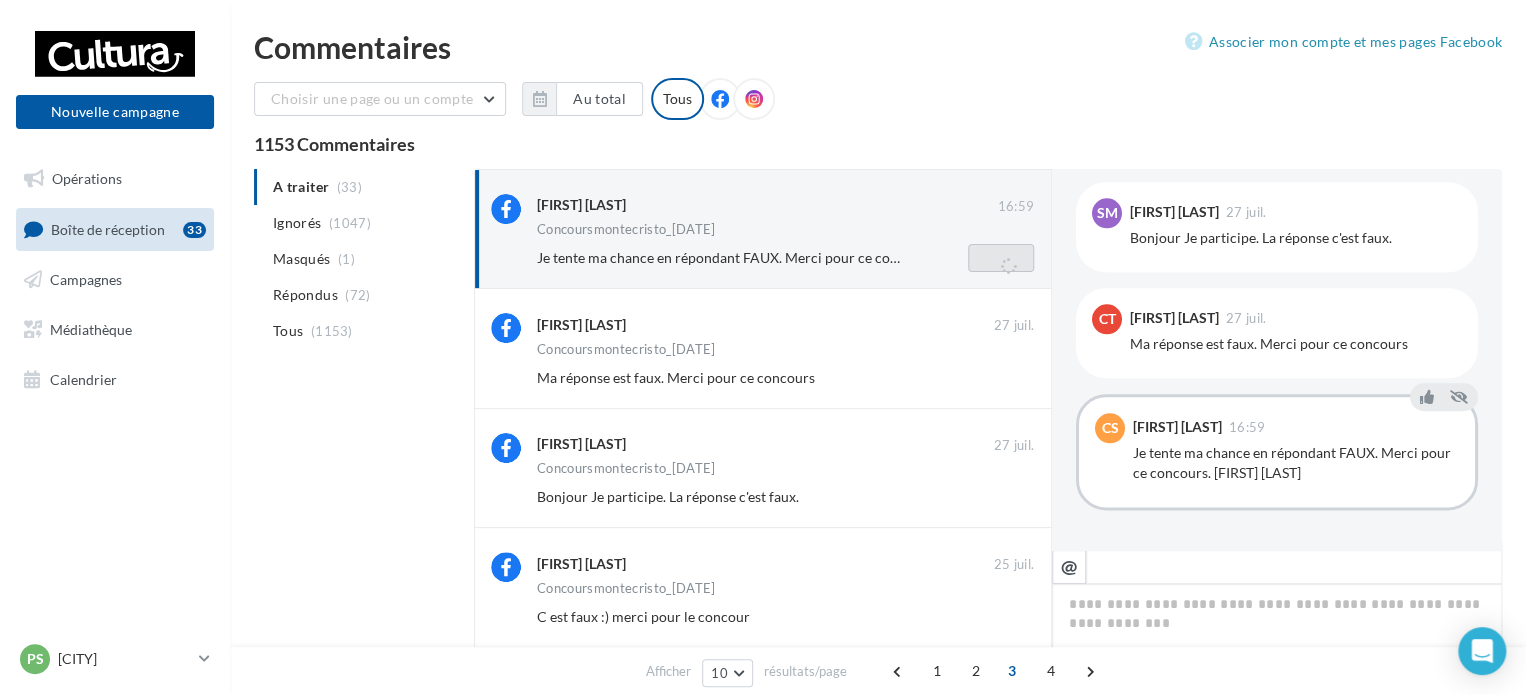scroll, scrollTop: 198, scrollLeft: 0, axis: vertical 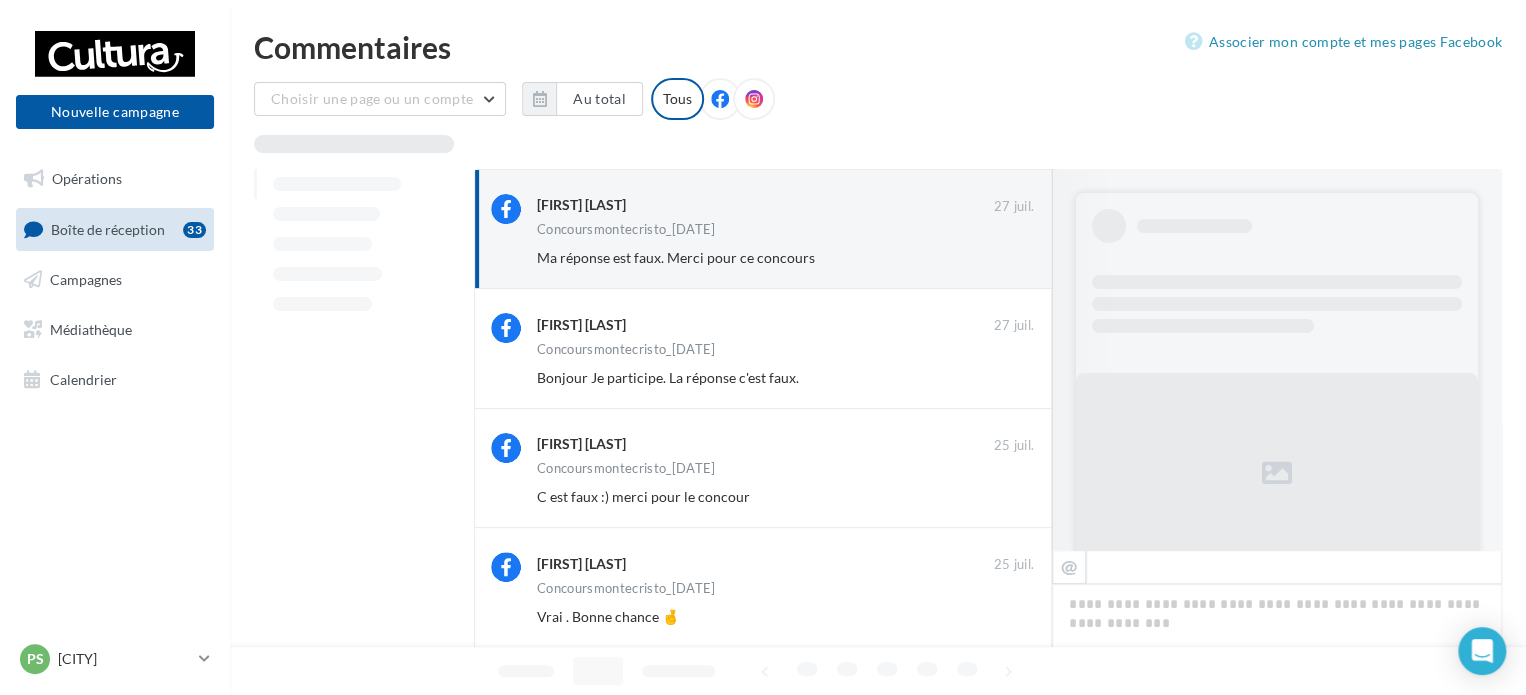 click on "Ignorer" at bounding box center (1001, 258) 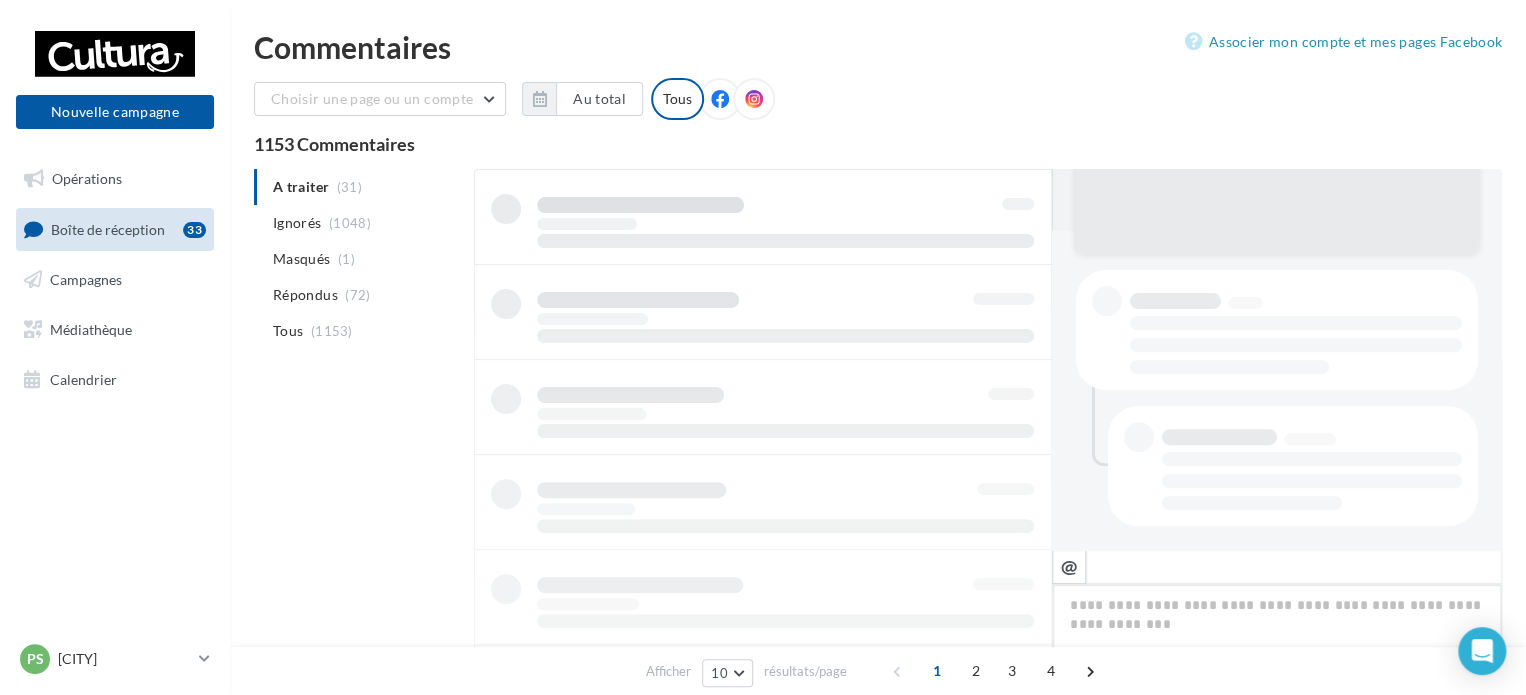 scroll, scrollTop: 318, scrollLeft: 0, axis: vertical 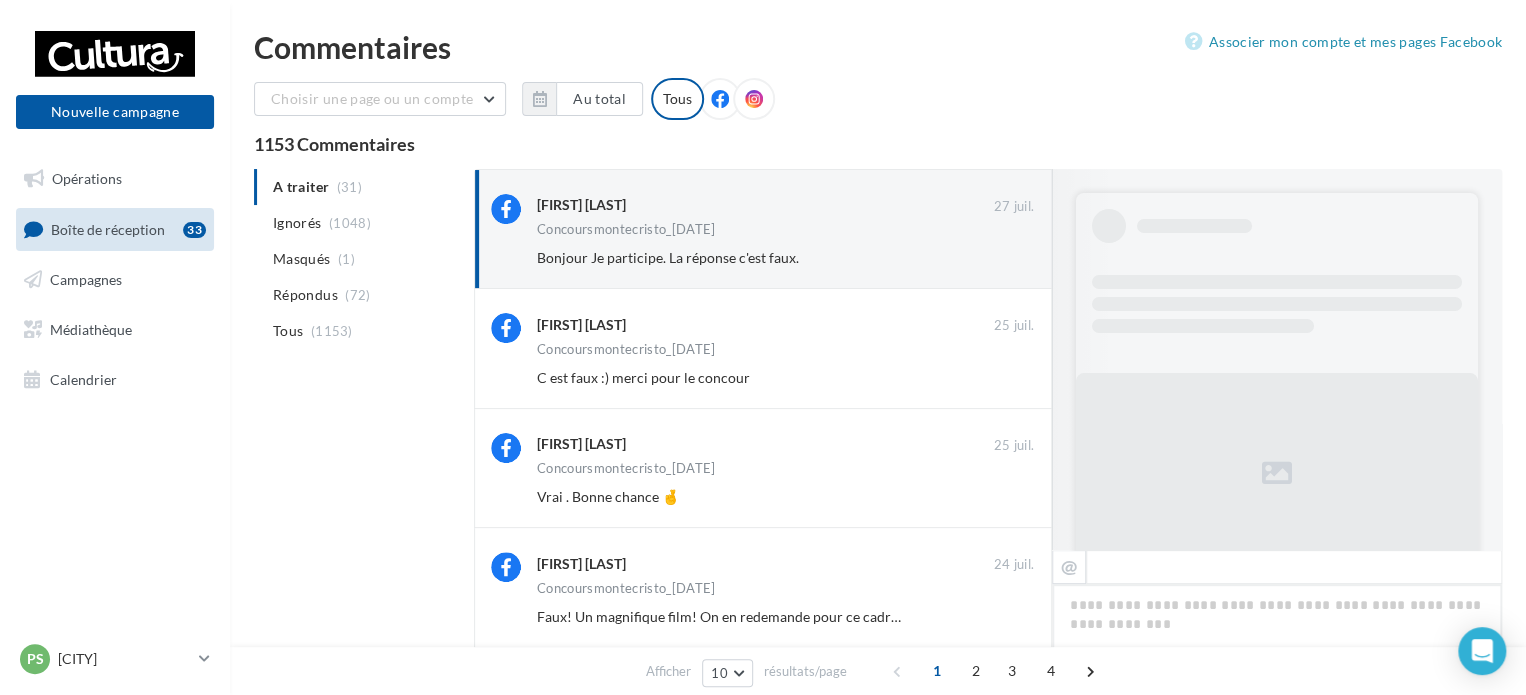 click on "Ignorer" at bounding box center (1001, 258) 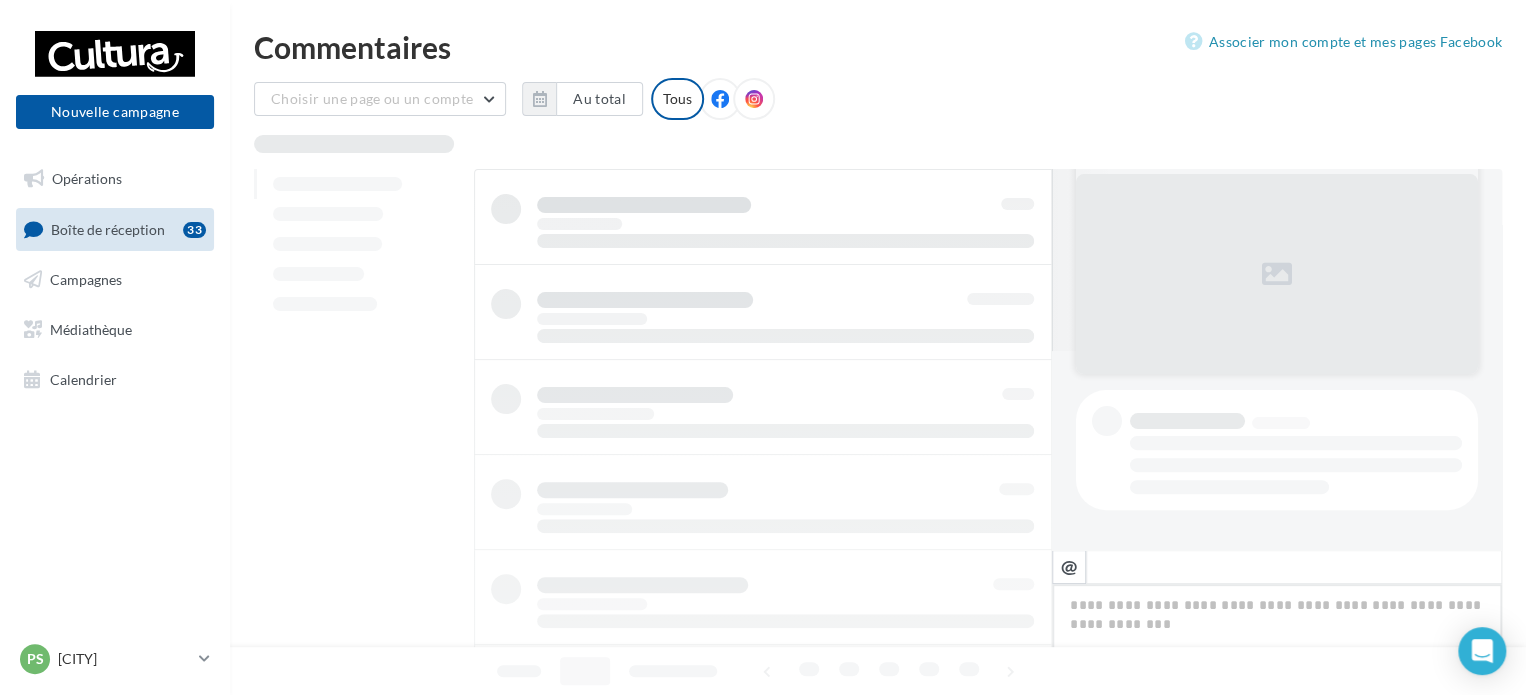 scroll, scrollTop: 198, scrollLeft: 0, axis: vertical 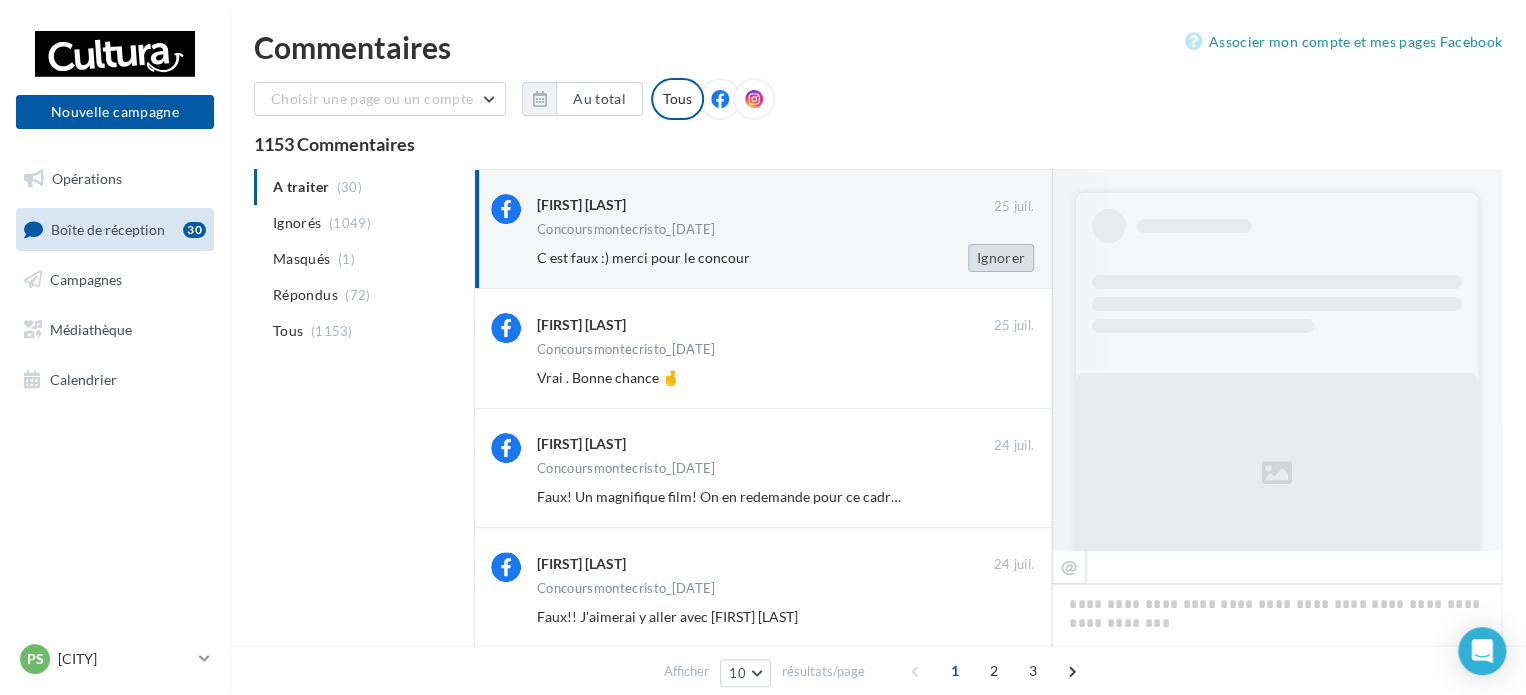 click on "Ignorer" at bounding box center (1001, 258) 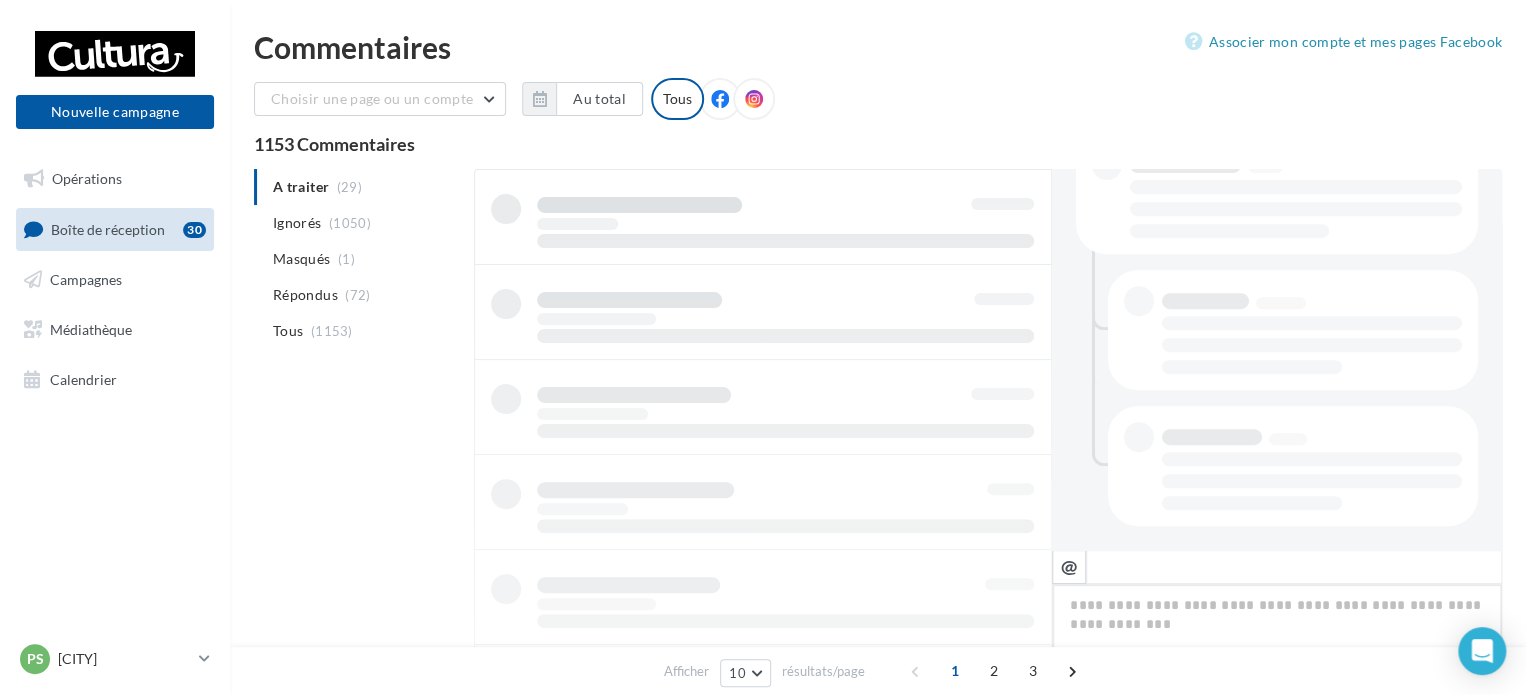 scroll, scrollTop: 454, scrollLeft: 0, axis: vertical 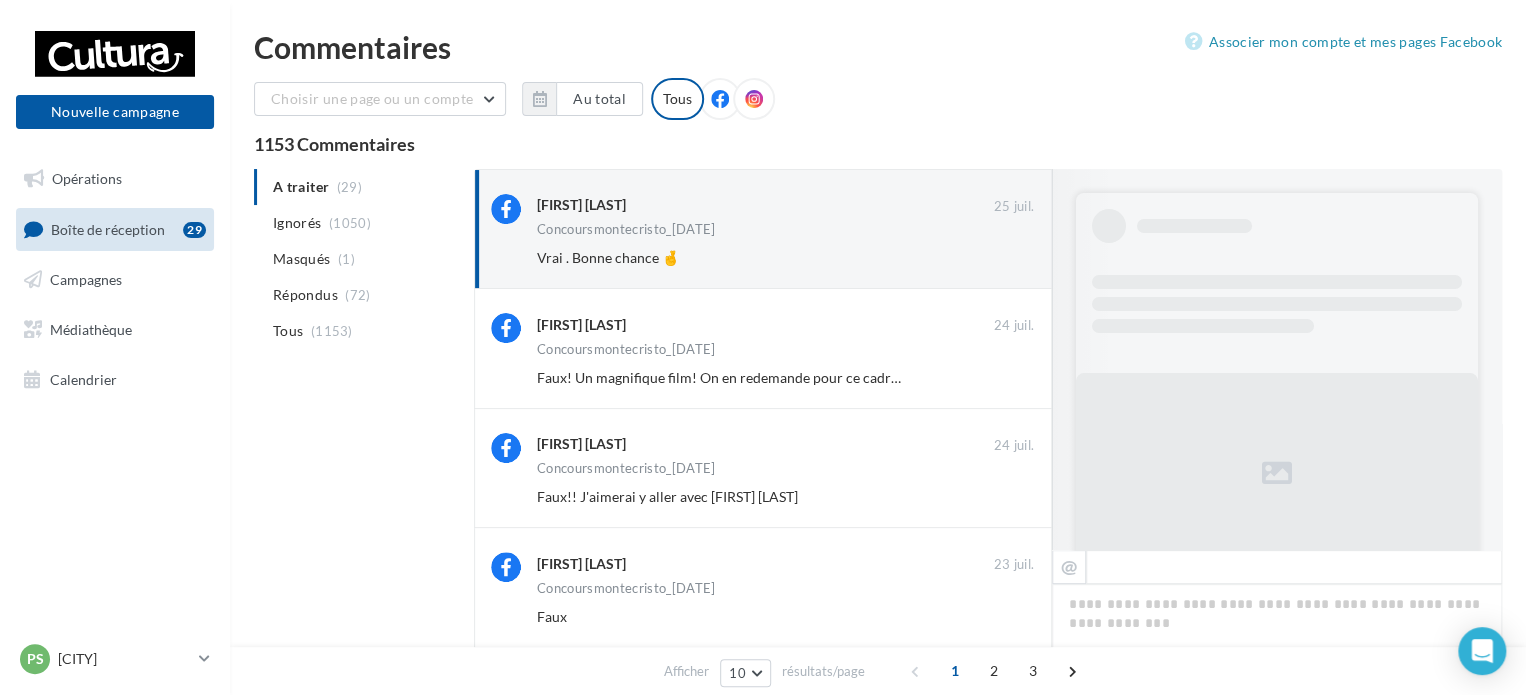 click on "Ignorer" at bounding box center (1001, 258) 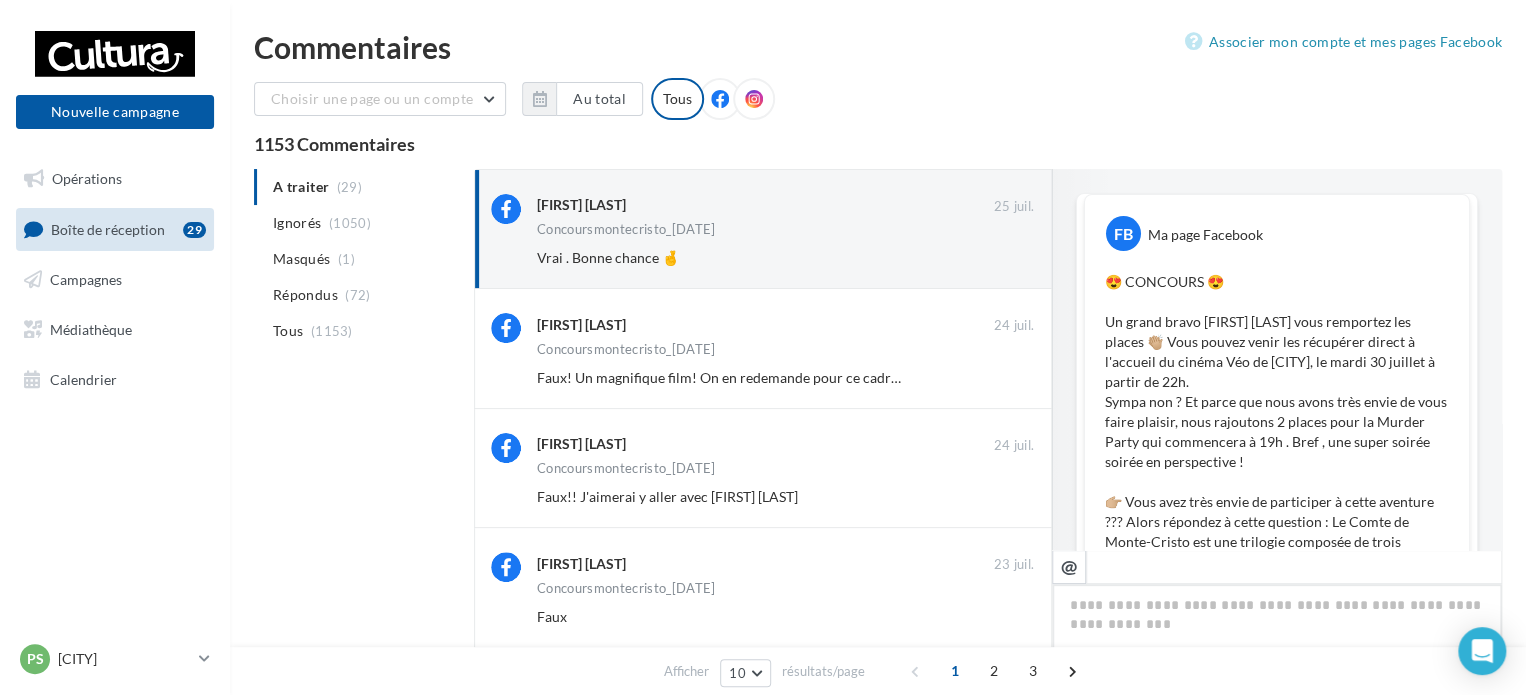 scroll, scrollTop: 198, scrollLeft: 0, axis: vertical 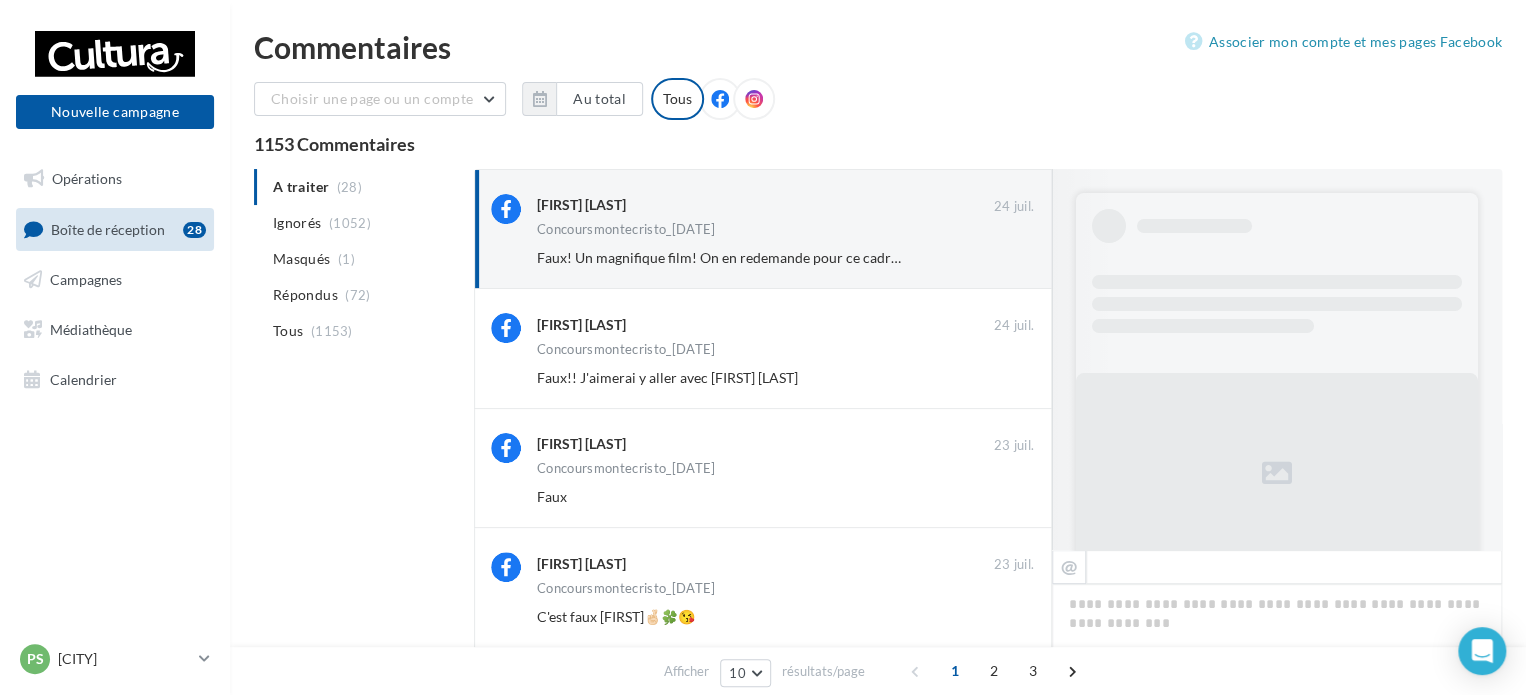 click on "Ignorer" at bounding box center (1001, 258) 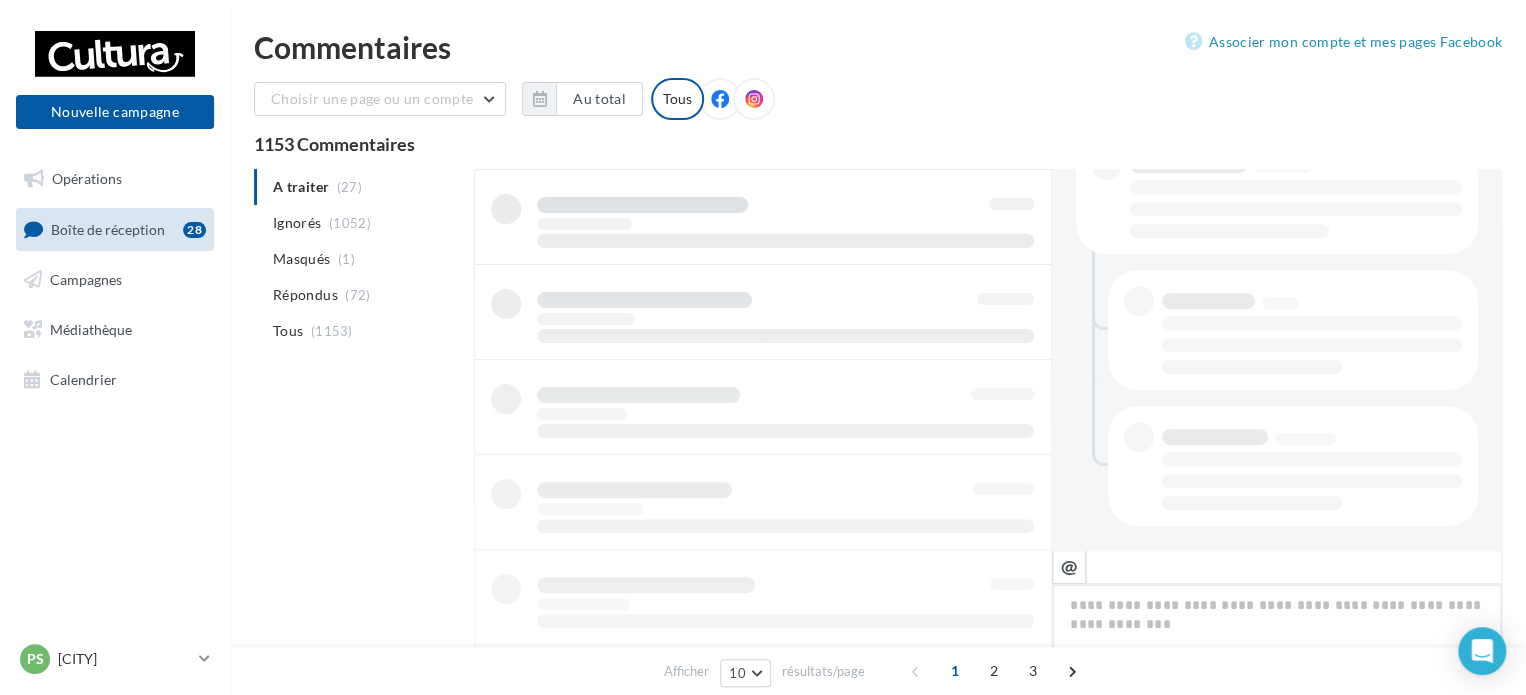 scroll, scrollTop: 454, scrollLeft: 0, axis: vertical 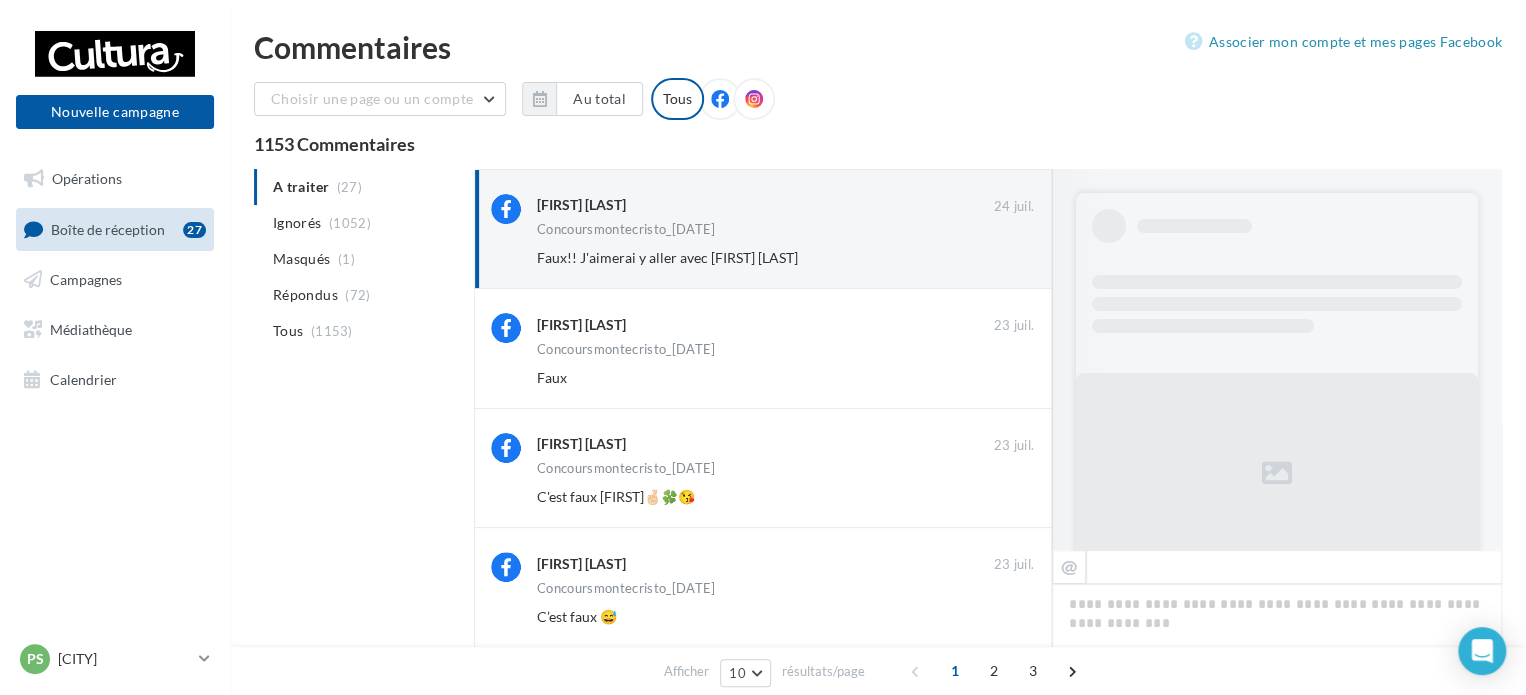 click on "Ignorer" at bounding box center (1001, 258) 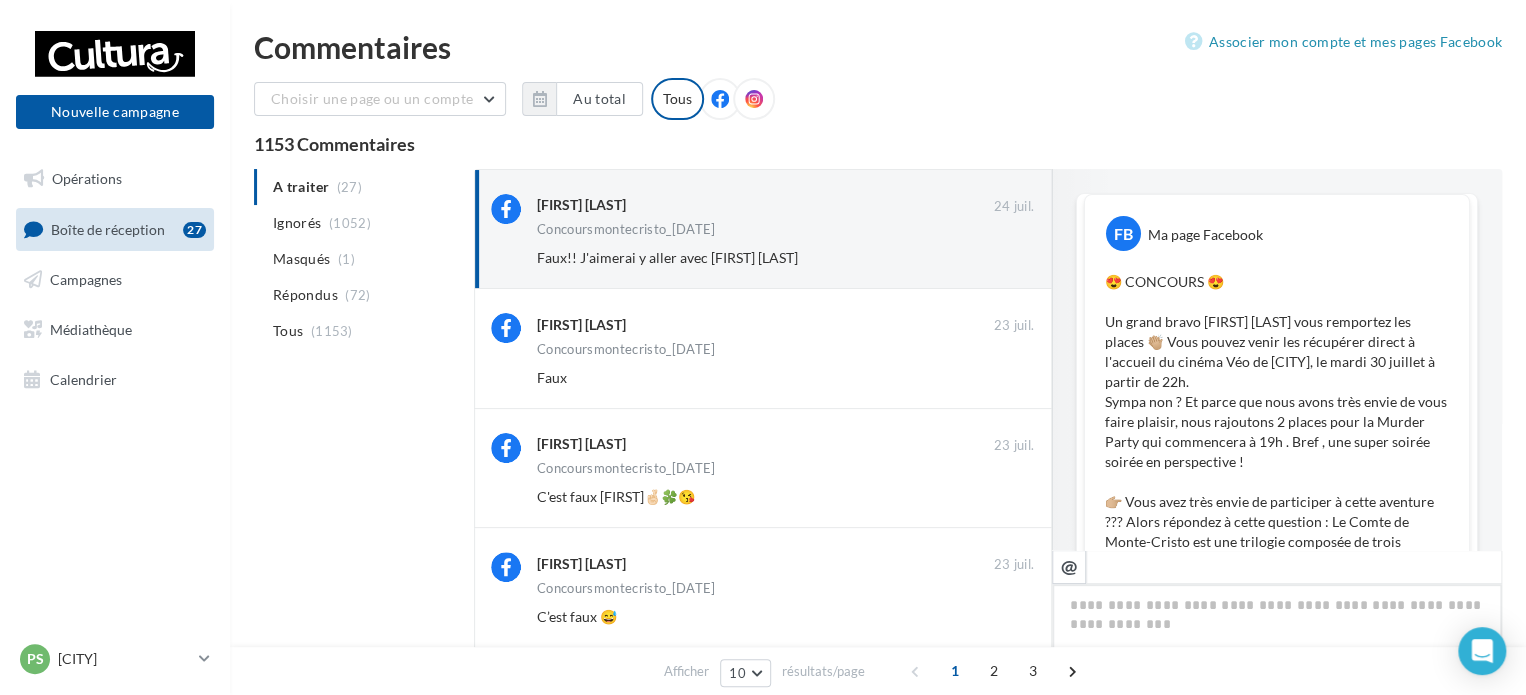 scroll, scrollTop: 454, scrollLeft: 0, axis: vertical 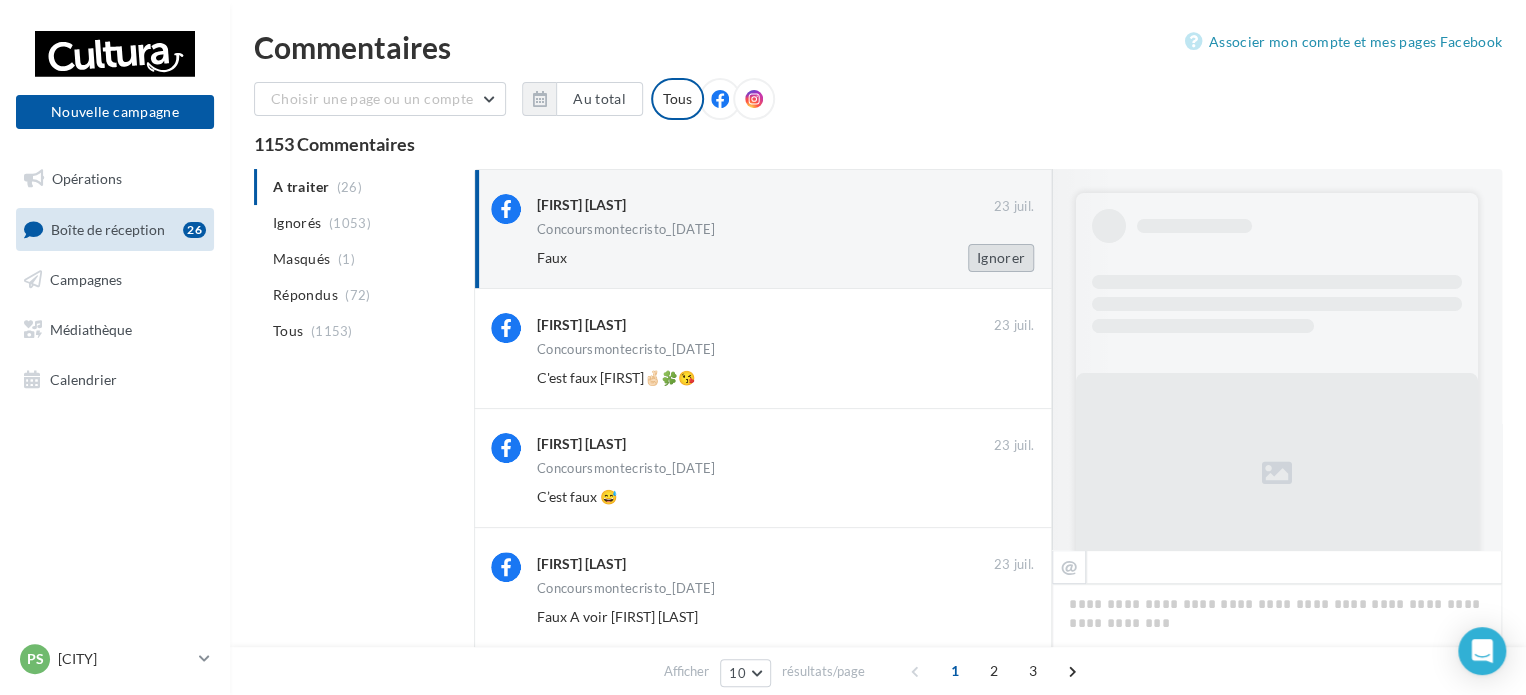click on "Ignorer" at bounding box center (1001, 258) 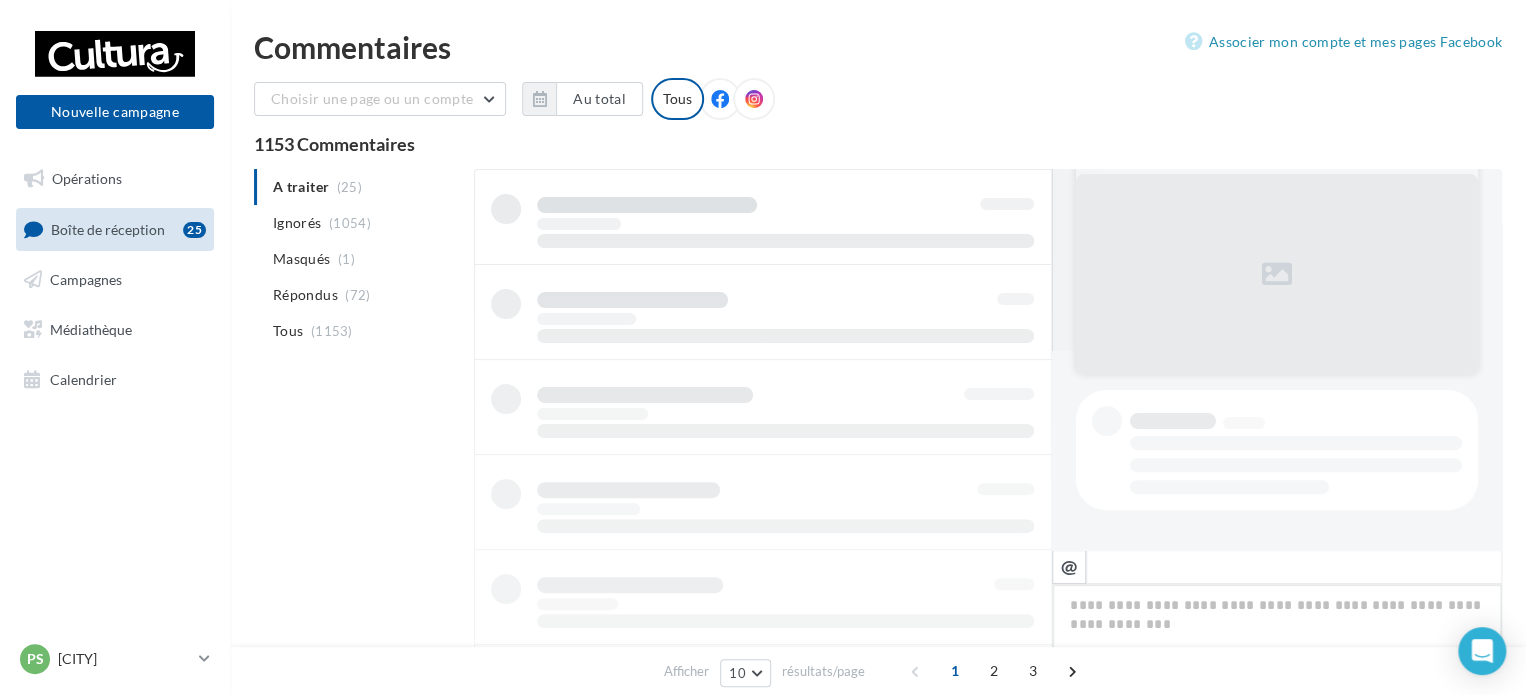 scroll, scrollTop: 198, scrollLeft: 0, axis: vertical 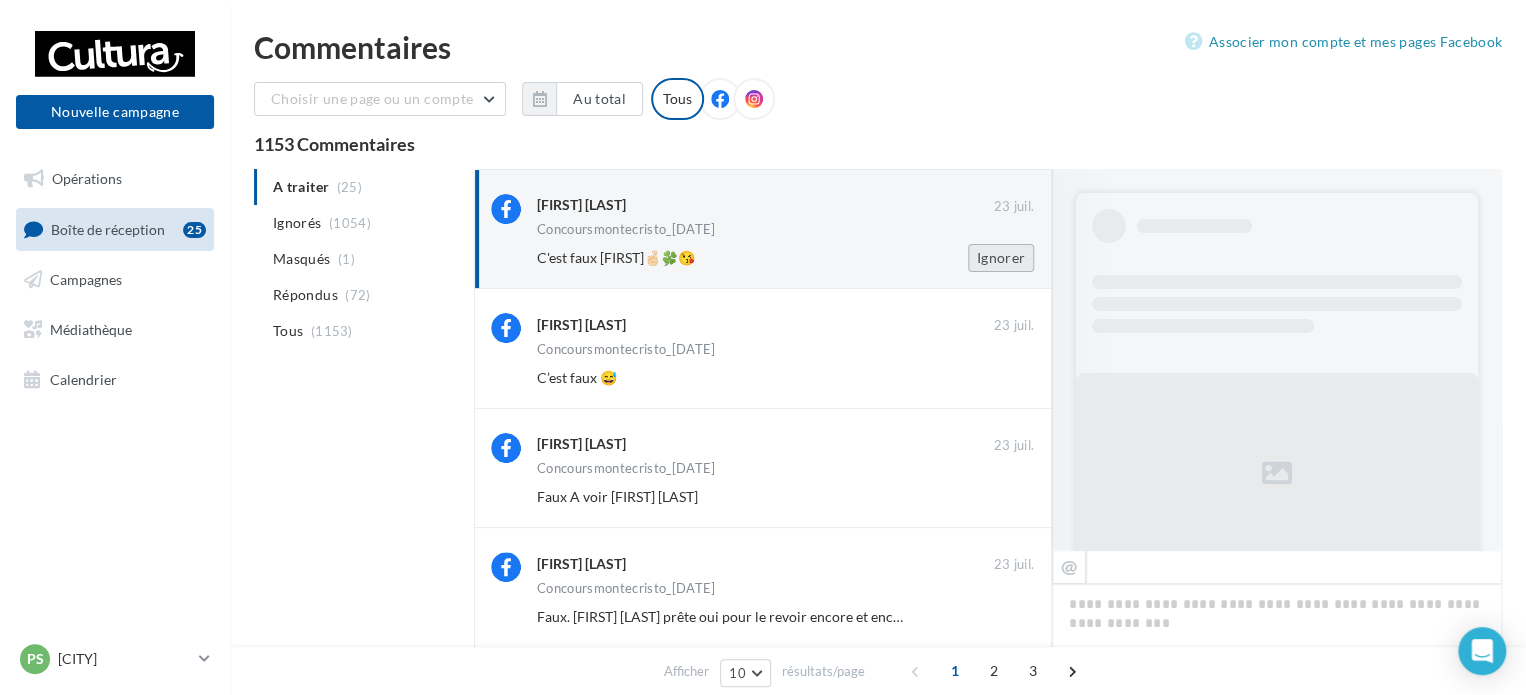 click on "Ignorer" at bounding box center (1001, 258) 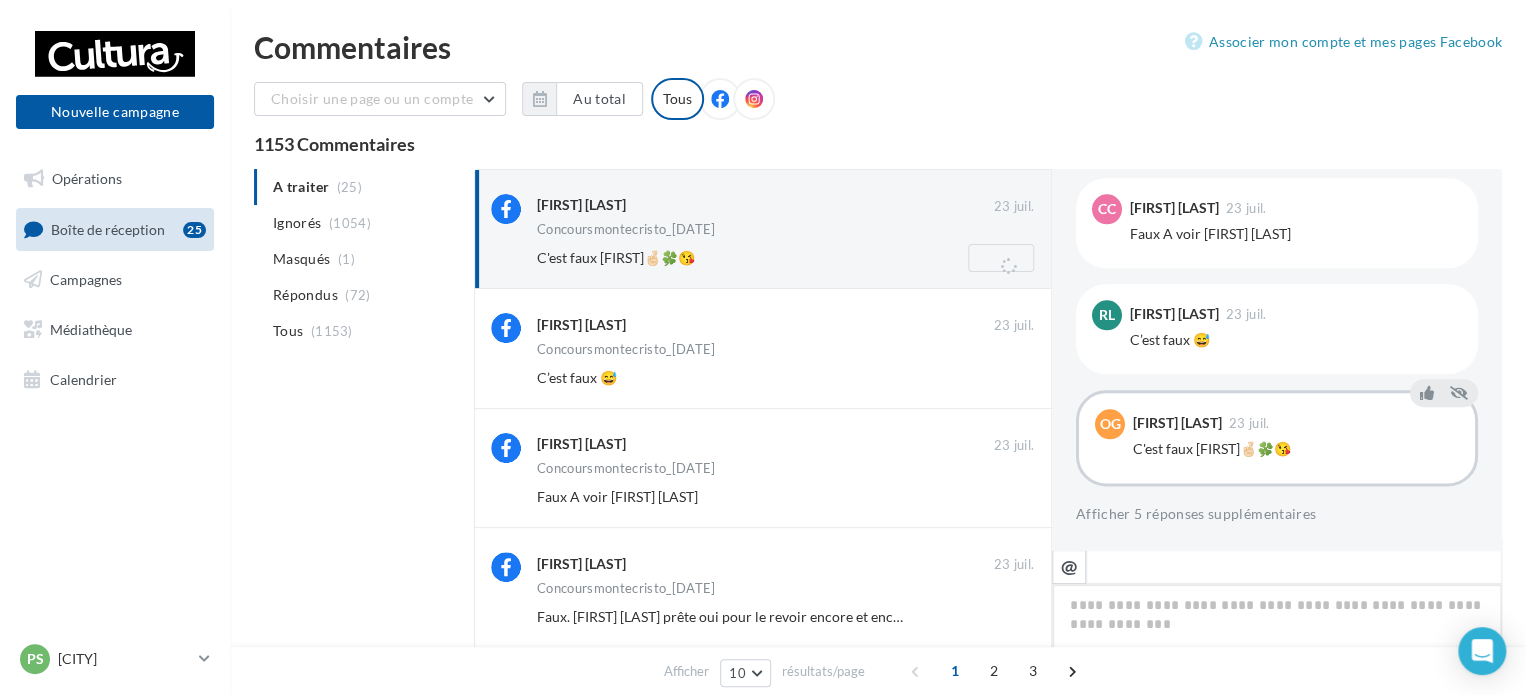 scroll, scrollTop: 318, scrollLeft: 0, axis: vertical 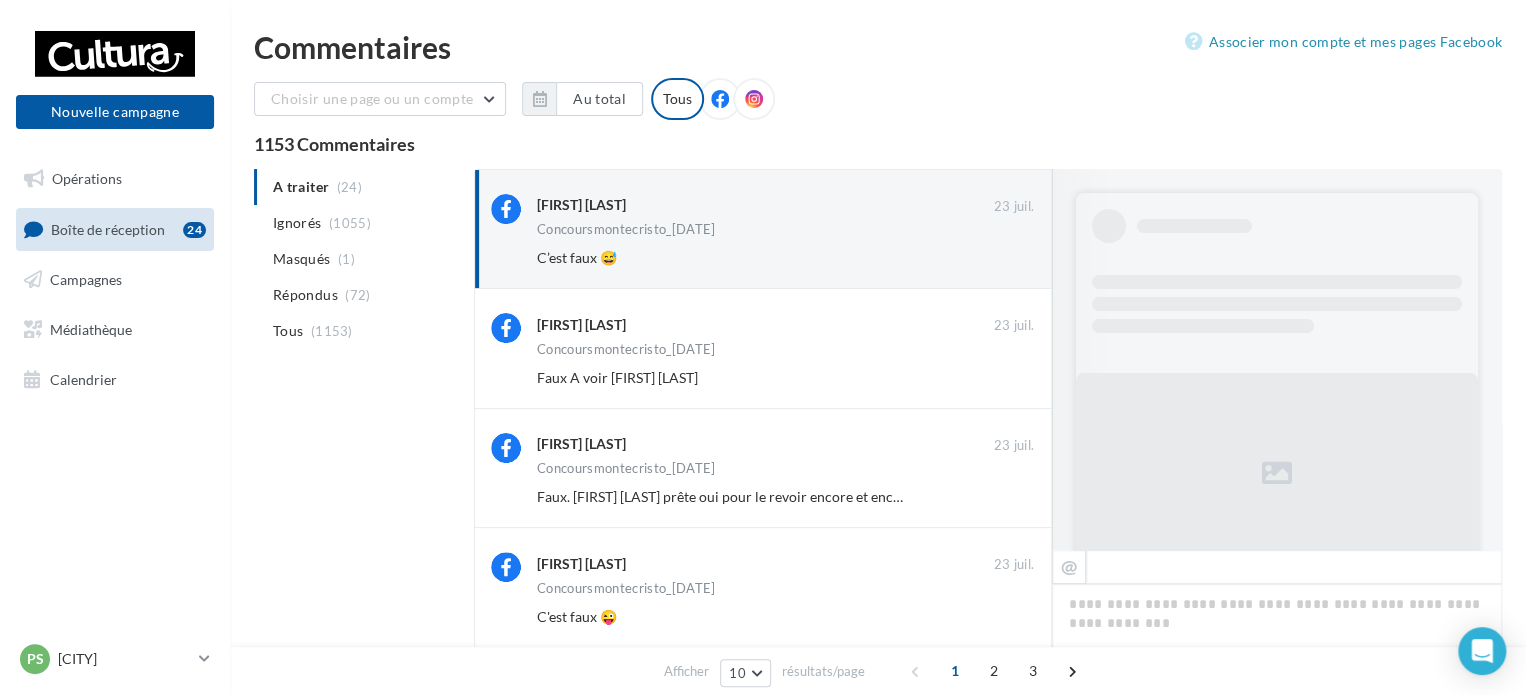 click on "Ignorer" at bounding box center (1001, 258) 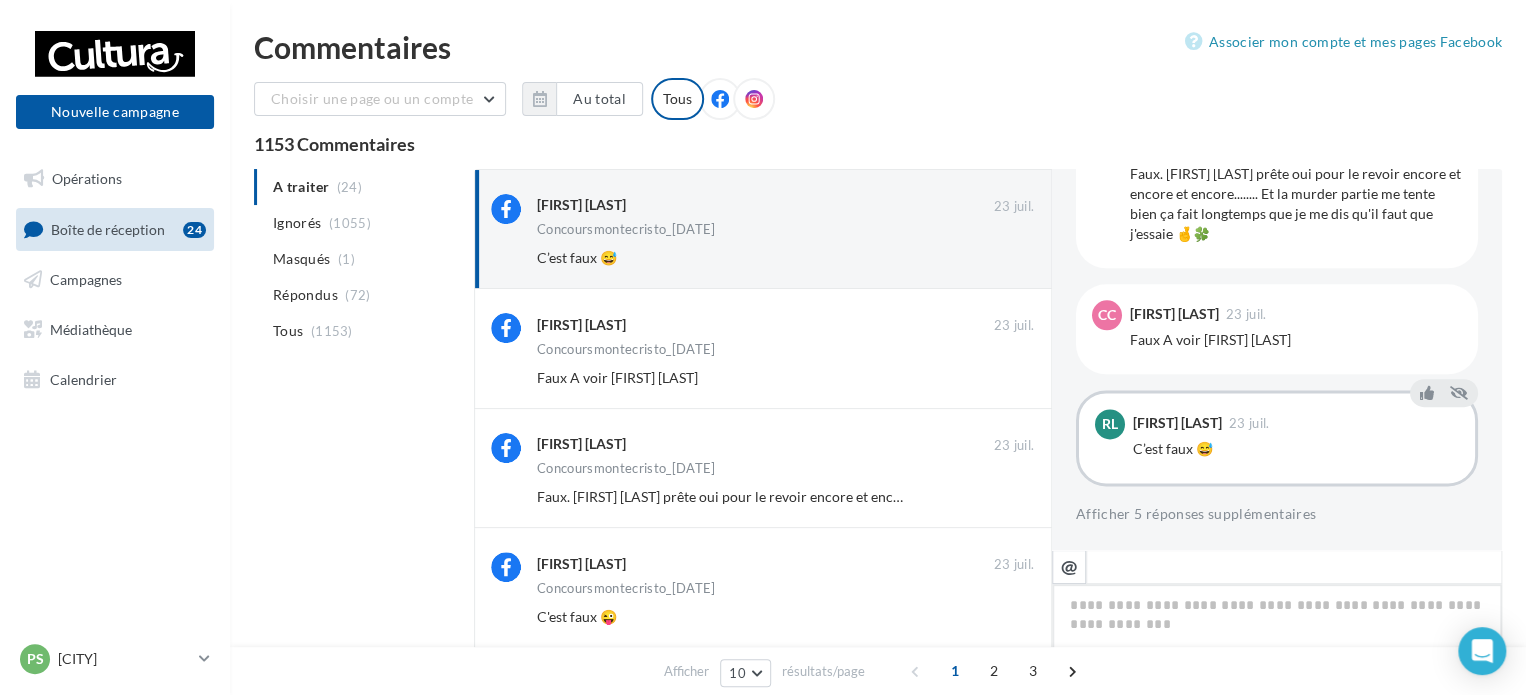 scroll, scrollTop: 198, scrollLeft: 0, axis: vertical 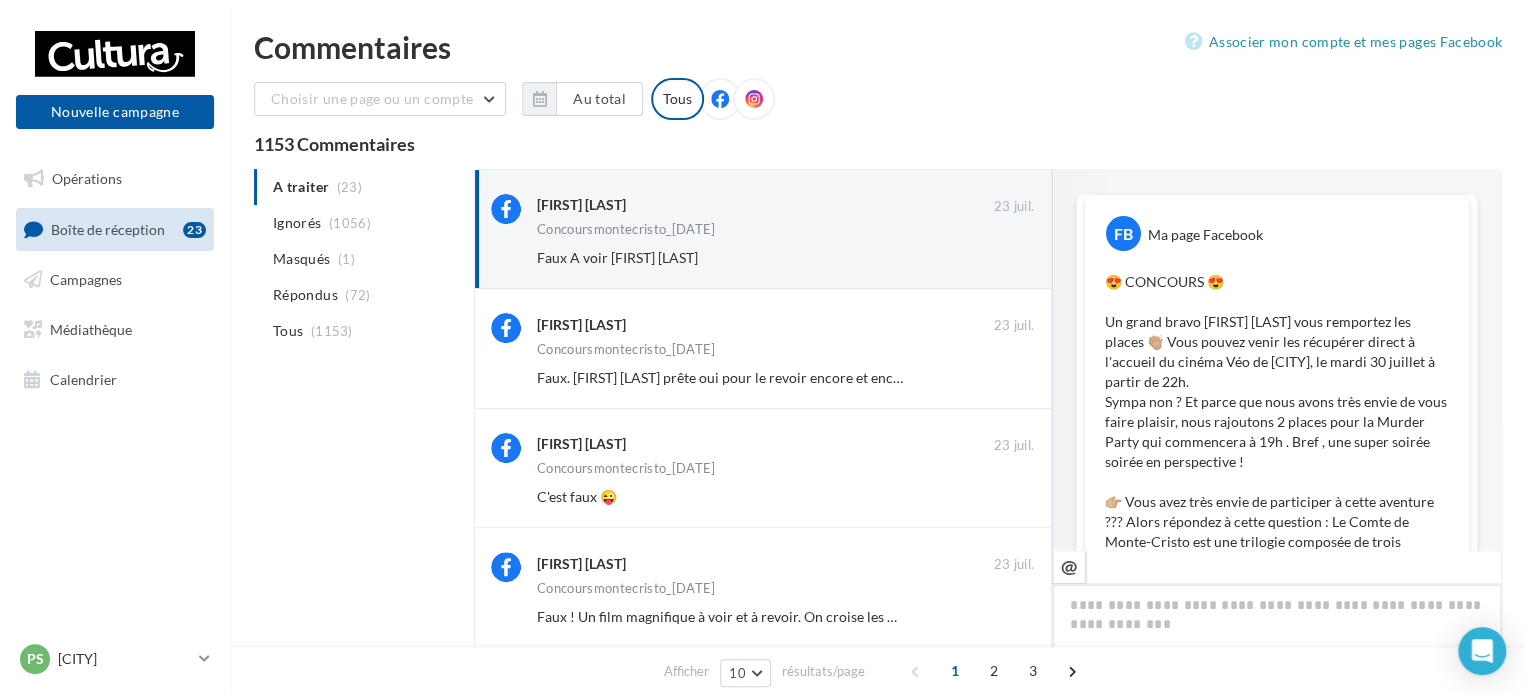 click on "Ignorer" at bounding box center [1001, 258] 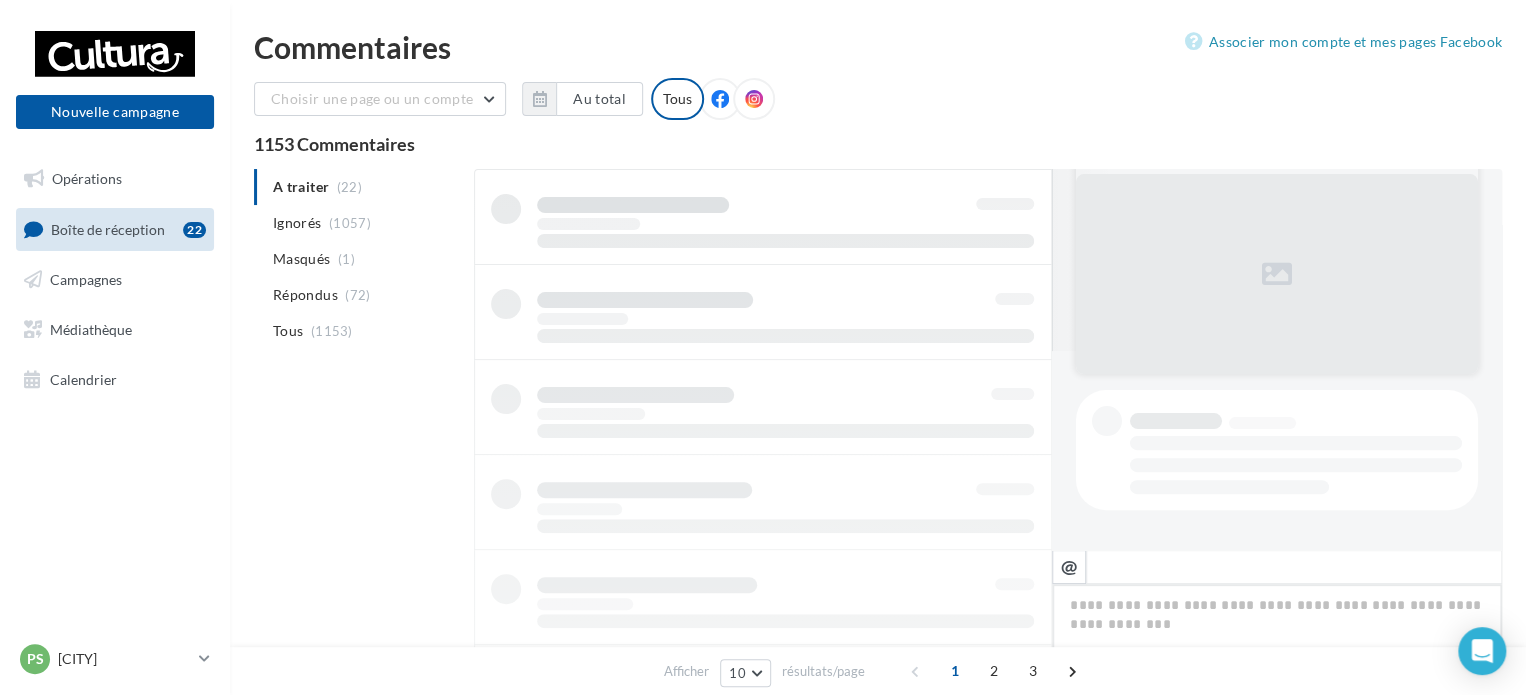 scroll, scrollTop: 198, scrollLeft: 0, axis: vertical 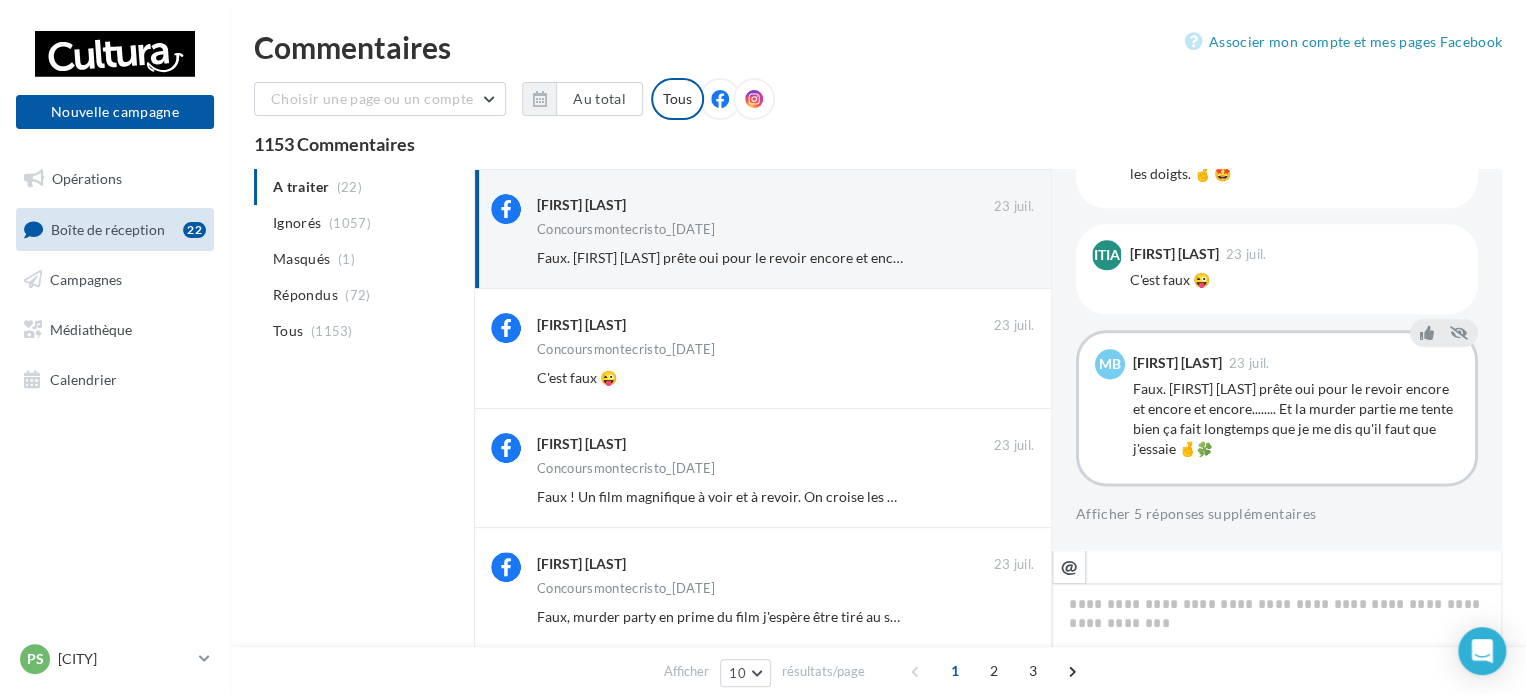 click on "Ignorer" at bounding box center (1001, 258) 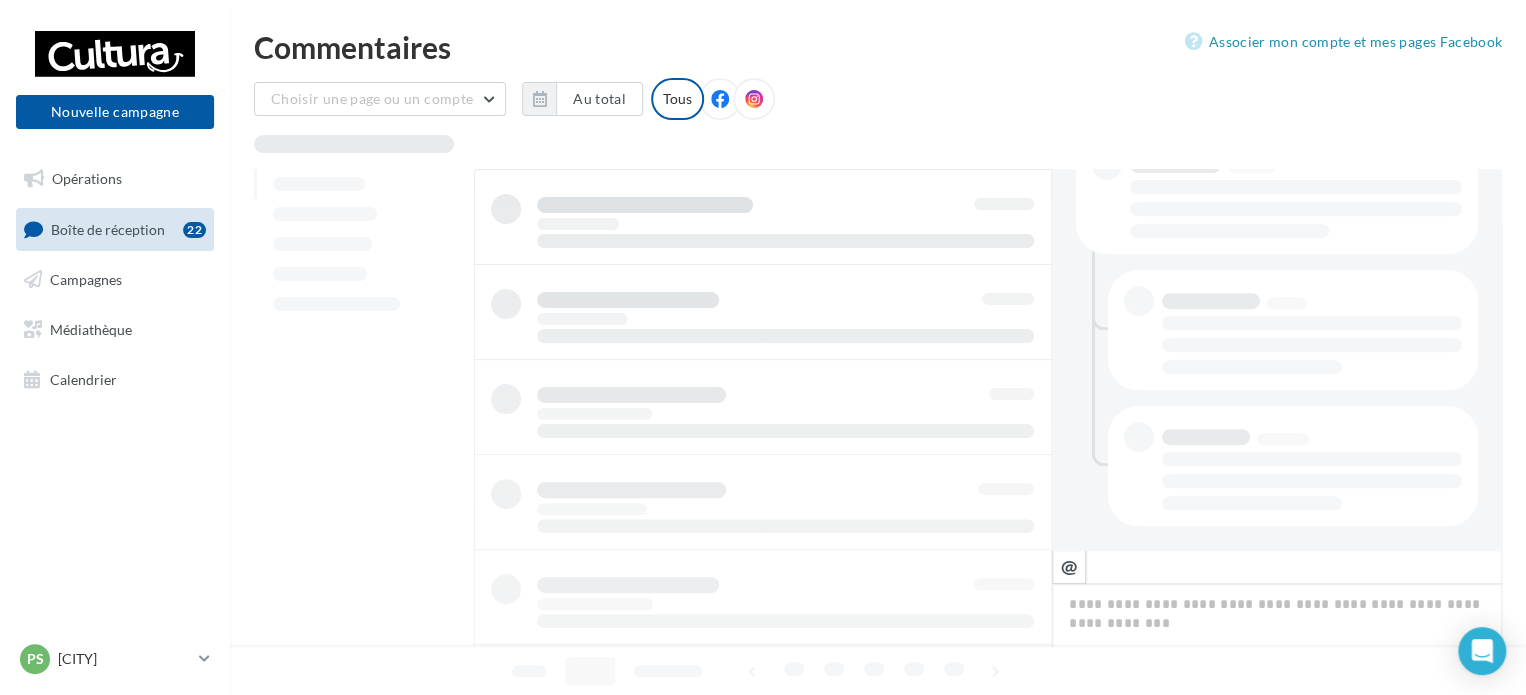 scroll, scrollTop: 454, scrollLeft: 0, axis: vertical 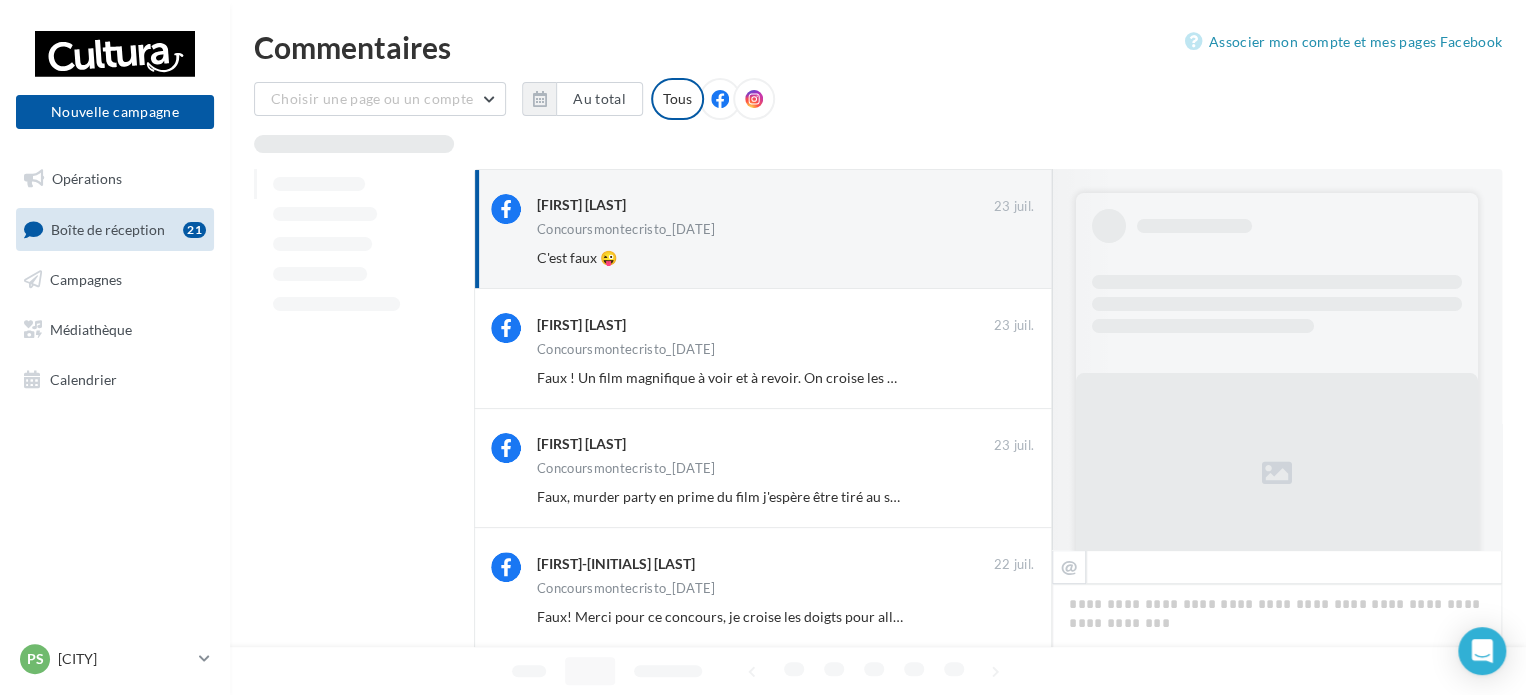 click on "Ignorer" at bounding box center [1001, 258] 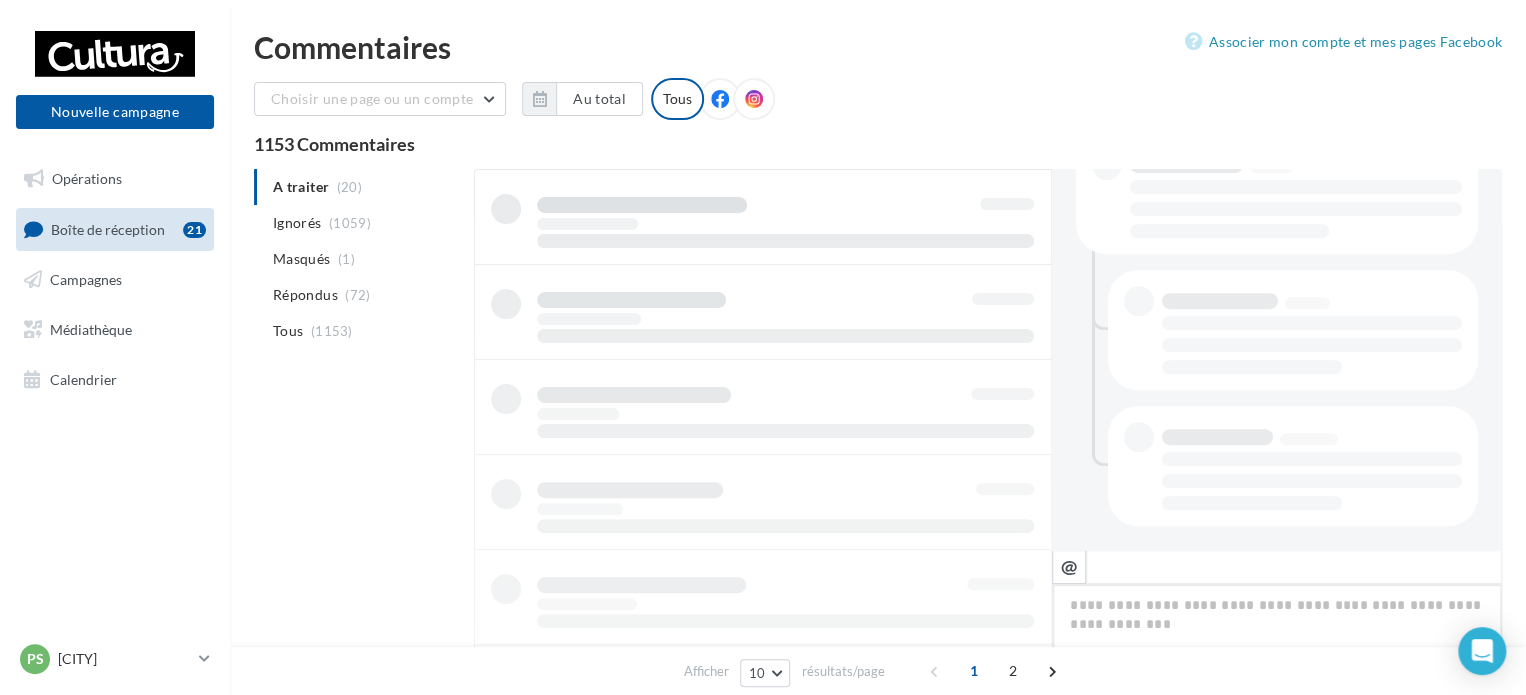 scroll, scrollTop: 454, scrollLeft: 0, axis: vertical 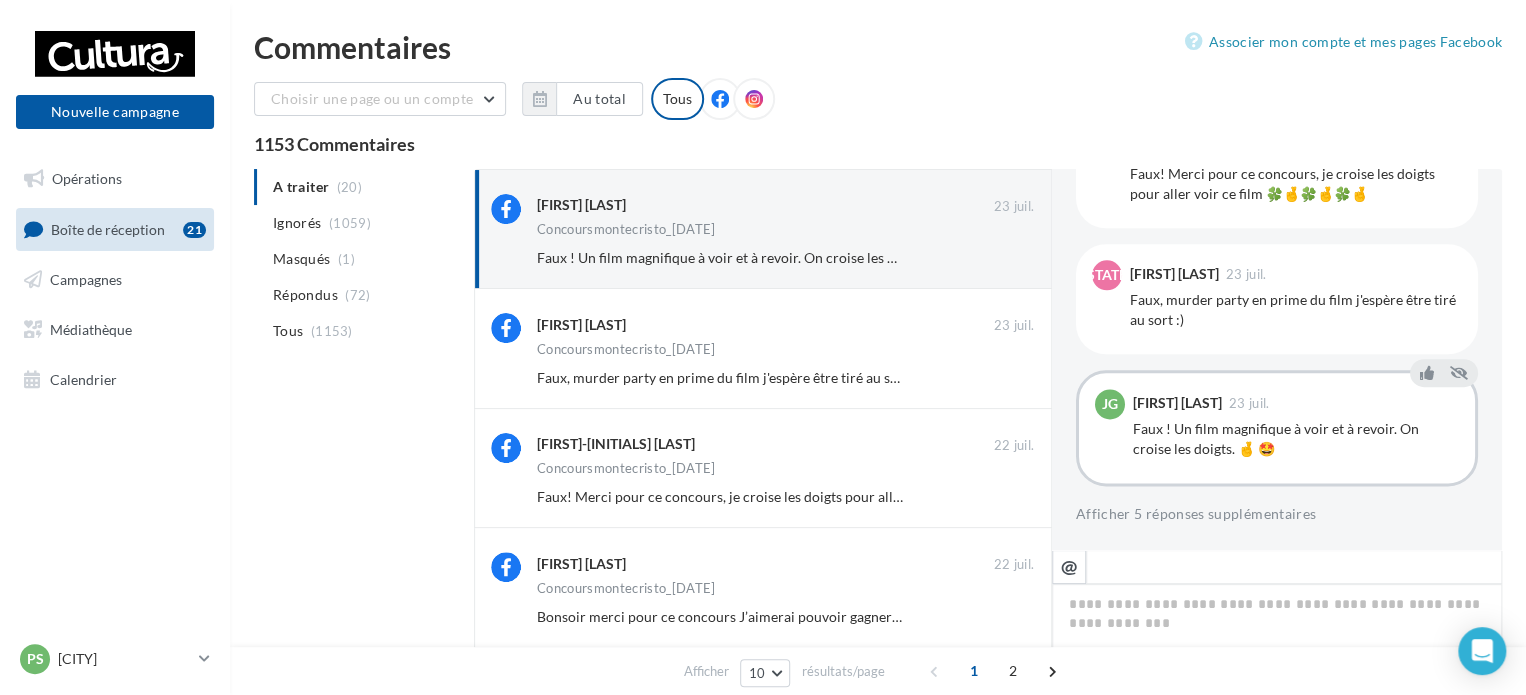 click on "Ignorer" at bounding box center [1001, 258] 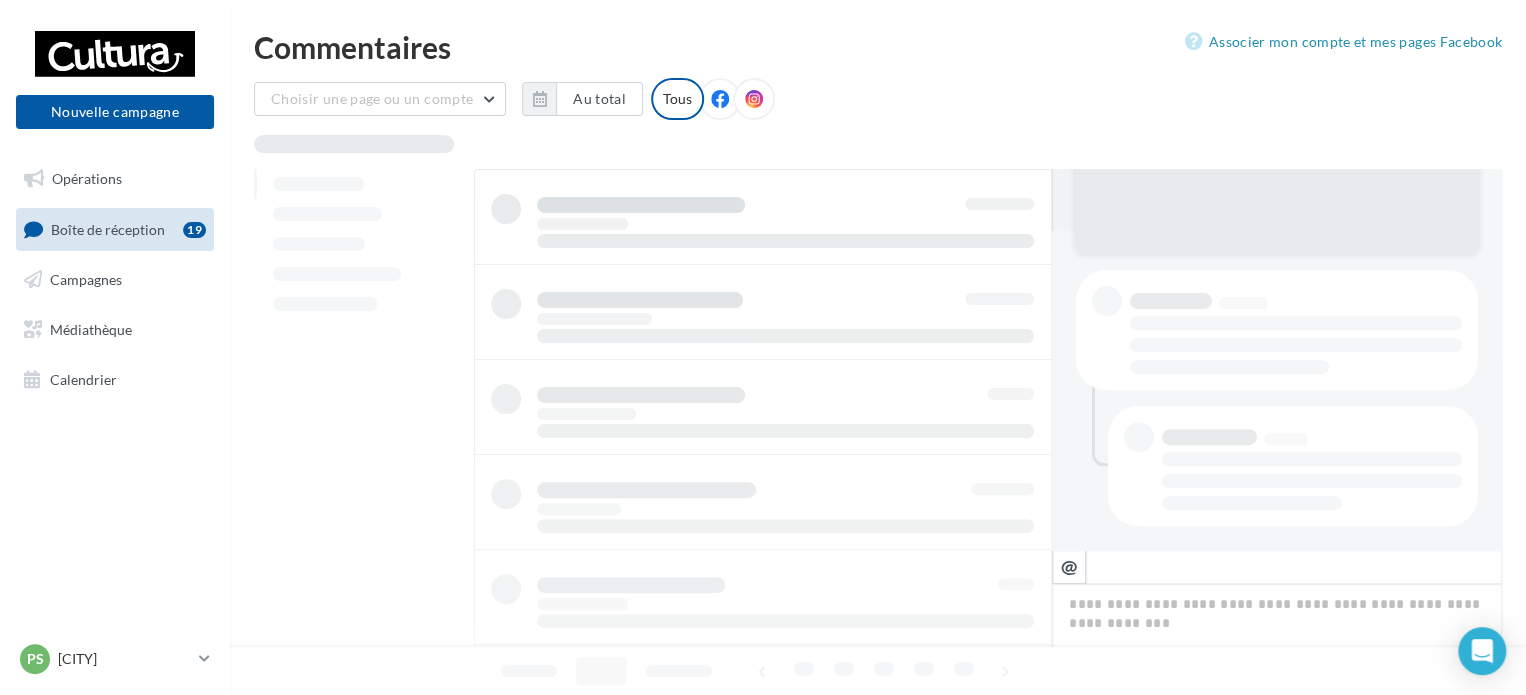 scroll, scrollTop: 318, scrollLeft: 0, axis: vertical 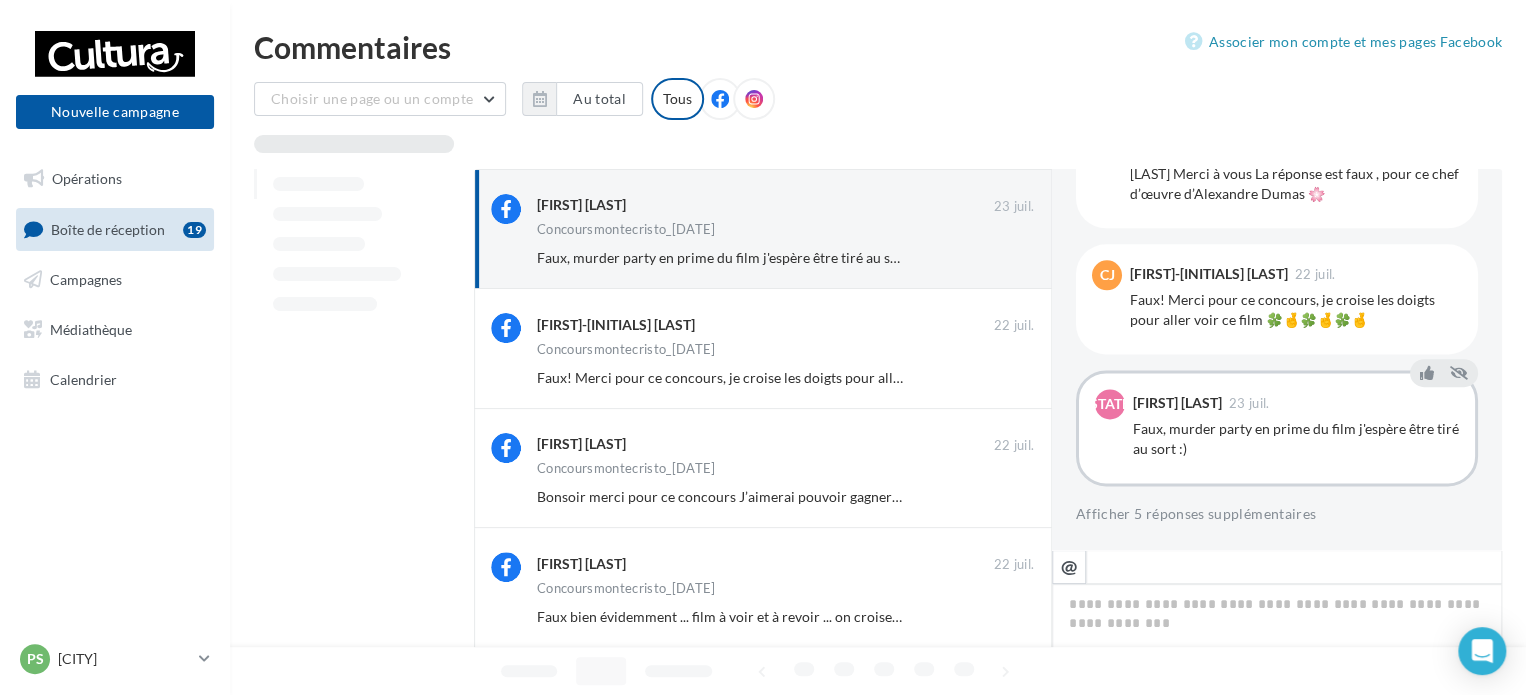 click on "Ignorer" at bounding box center [1001, 258] 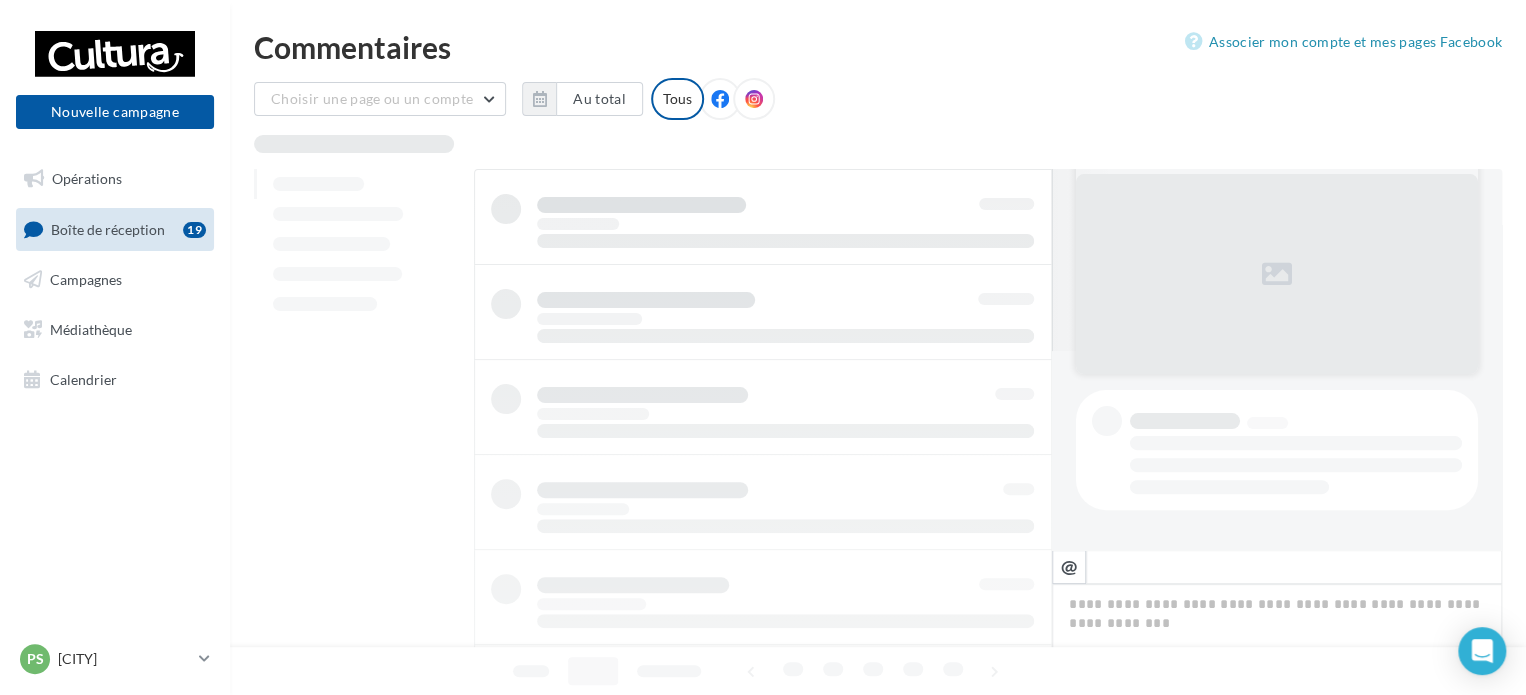 scroll, scrollTop: 198, scrollLeft: 0, axis: vertical 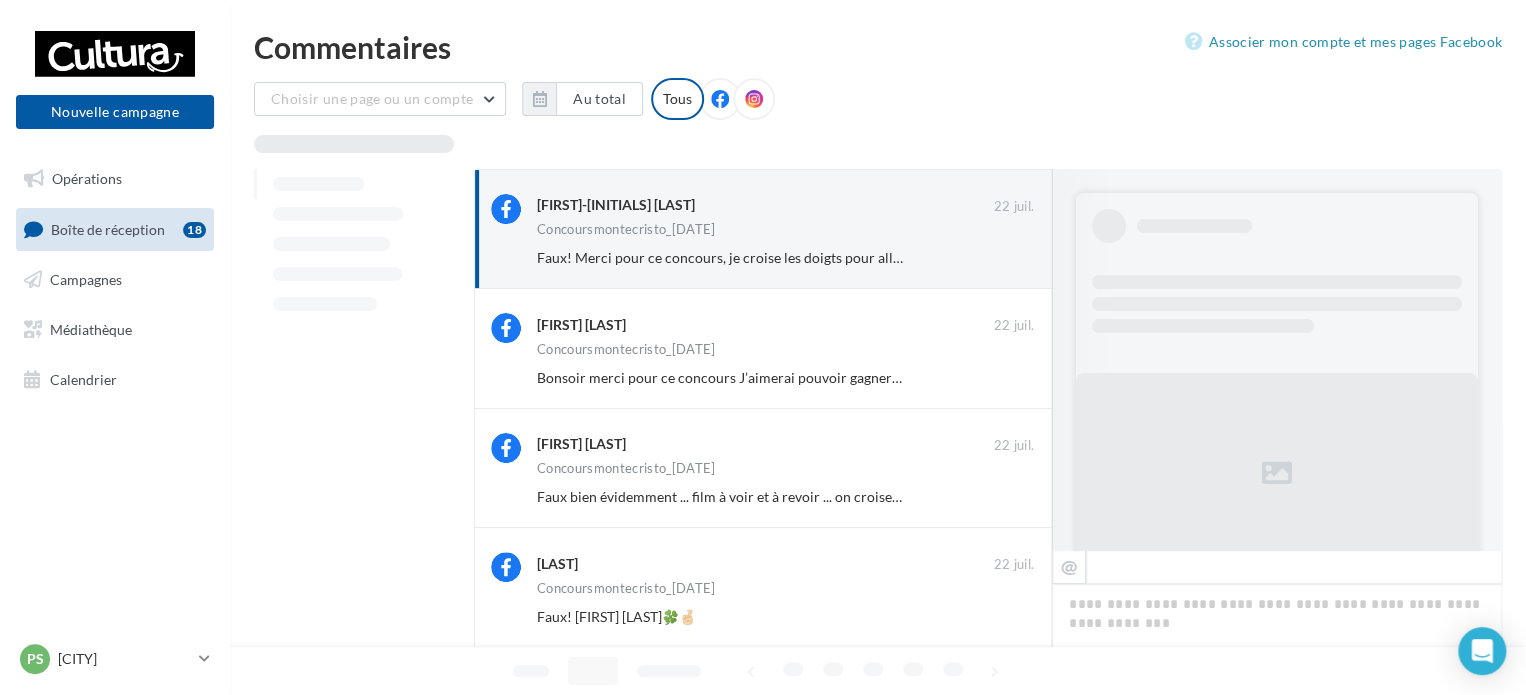 click on "Ignorer" at bounding box center [1001, 258] 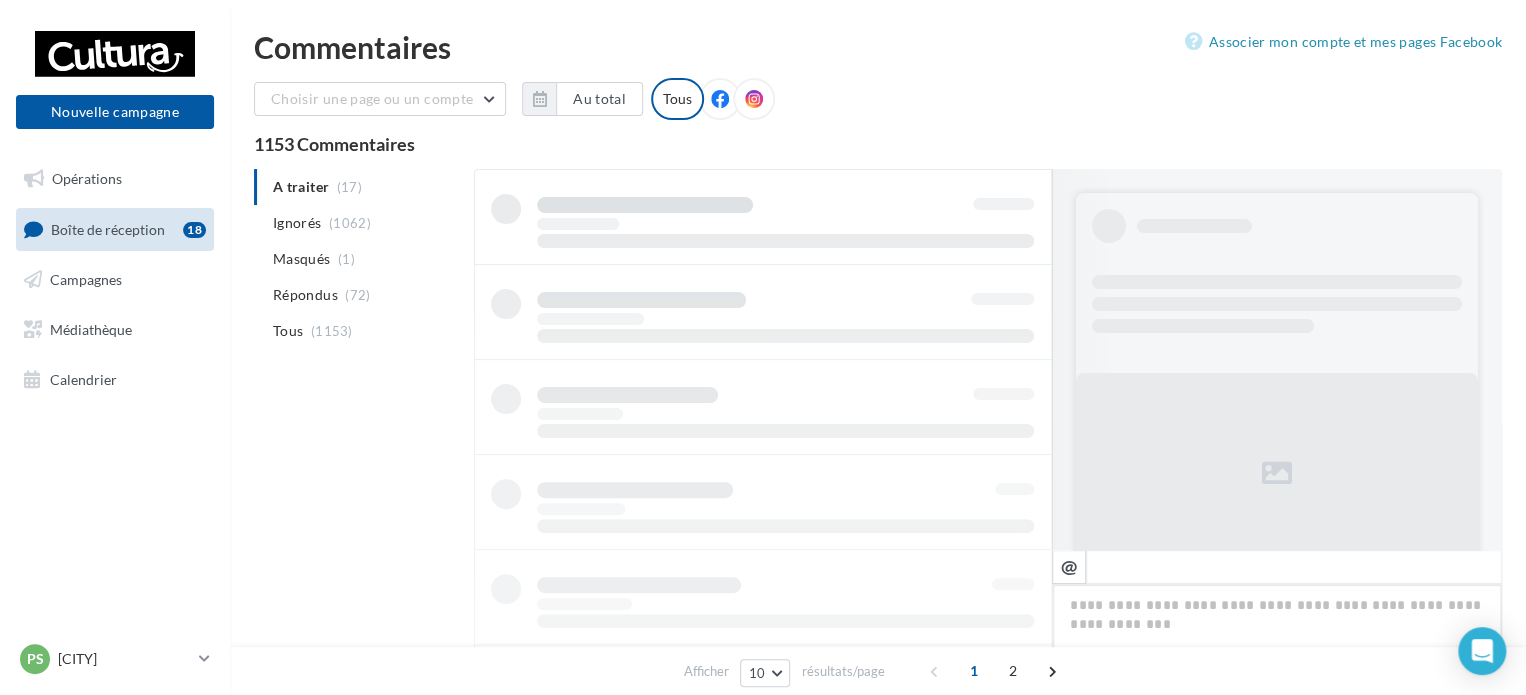 scroll, scrollTop: 198, scrollLeft: 0, axis: vertical 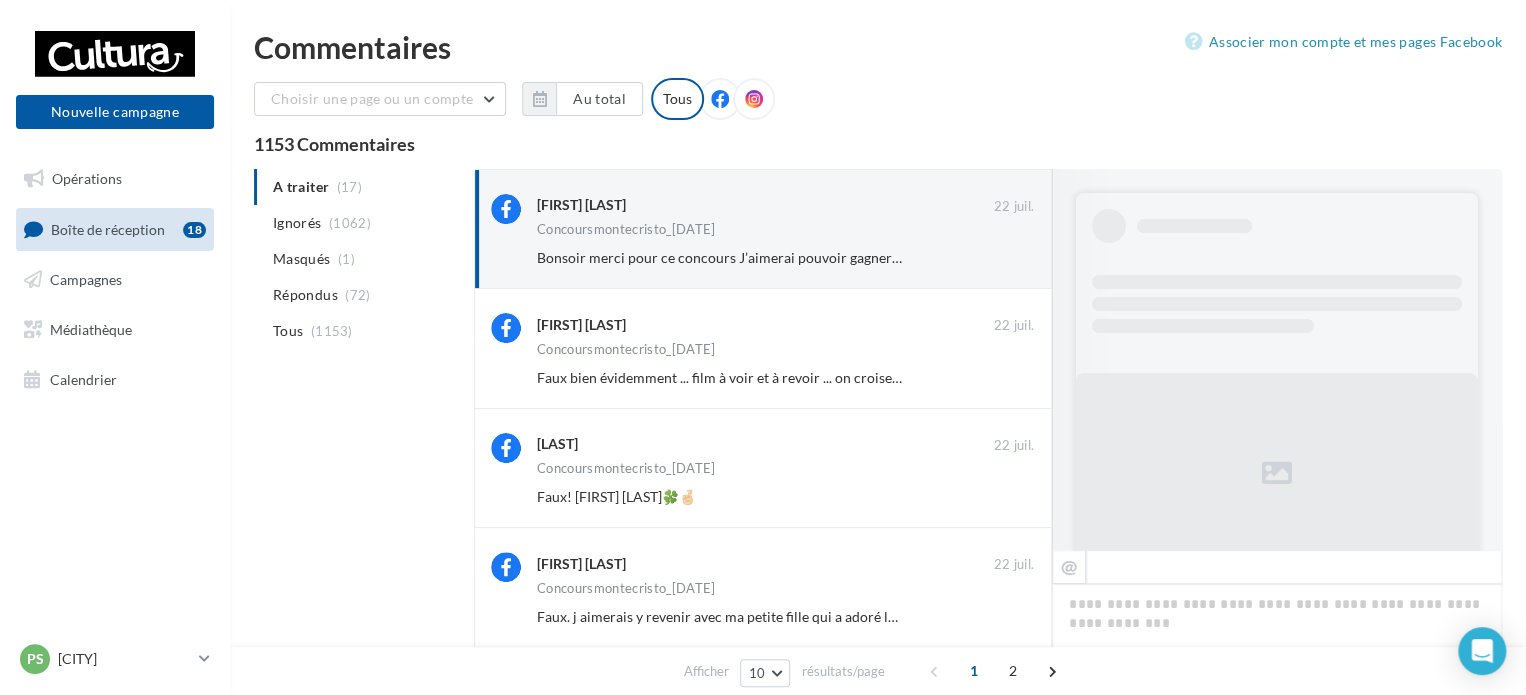 click on "Ignorer" at bounding box center [1001, 258] 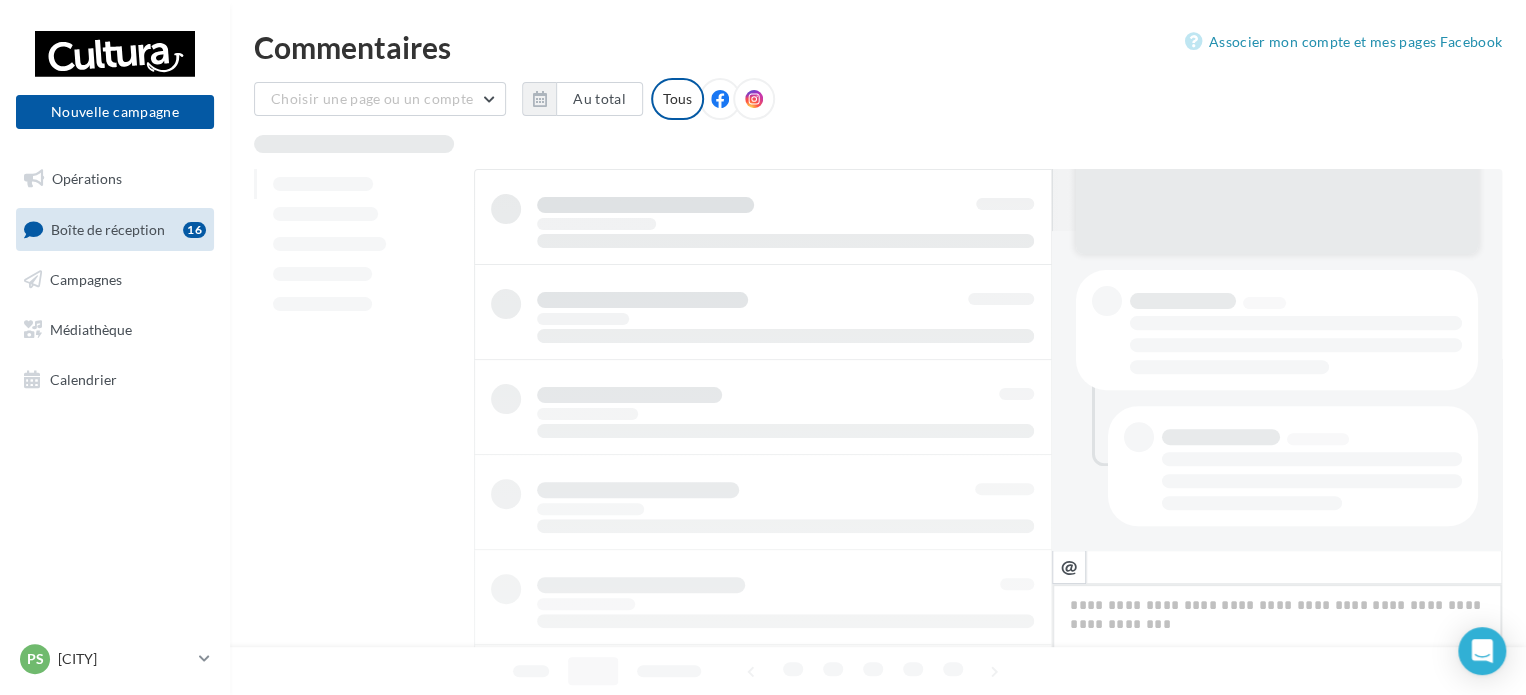 scroll, scrollTop: 318, scrollLeft: 0, axis: vertical 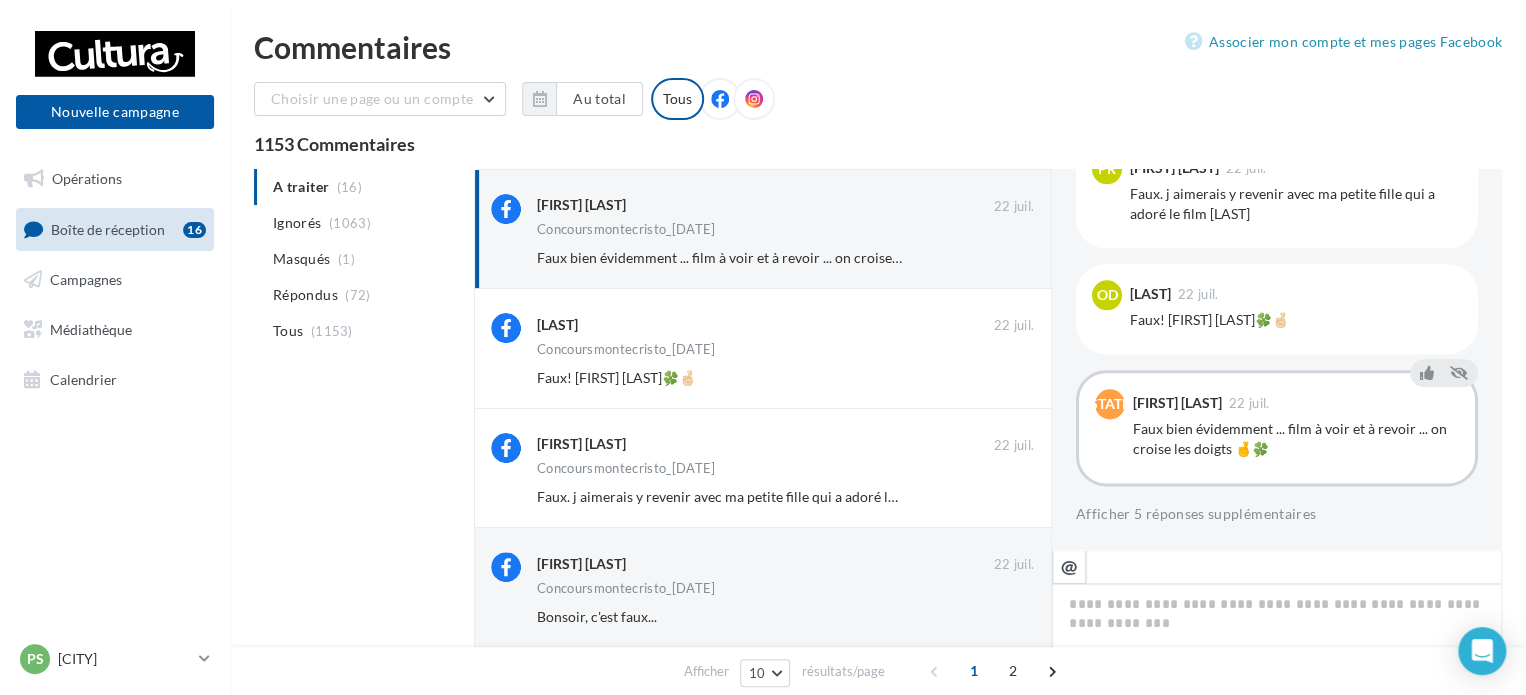 click on "Ignorer" at bounding box center (1001, 258) 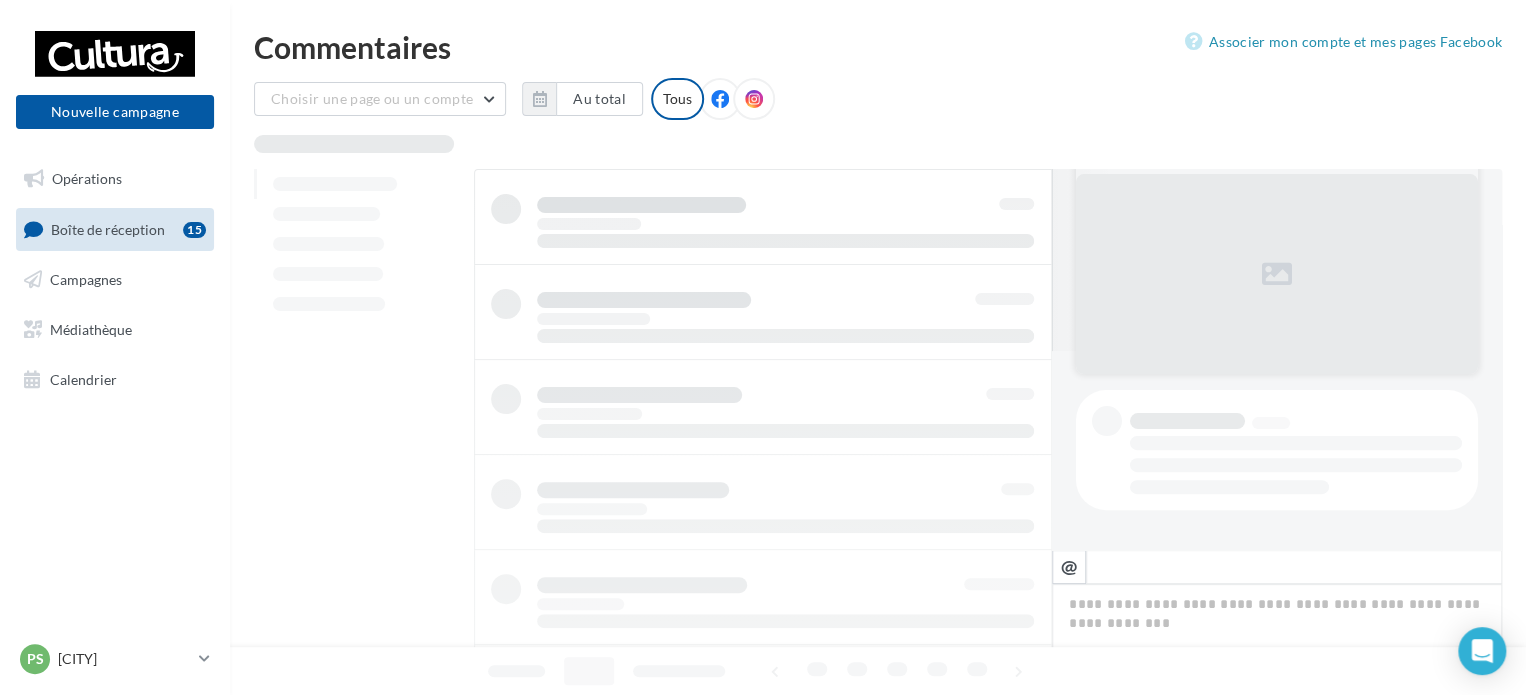 scroll, scrollTop: 198, scrollLeft: 0, axis: vertical 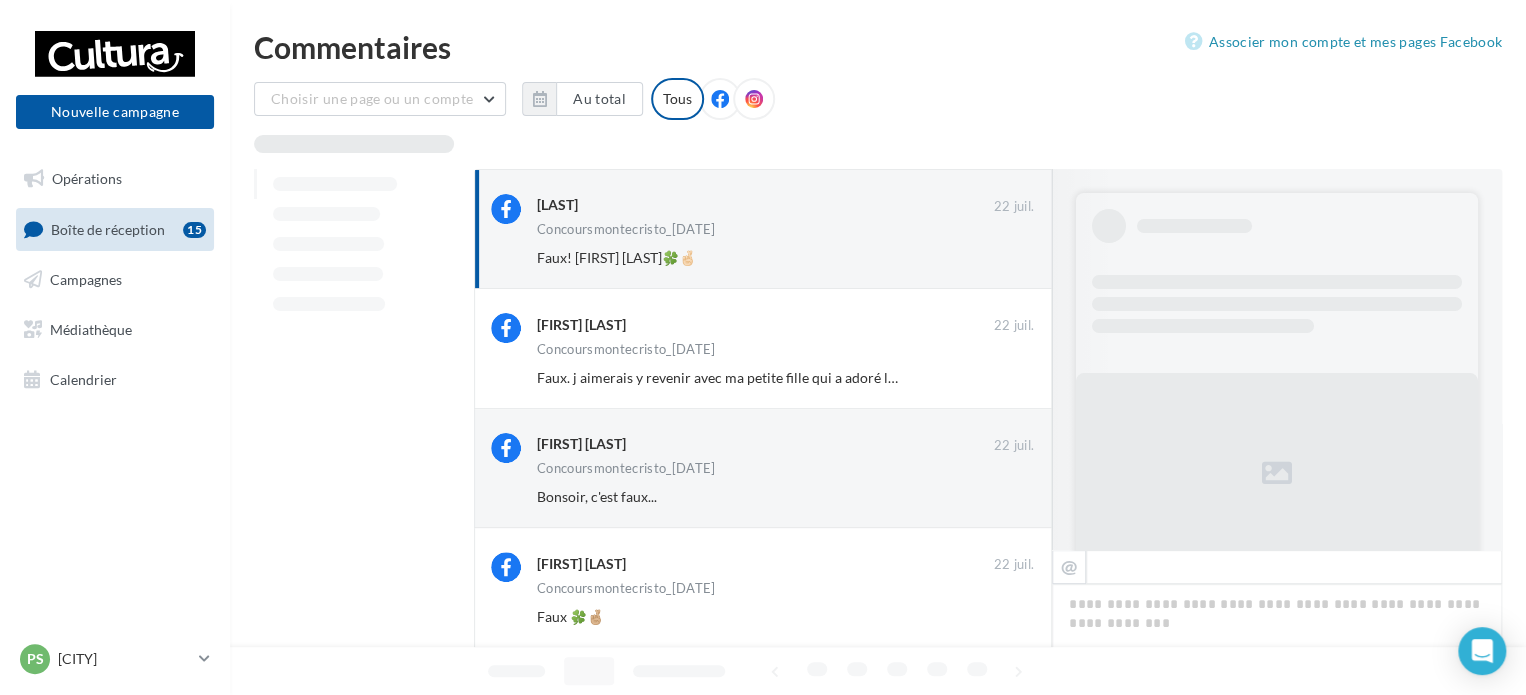 click on "Ignorer" at bounding box center (1001, 258) 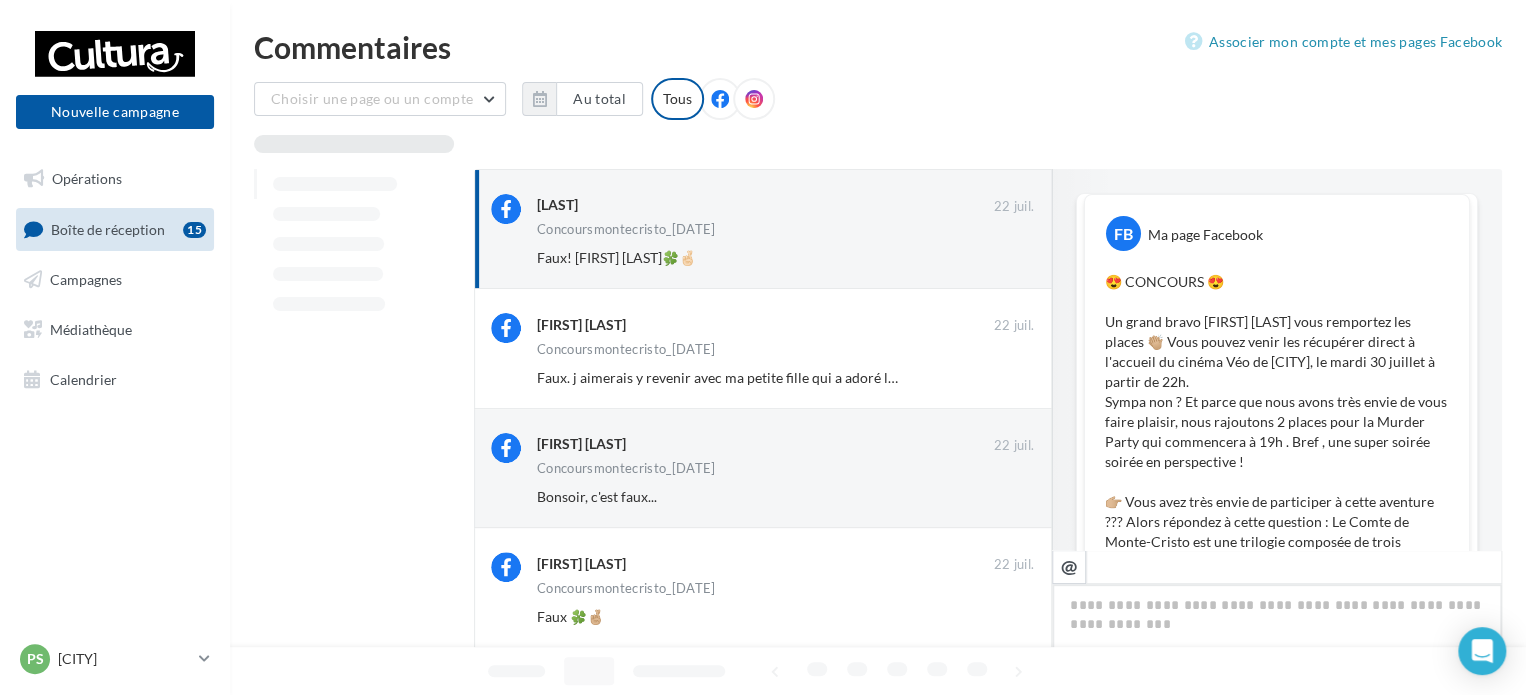 scroll, scrollTop: 318, scrollLeft: 0, axis: vertical 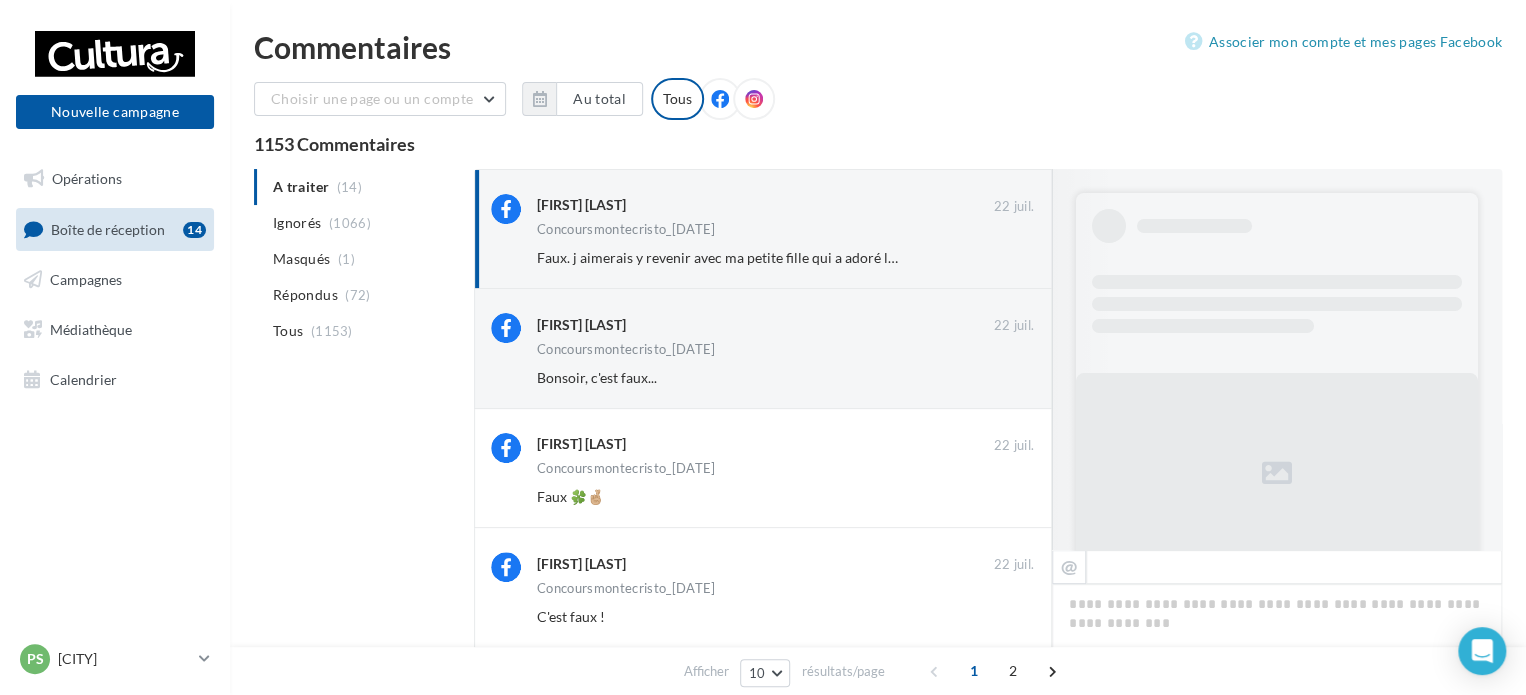 click on "Ignorer" at bounding box center (1001, 258) 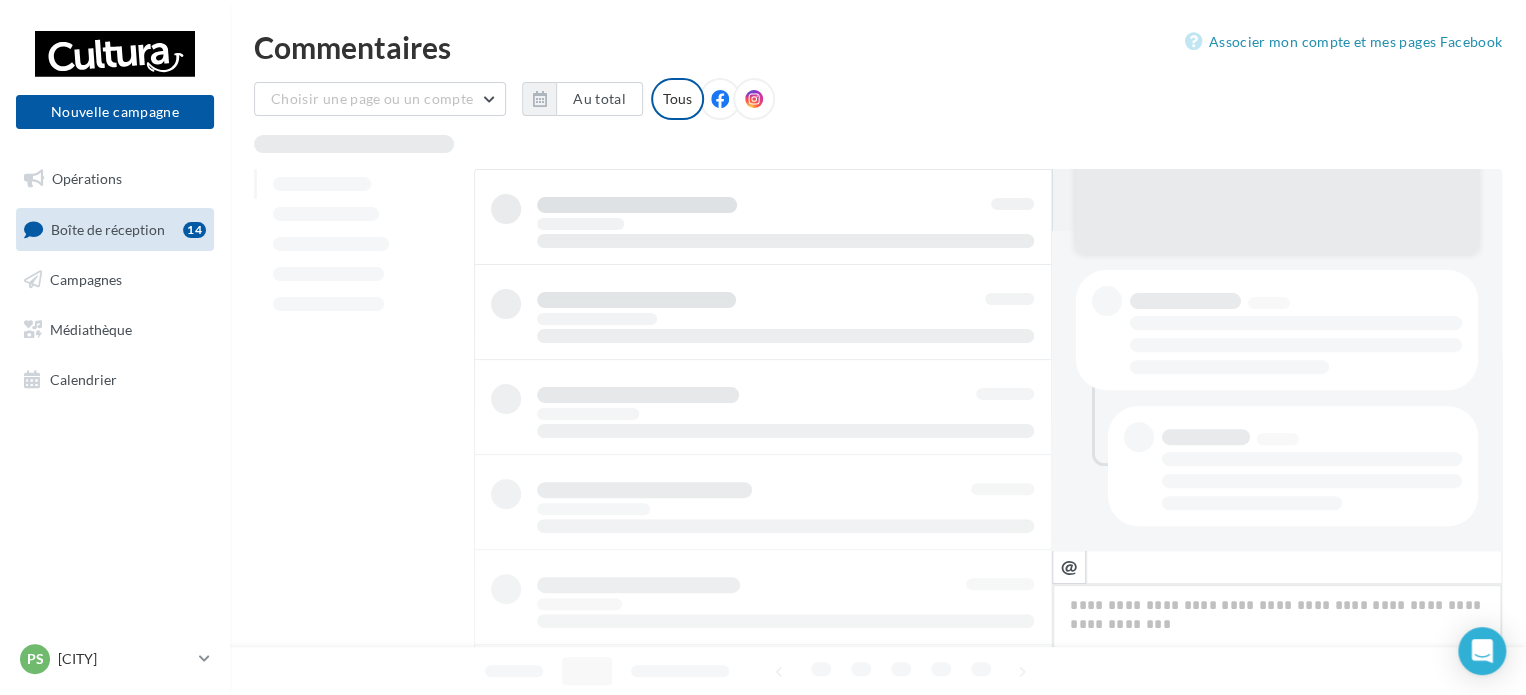 scroll, scrollTop: 318, scrollLeft: 0, axis: vertical 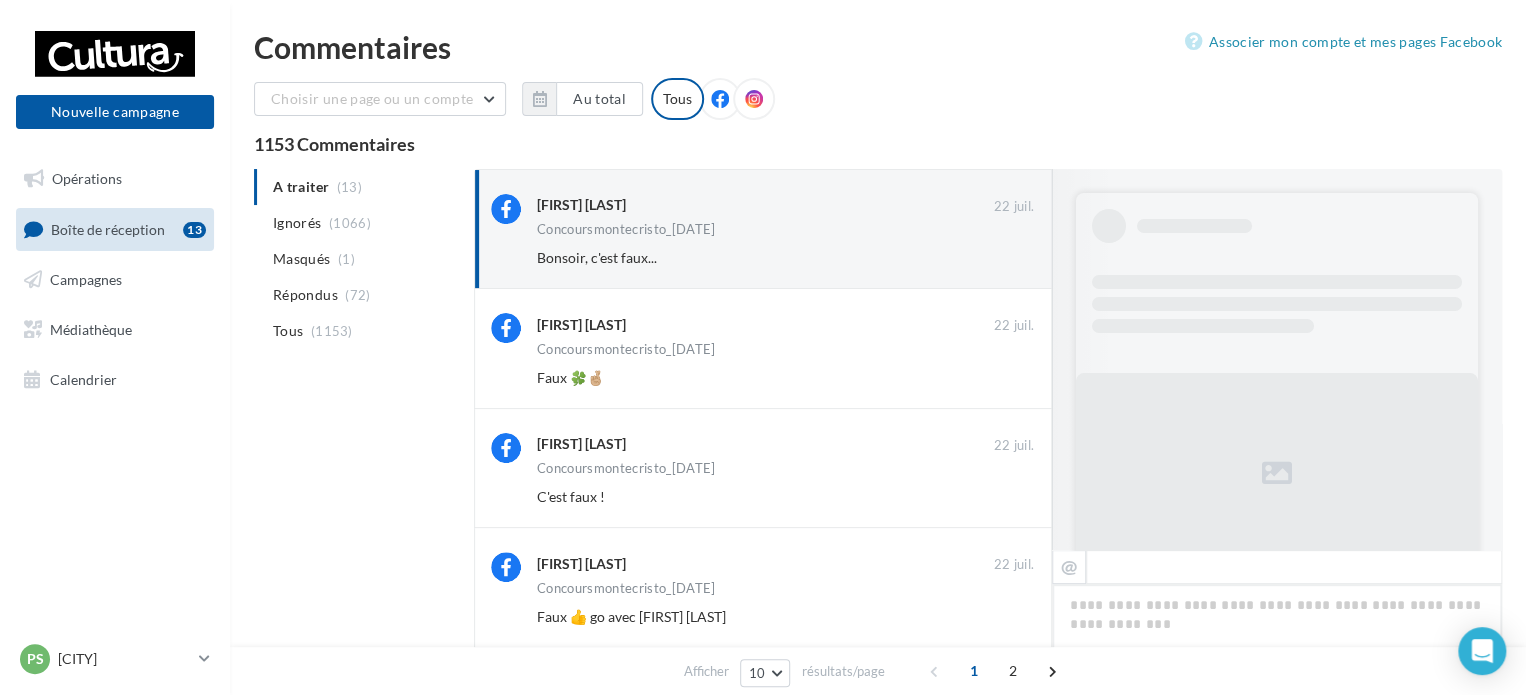 click on "Ignorer" at bounding box center [1001, 258] 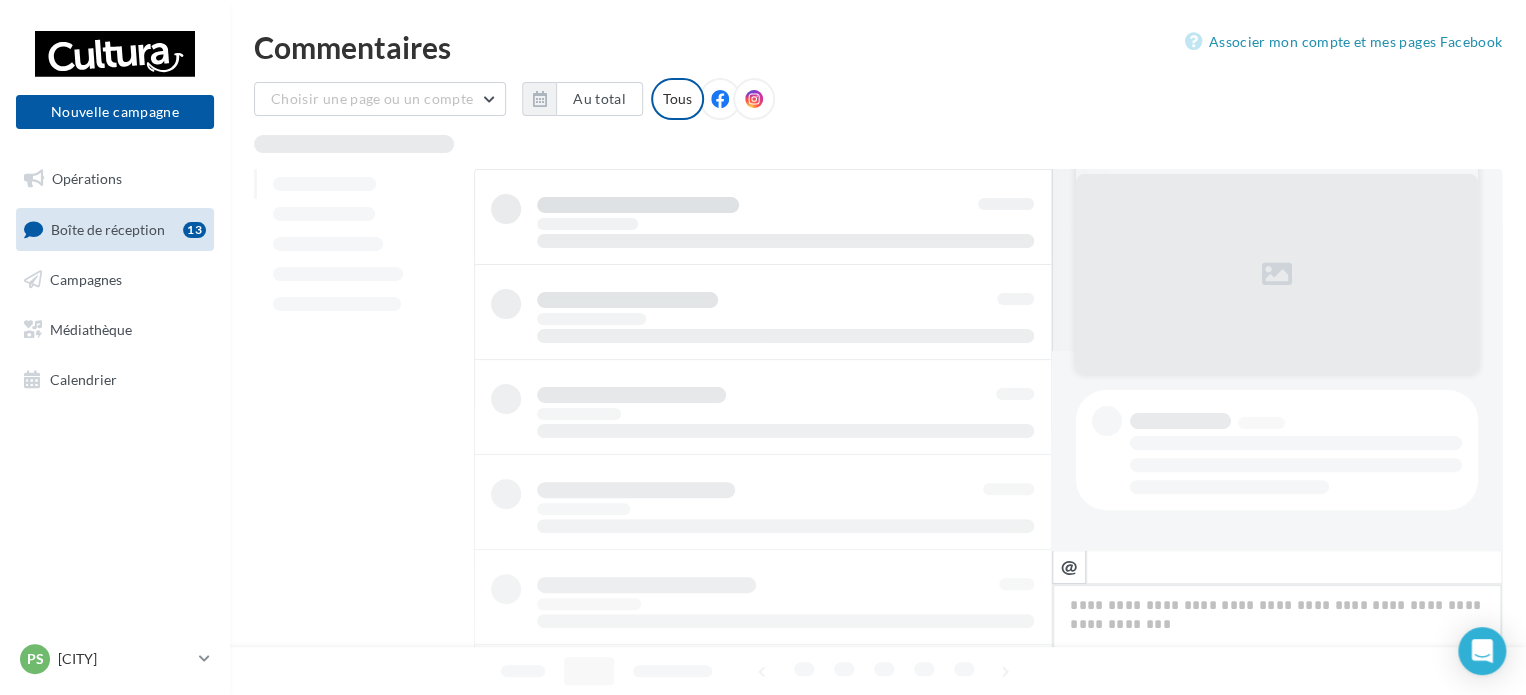 scroll, scrollTop: 198, scrollLeft: 0, axis: vertical 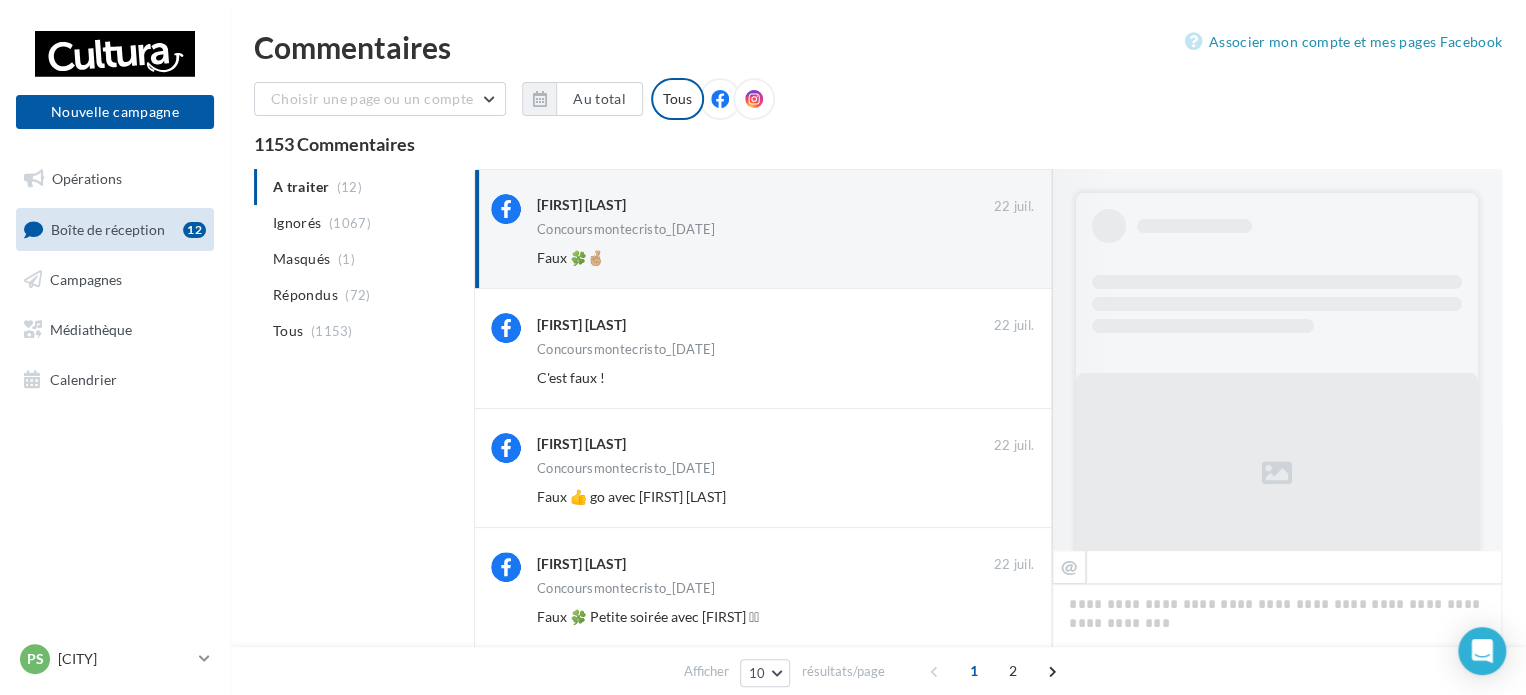 click on "Ignorer" at bounding box center (1001, 258) 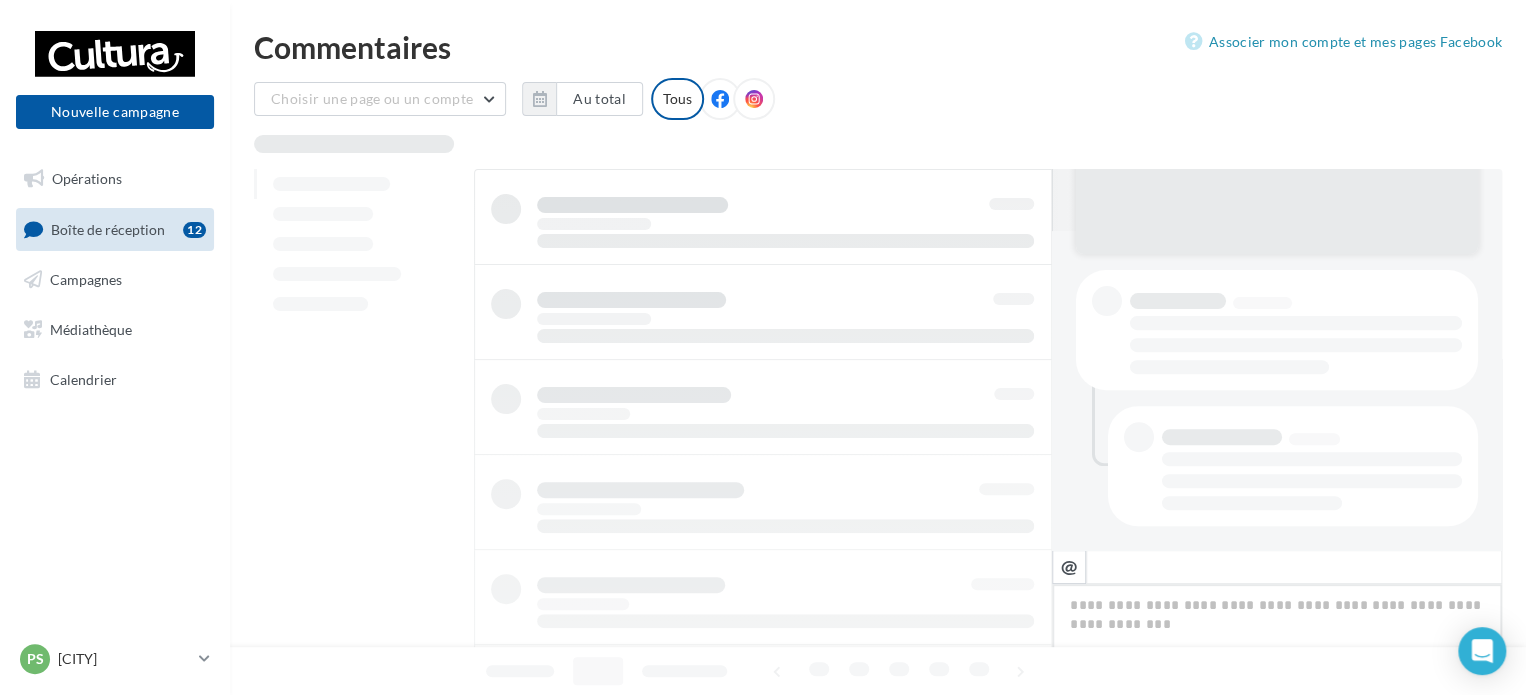 scroll, scrollTop: 318, scrollLeft: 0, axis: vertical 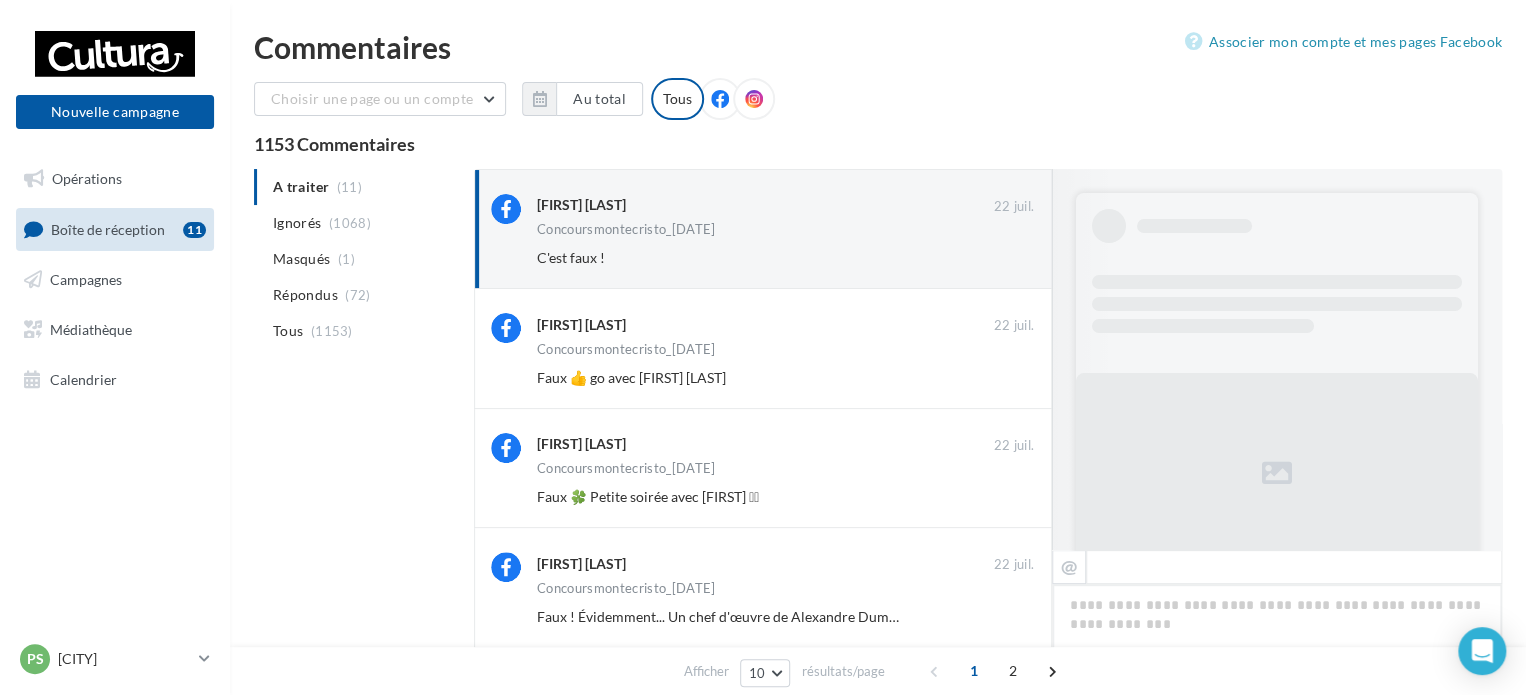 click on "Ignorer" at bounding box center (1001, 258) 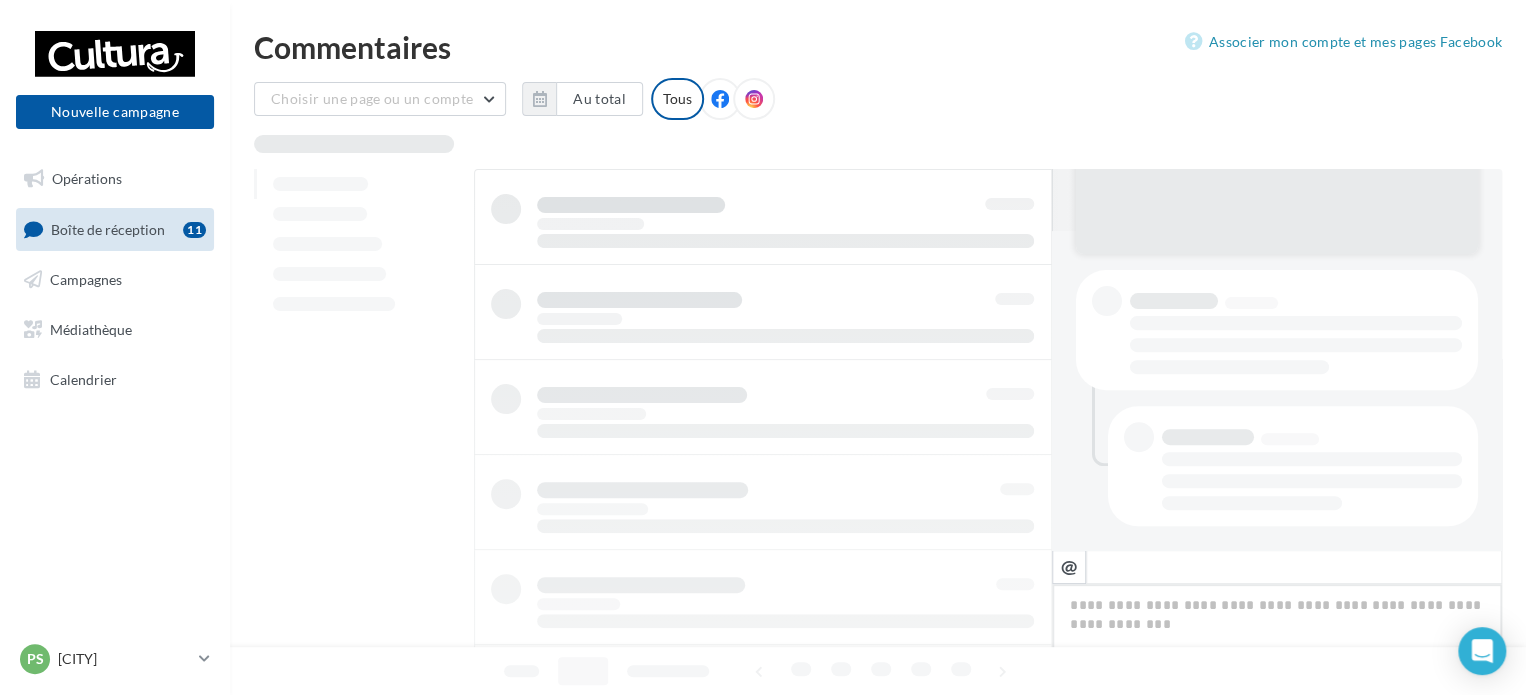 scroll, scrollTop: 318, scrollLeft: 0, axis: vertical 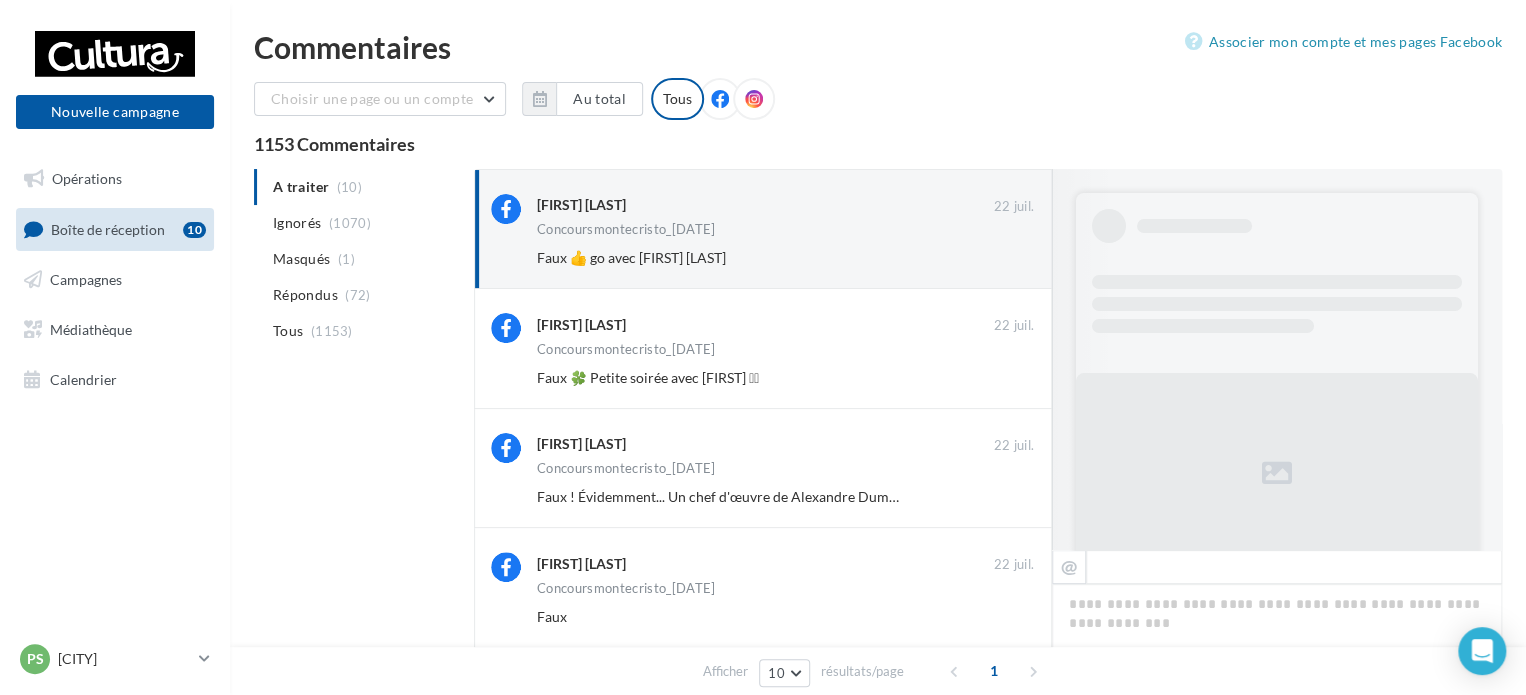 click on "Ignorer" at bounding box center (1001, 258) 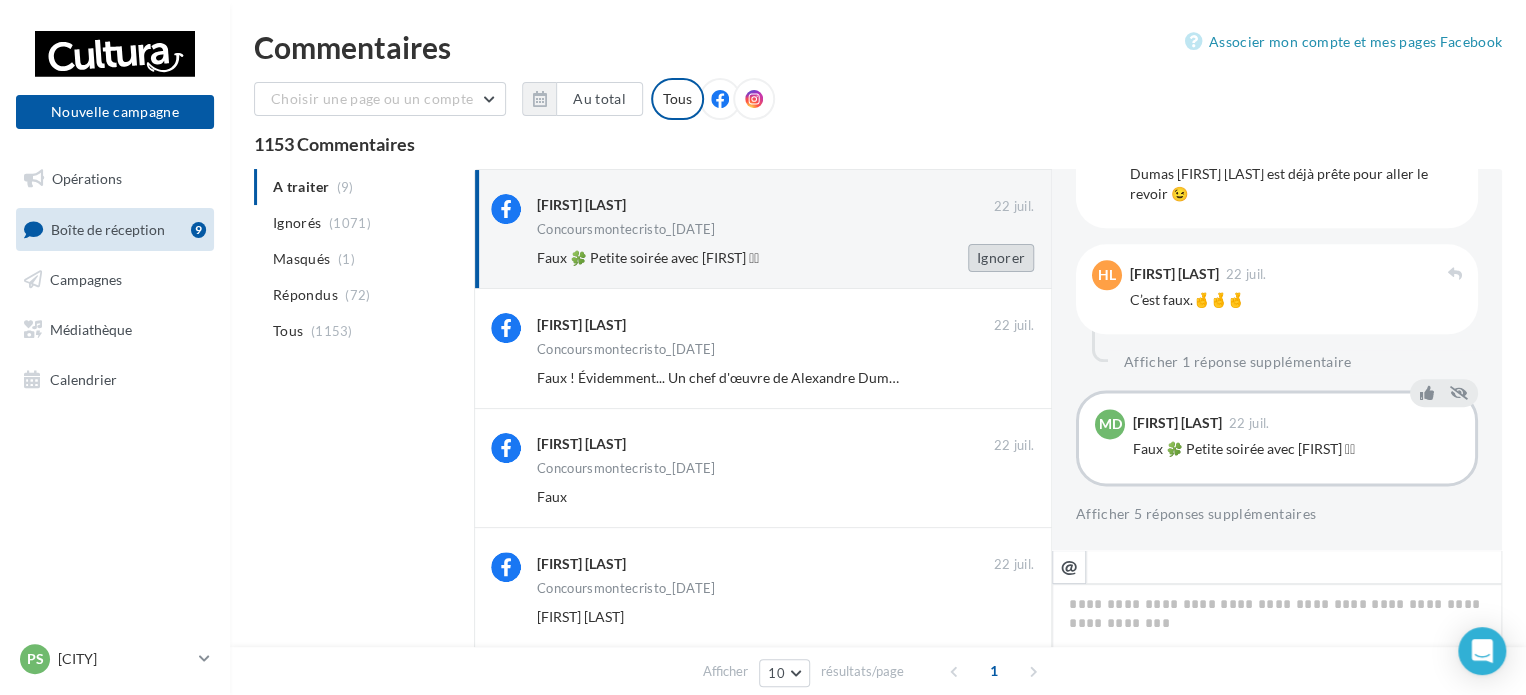 click on "Ignorer" at bounding box center (1001, 258) 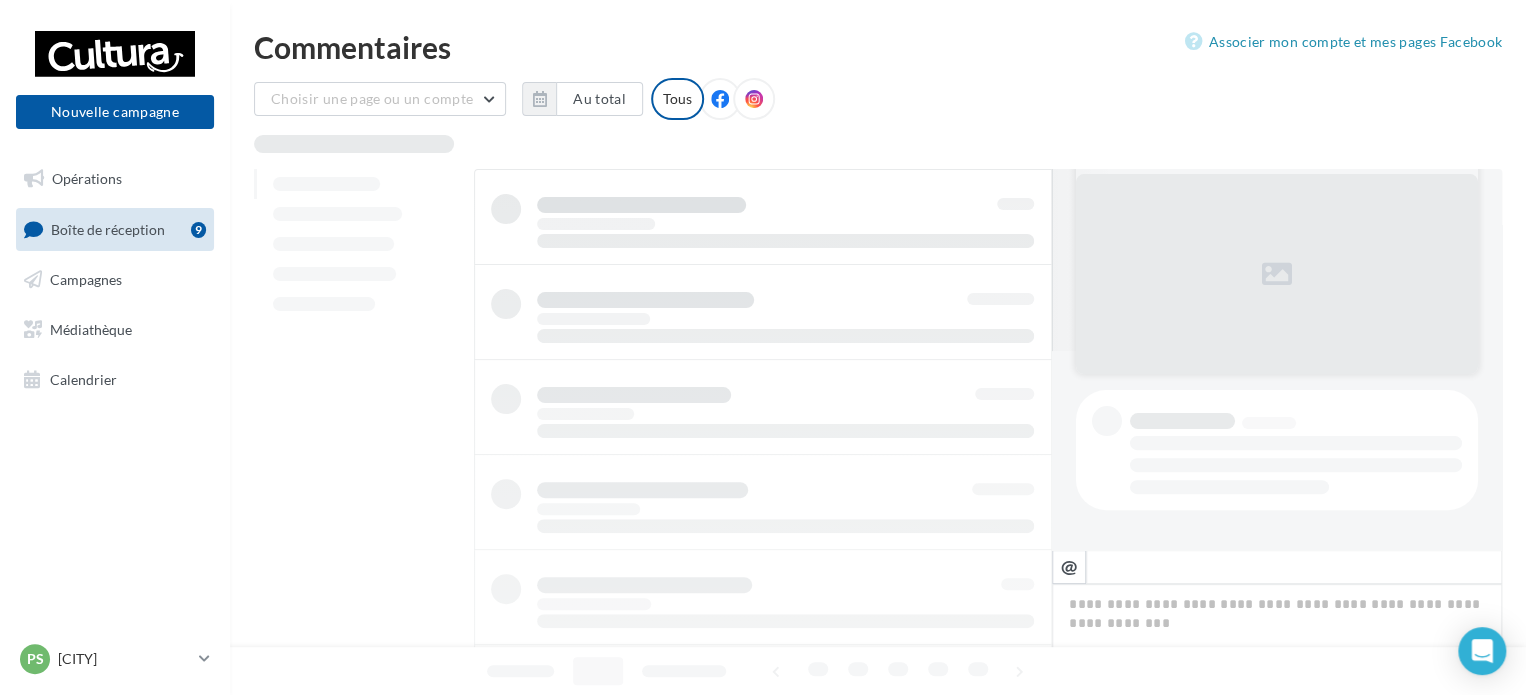 scroll, scrollTop: 198, scrollLeft: 0, axis: vertical 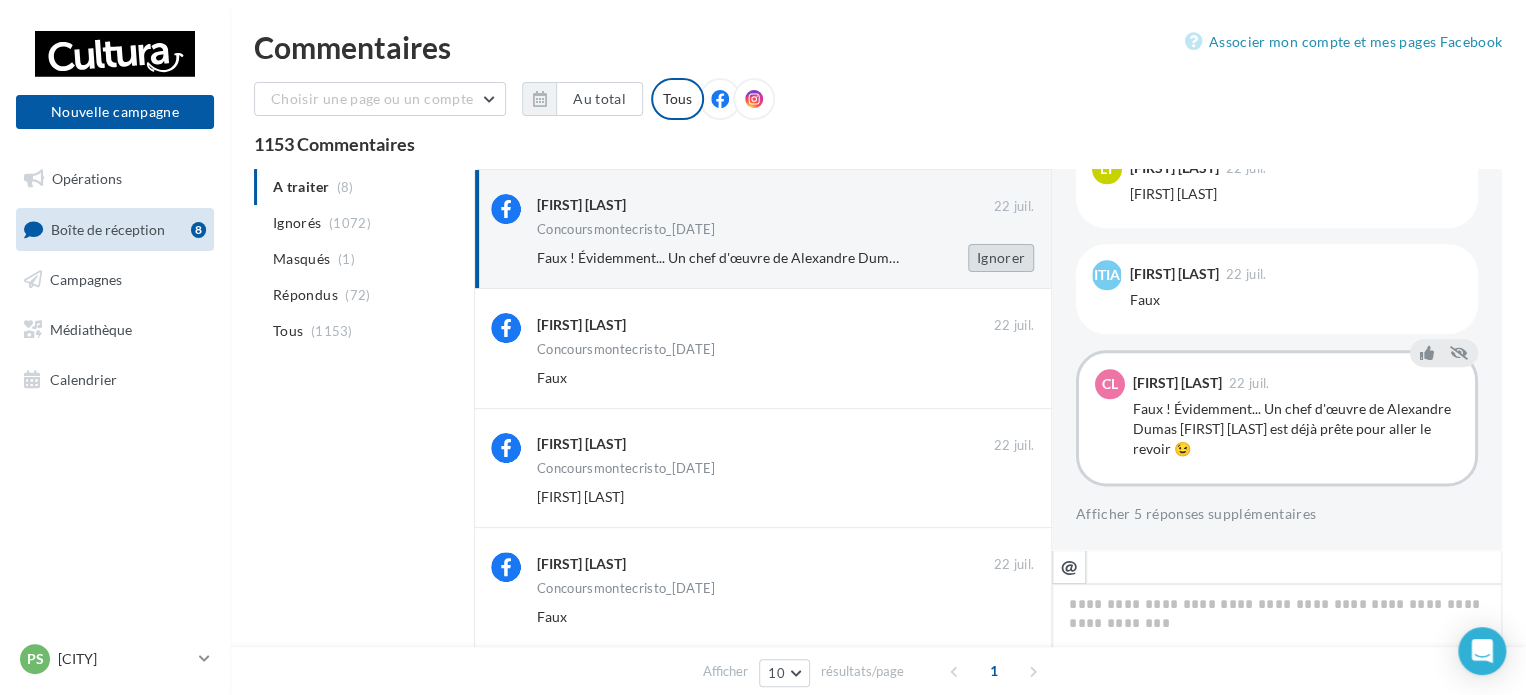 click on "Ignorer" at bounding box center (1001, 258) 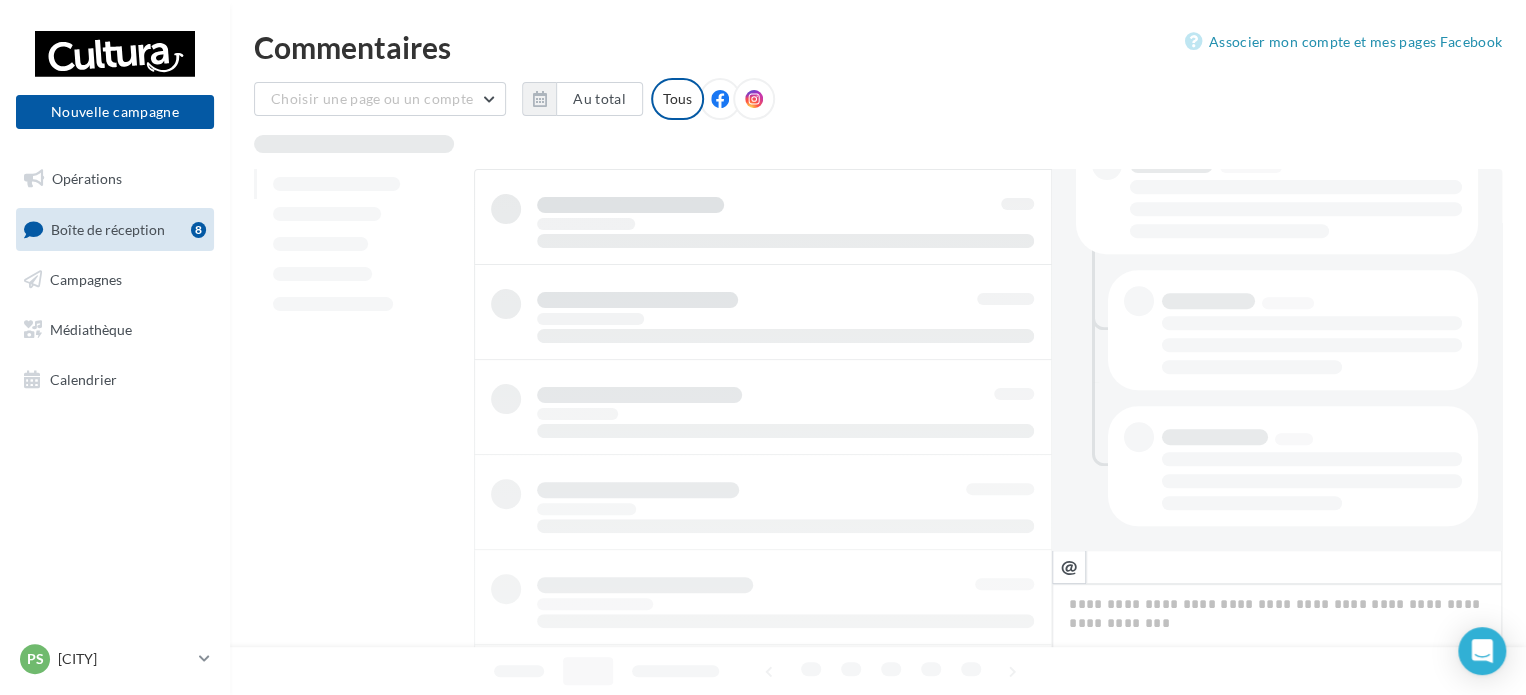 scroll 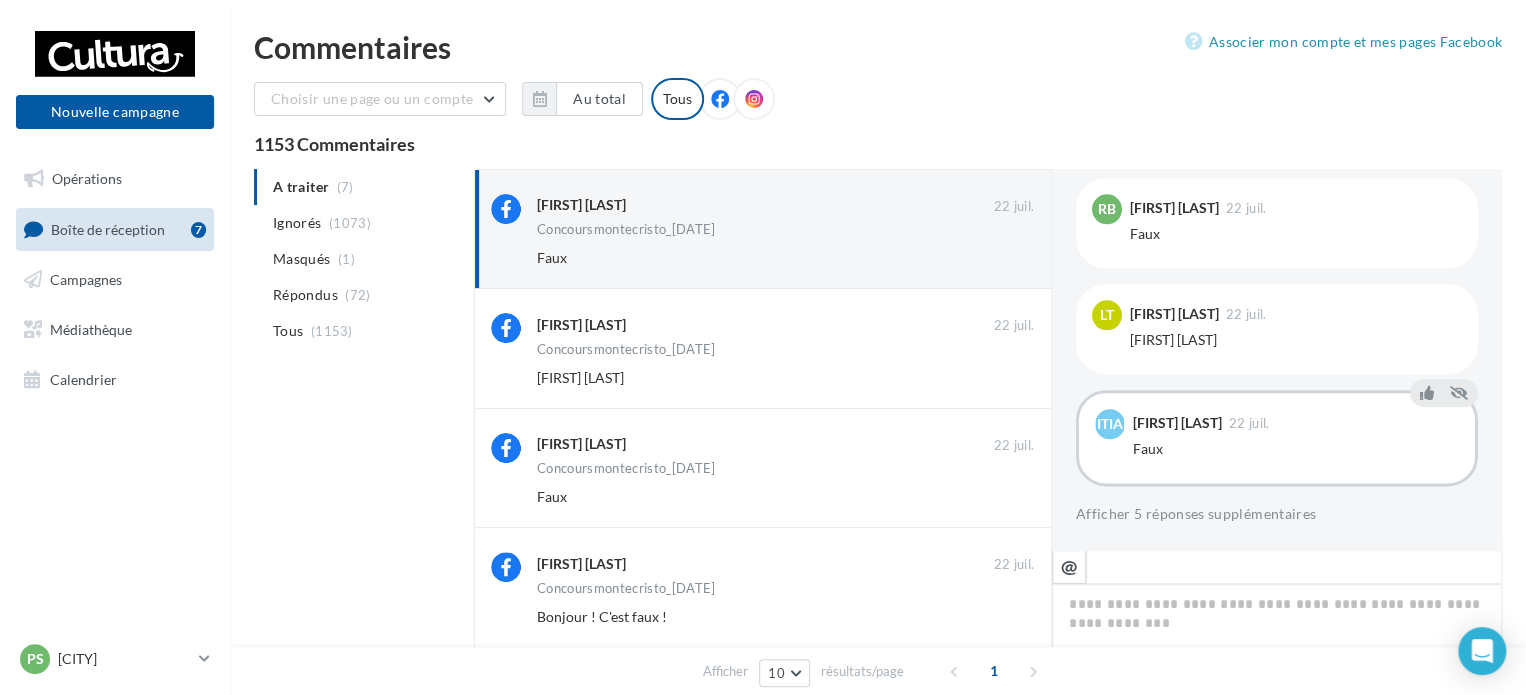 click on "Ignorer" at bounding box center (1001, 258) 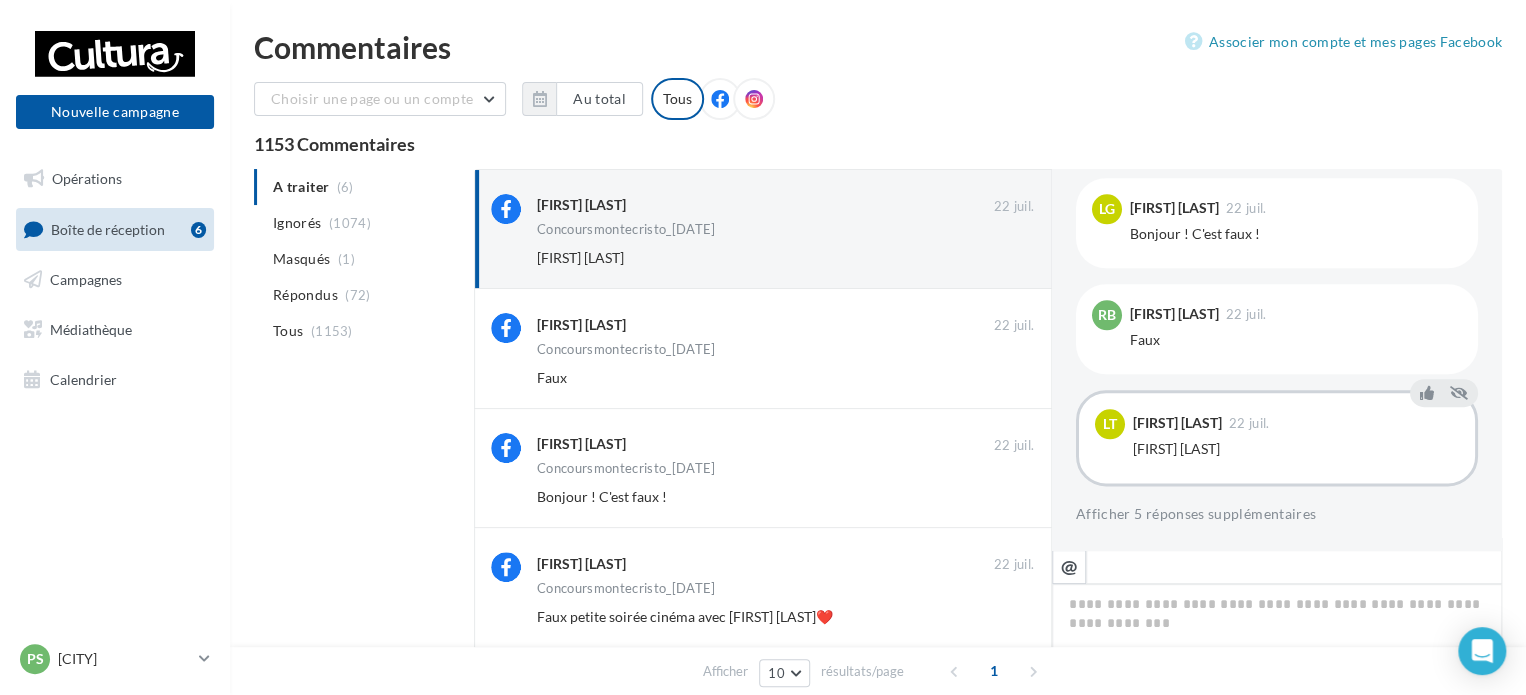 click on "Ignorer" at bounding box center (1001, 258) 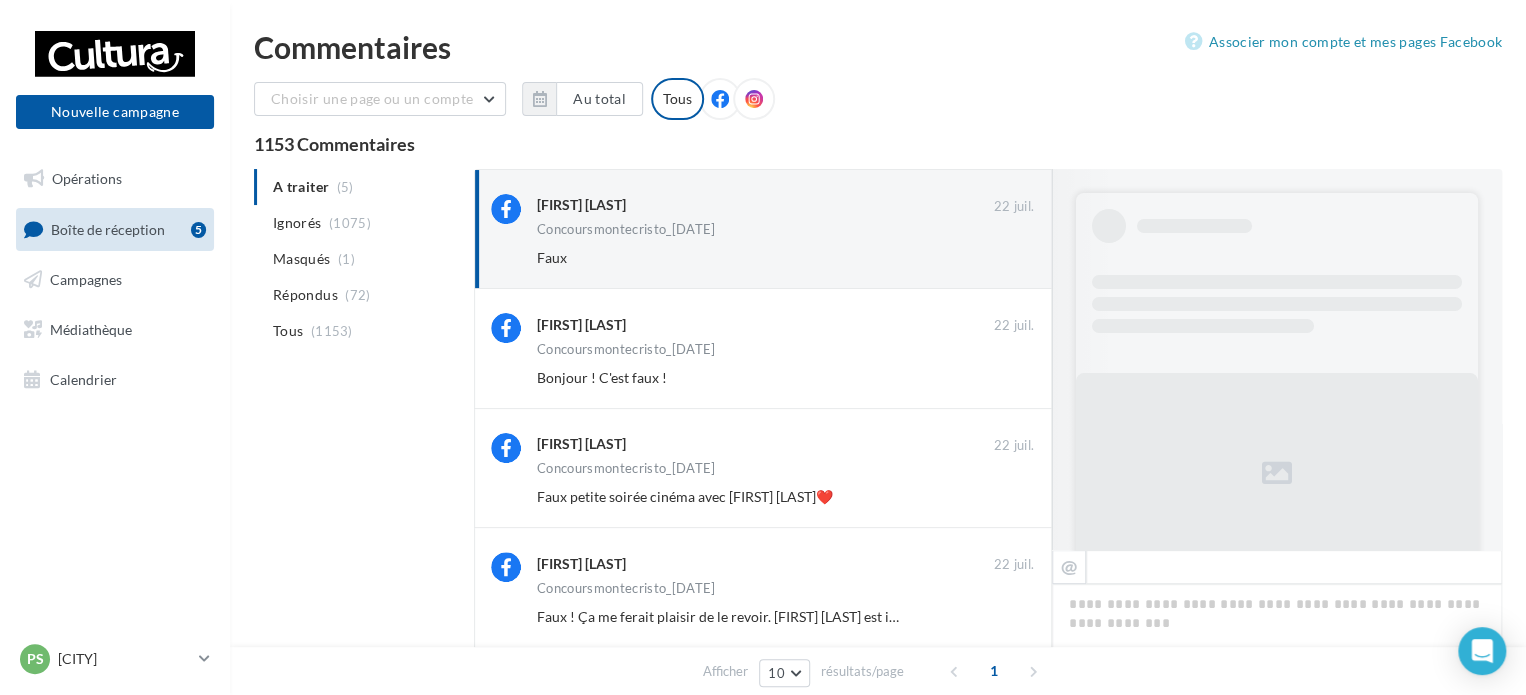 click on "Ignorer" at bounding box center [1001, 258] 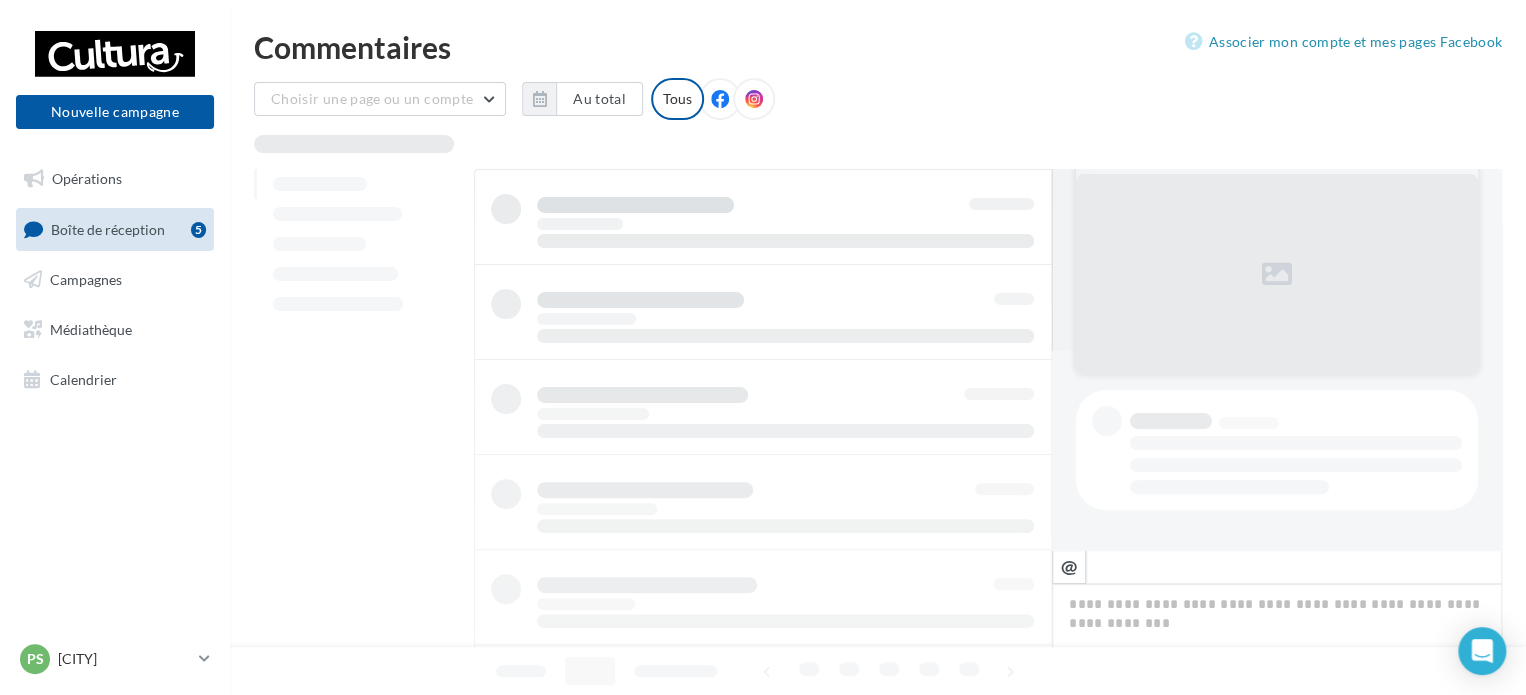 scroll, scrollTop: 198, scrollLeft: 0, axis: vertical 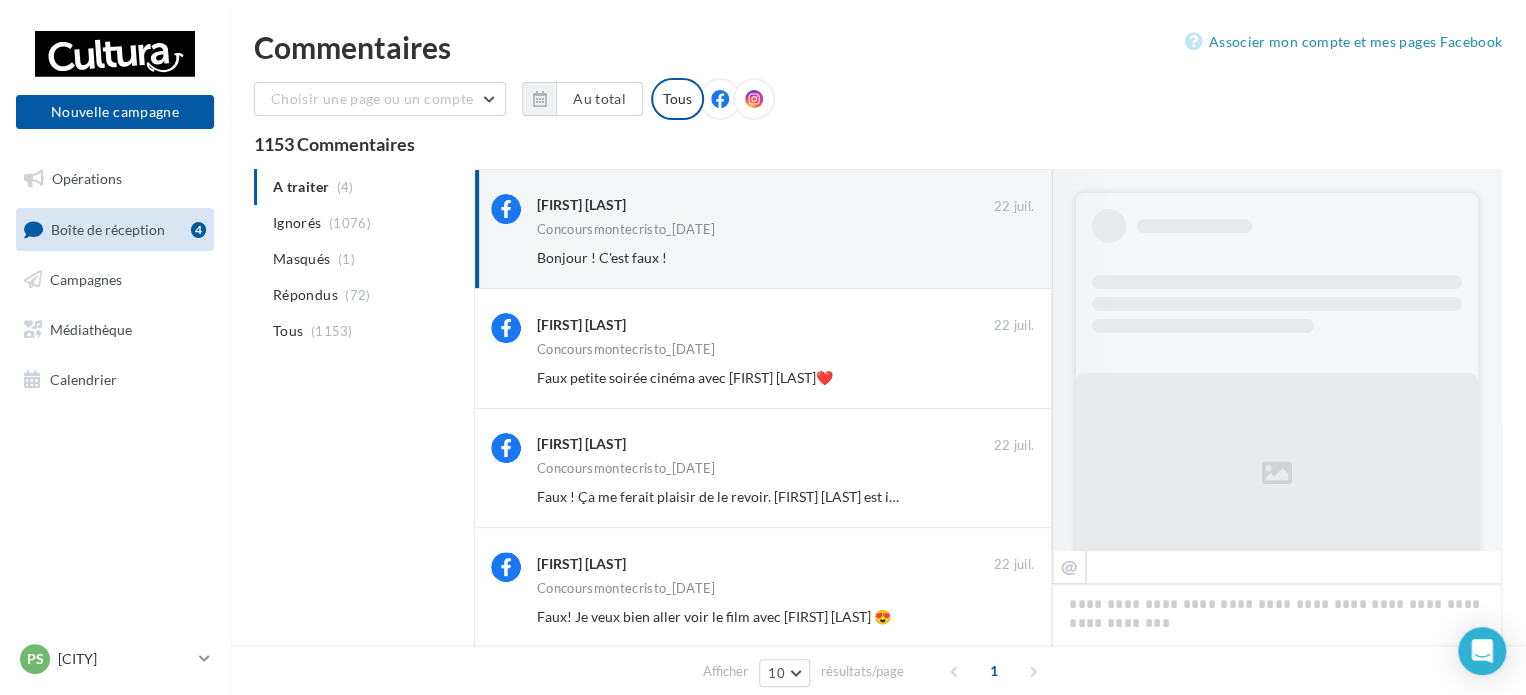 click on "Ignorer" at bounding box center [1001, 258] 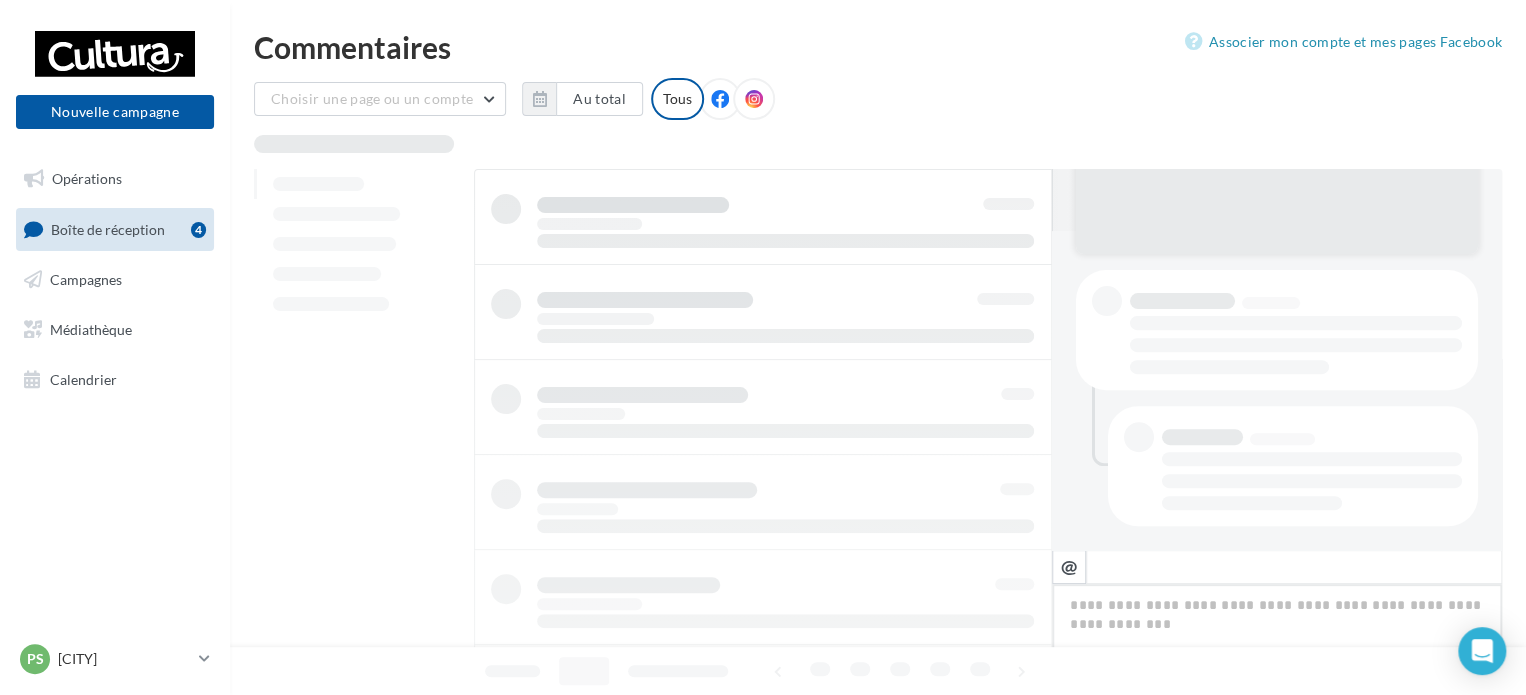 scroll, scrollTop: 318, scrollLeft: 0, axis: vertical 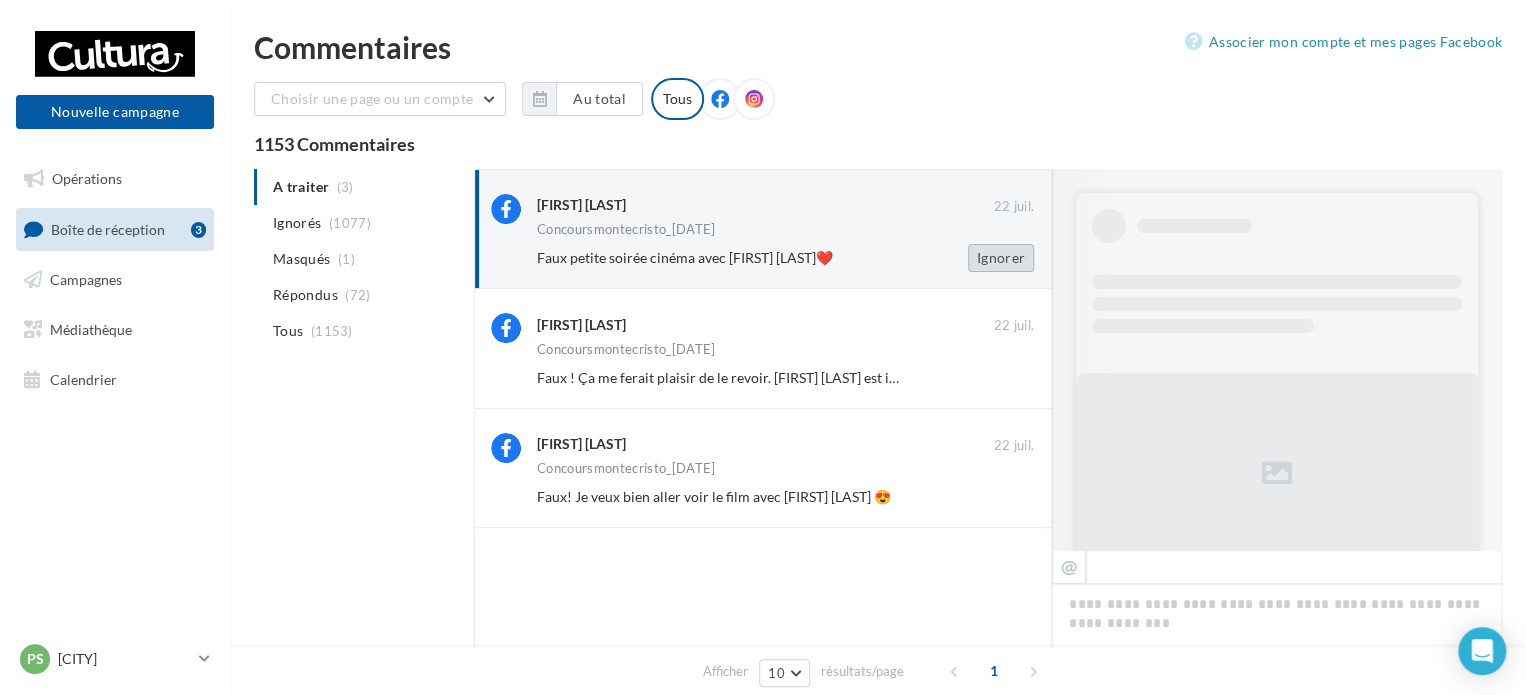 click on "Ignorer" at bounding box center (1001, 258) 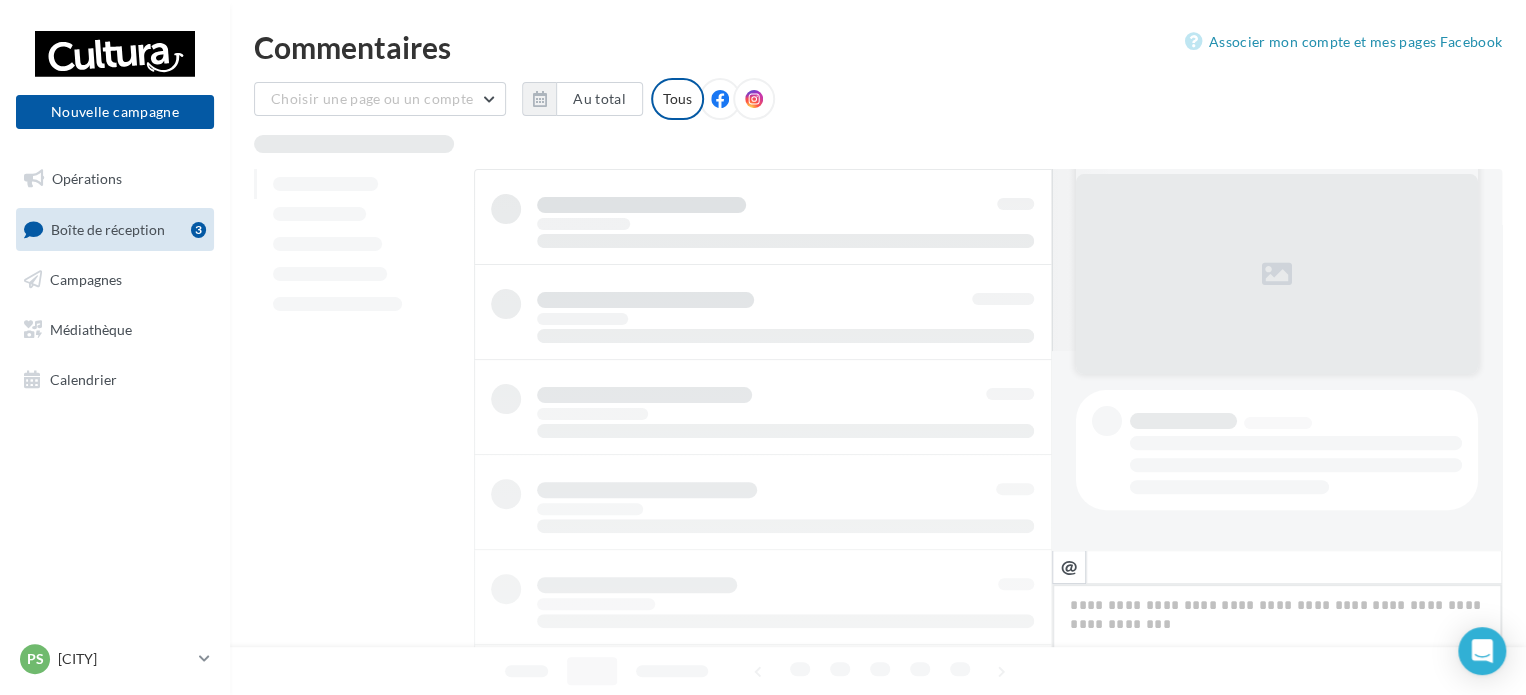scroll, scrollTop: 198, scrollLeft: 0, axis: vertical 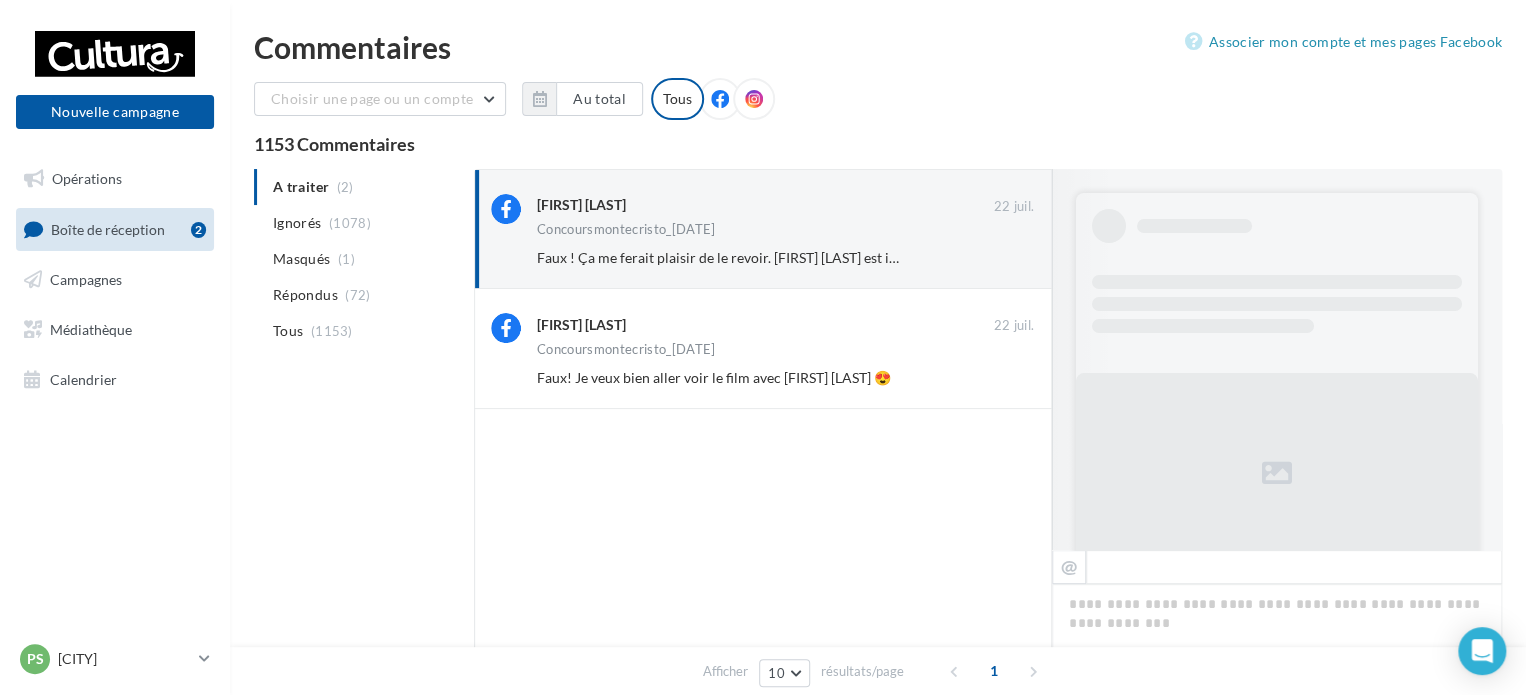 click on "Ignorer" at bounding box center [1001, 258] 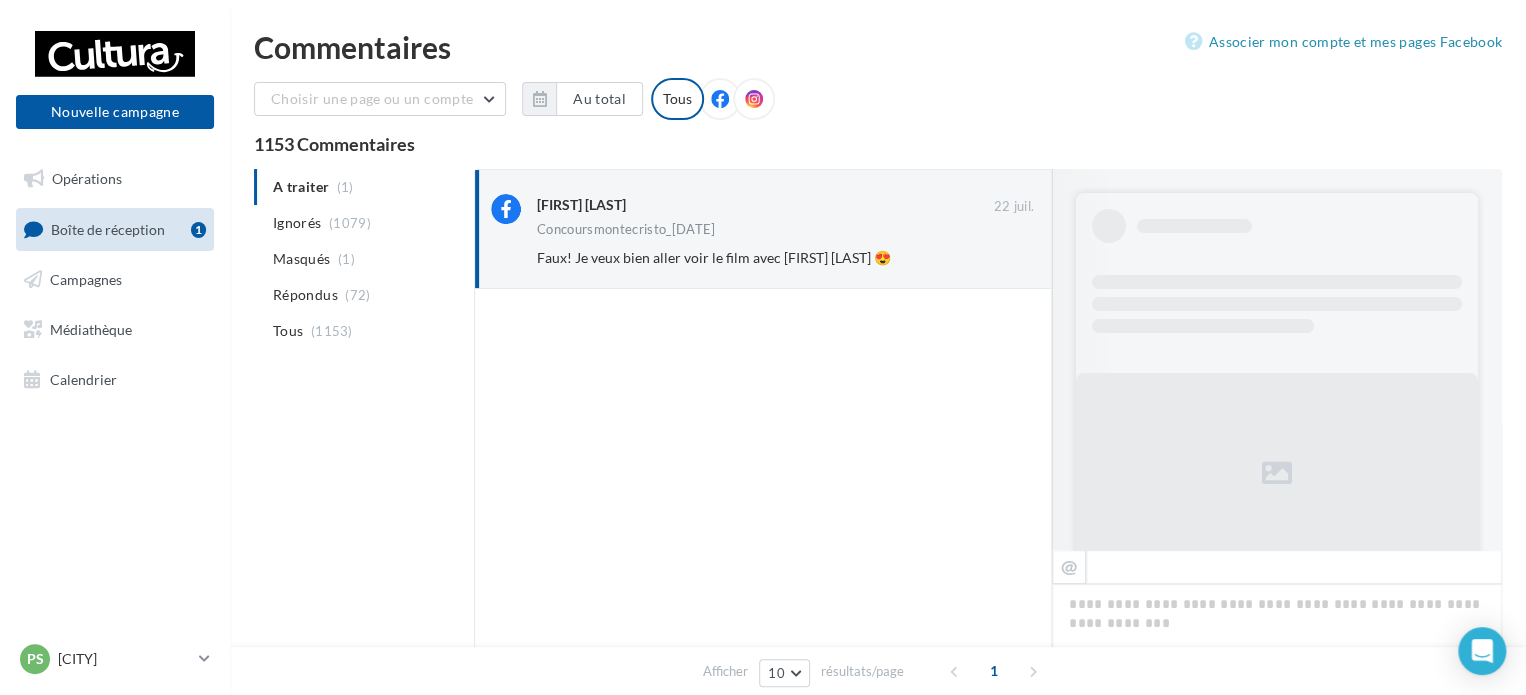 click on "Ignorer" at bounding box center (1001, 258) 